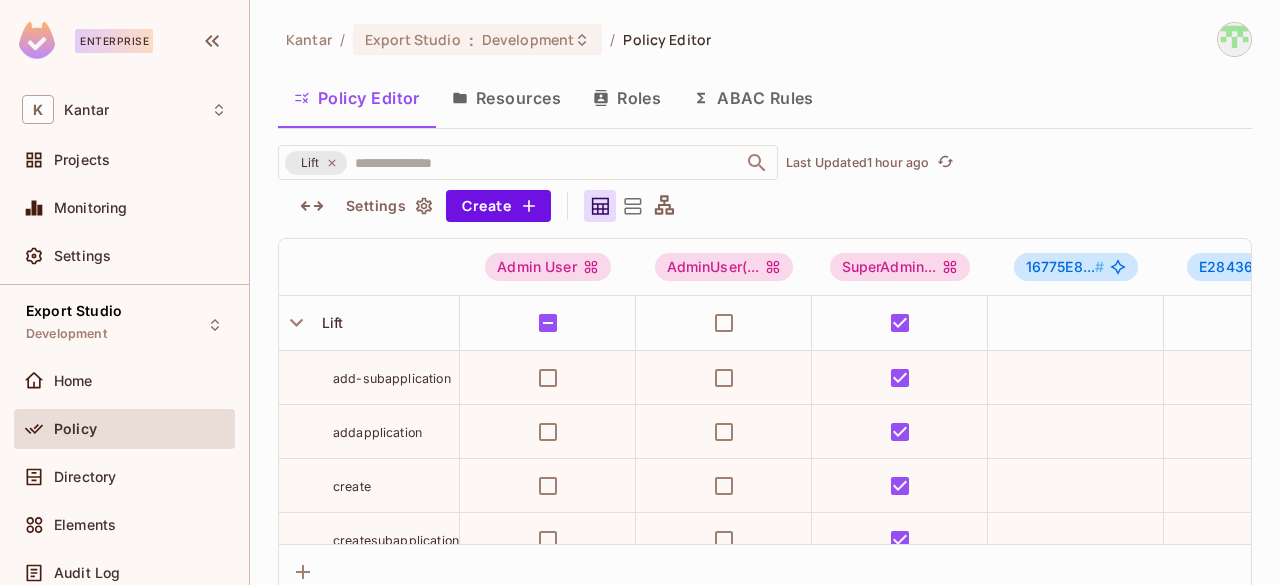 scroll, scrollTop: 0, scrollLeft: 0, axis: both 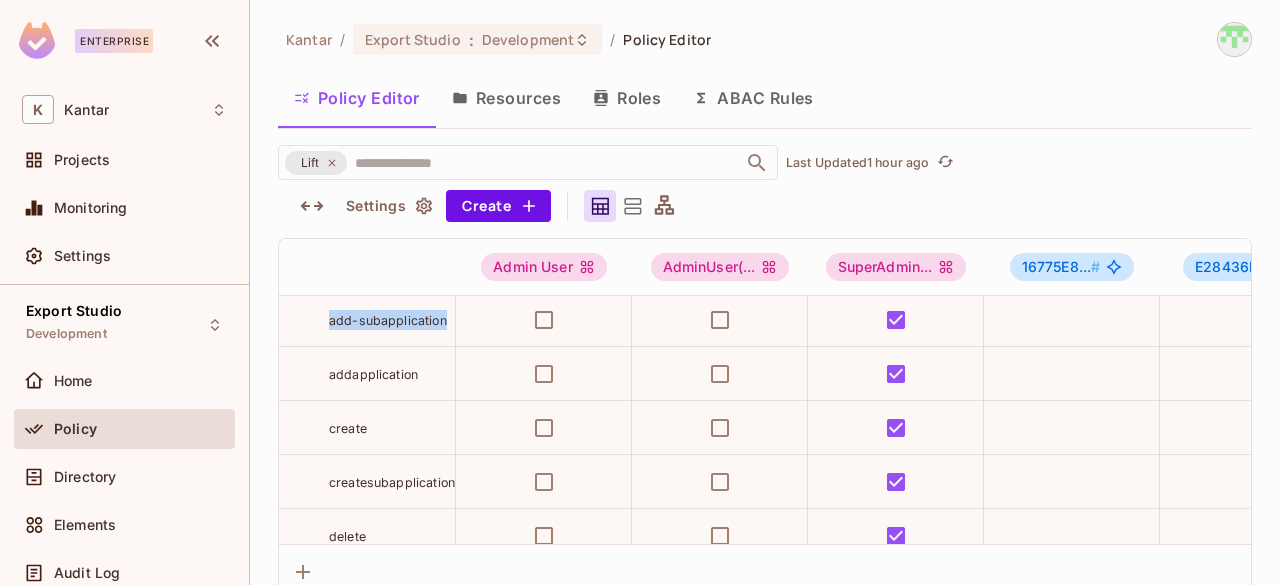 drag, startPoint x: 329, startPoint y: 315, endPoint x: 444, endPoint y: 329, distance: 115.84904 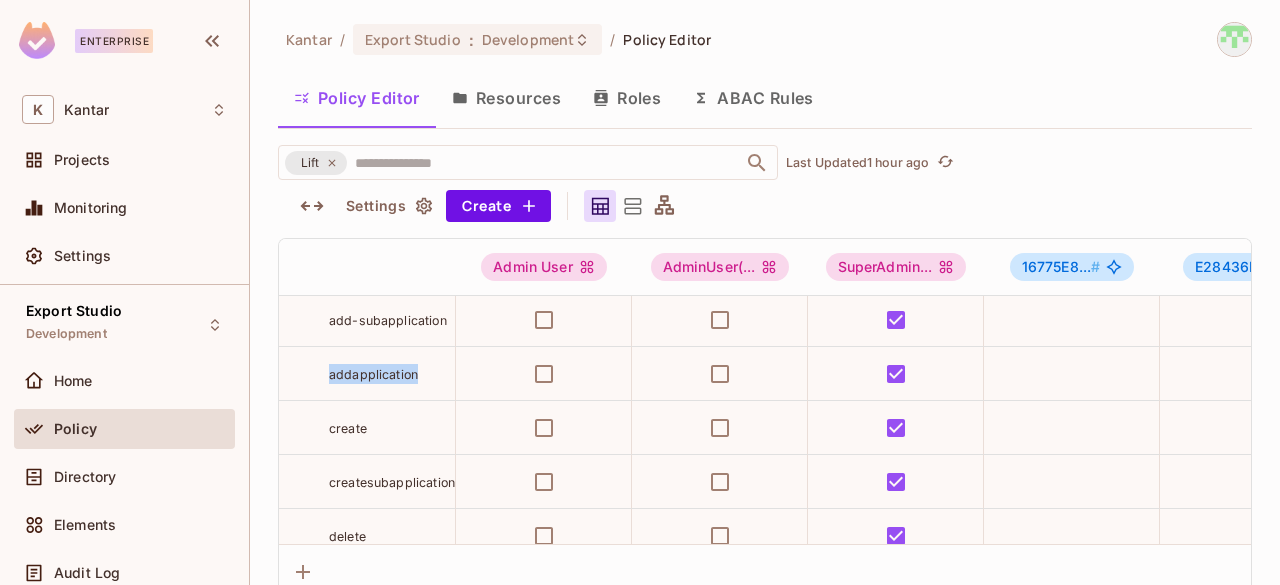 drag, startPoint x: 428, startPoint y: 377, endPoint x: 330, endPoint y: 385, distance: 98.32599 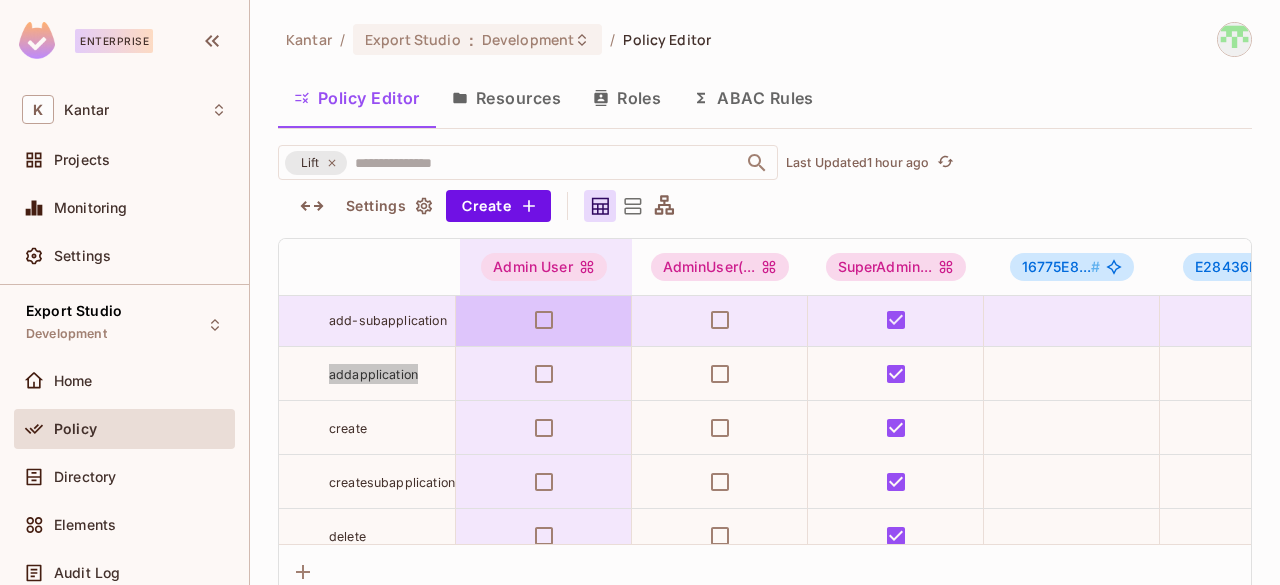 scroll, scrollTop: 1, scrollLeft: 4, axis: both 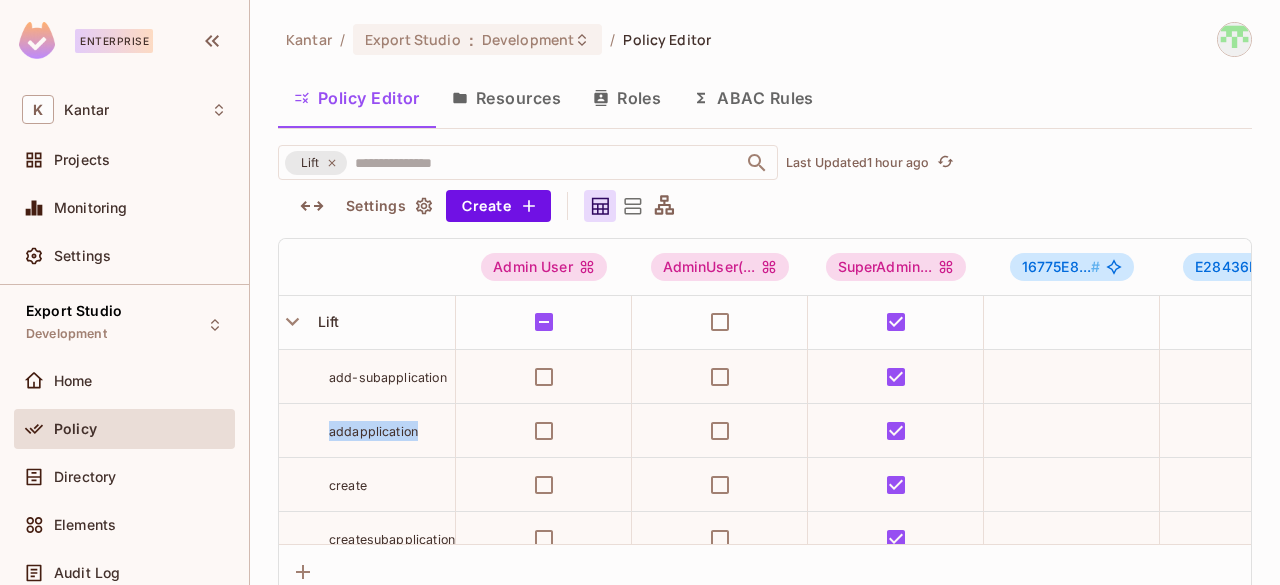 click on "Resources" at bounding box center [506, 98] 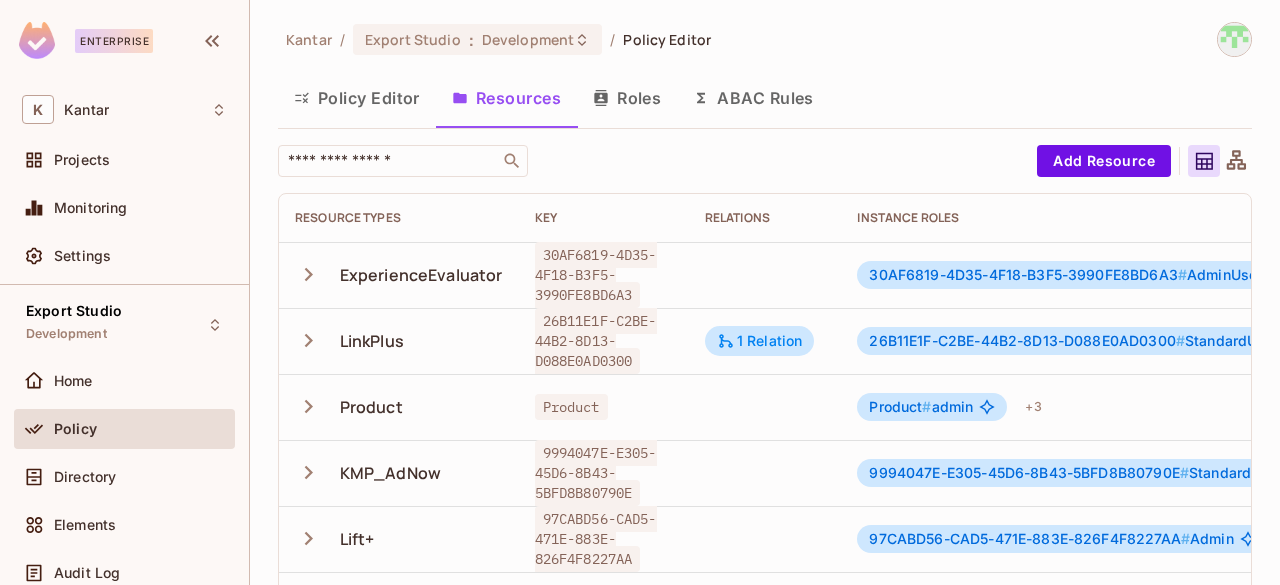 scroll, scrollTop: 414, scrollLeft: 0, axis: vertical 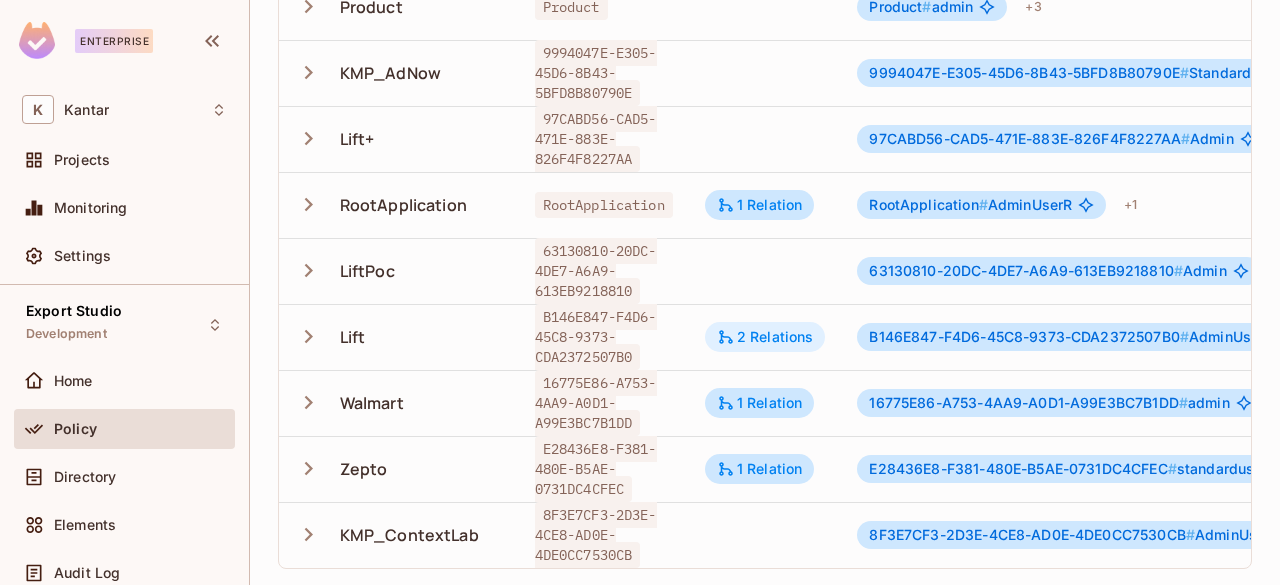 click 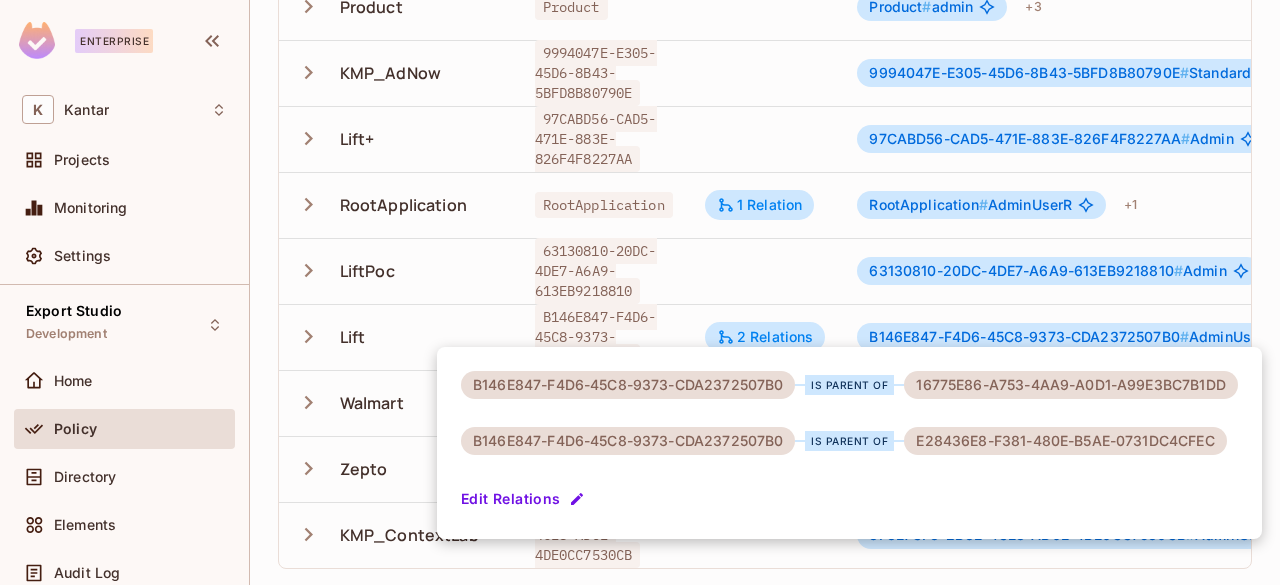 click at bounding box center [640, 292] 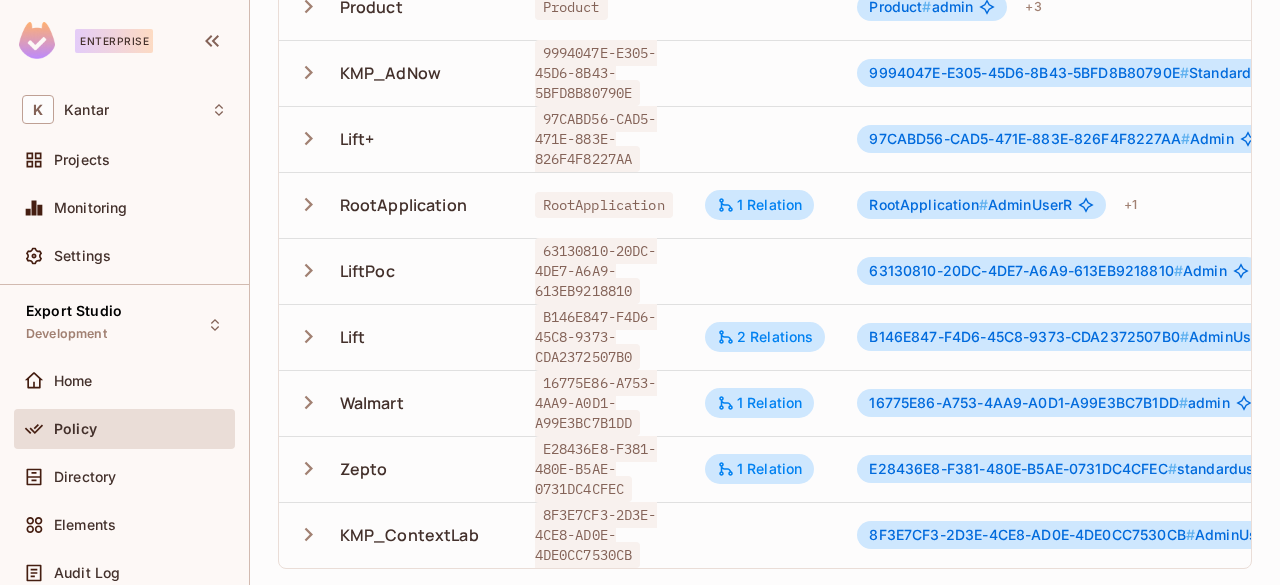 click on "B146E847-F4D6-45C8-9373-CDA2372507B0 #" at bounding box center [1029, 336] 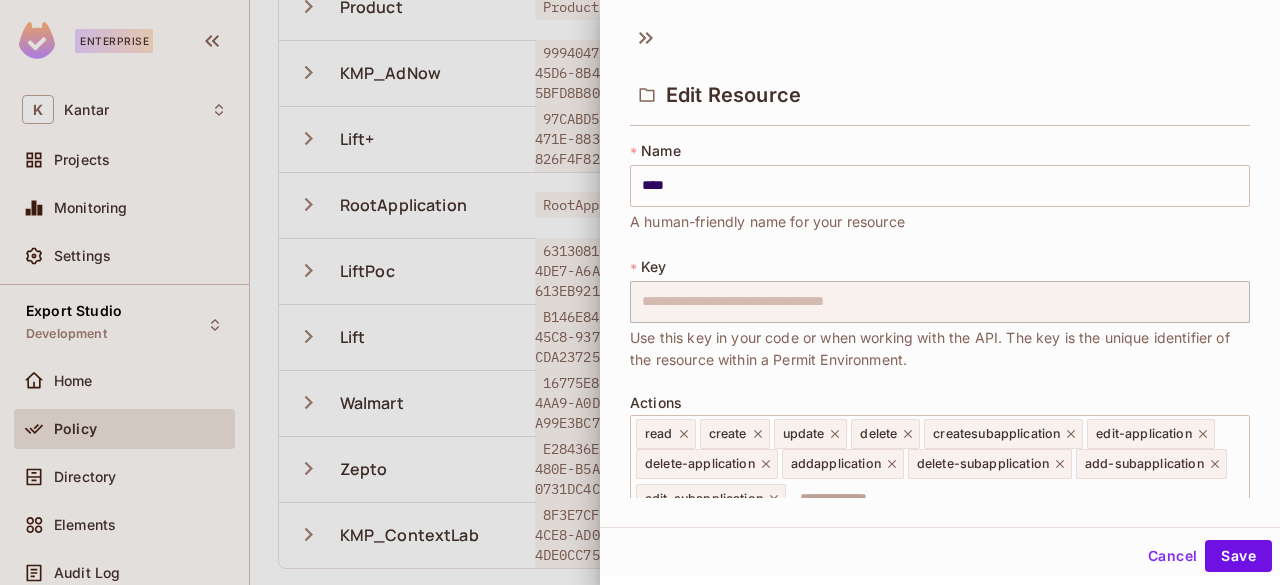 scroll, scrollTop: 278, scrollLeft: 0, axis: vertical 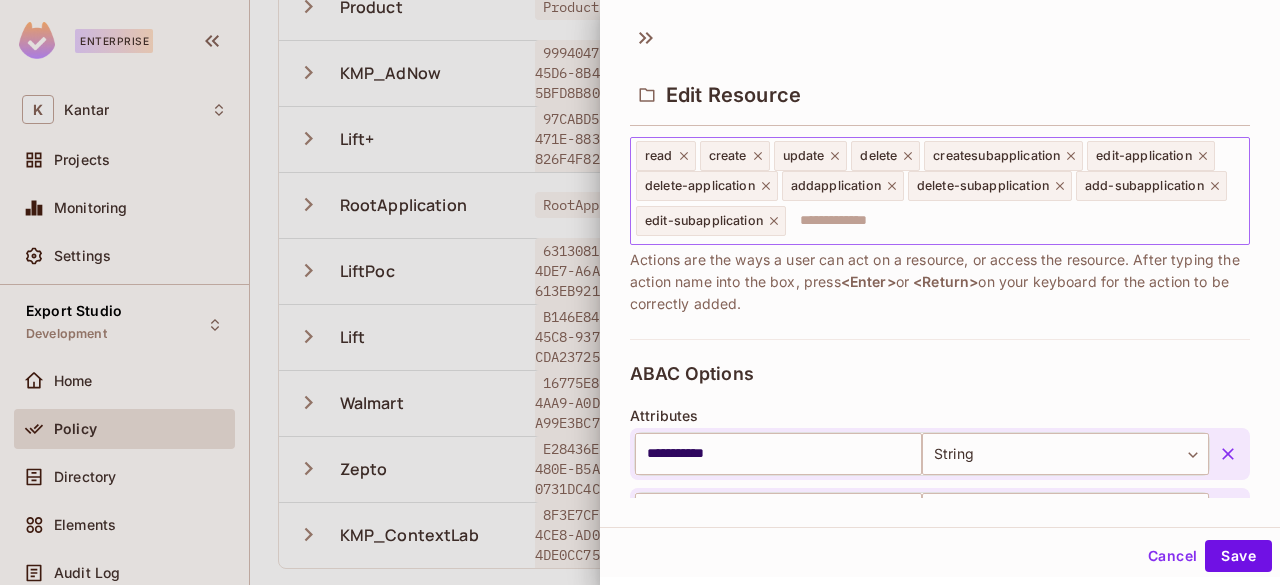 click 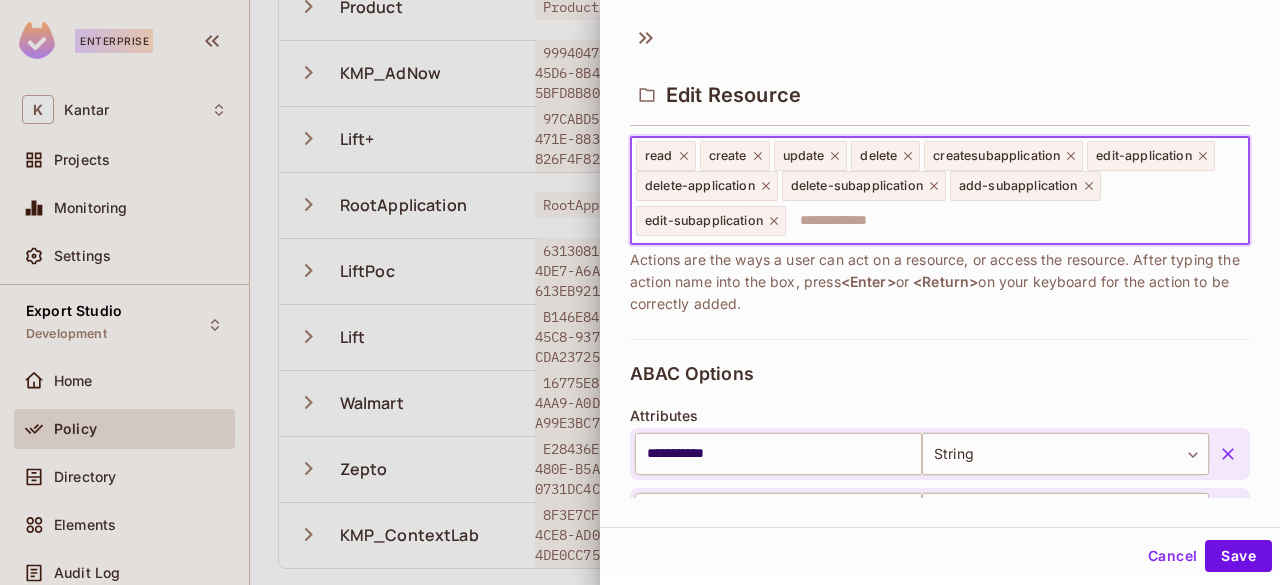 click at bounding box center [1014, 221] 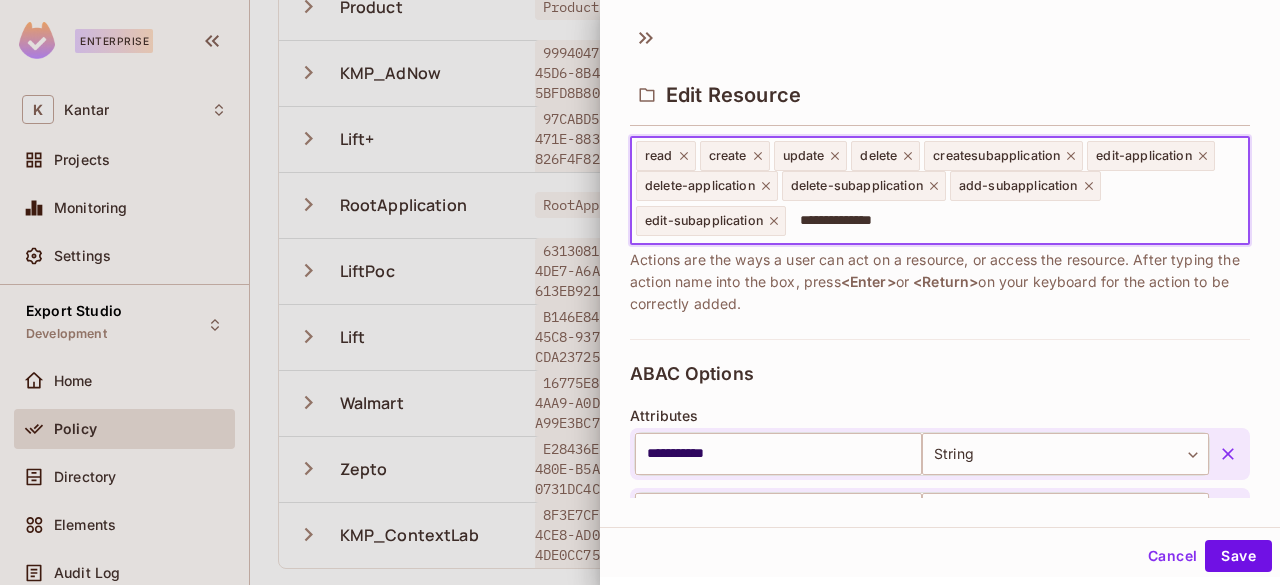 type on "**********" 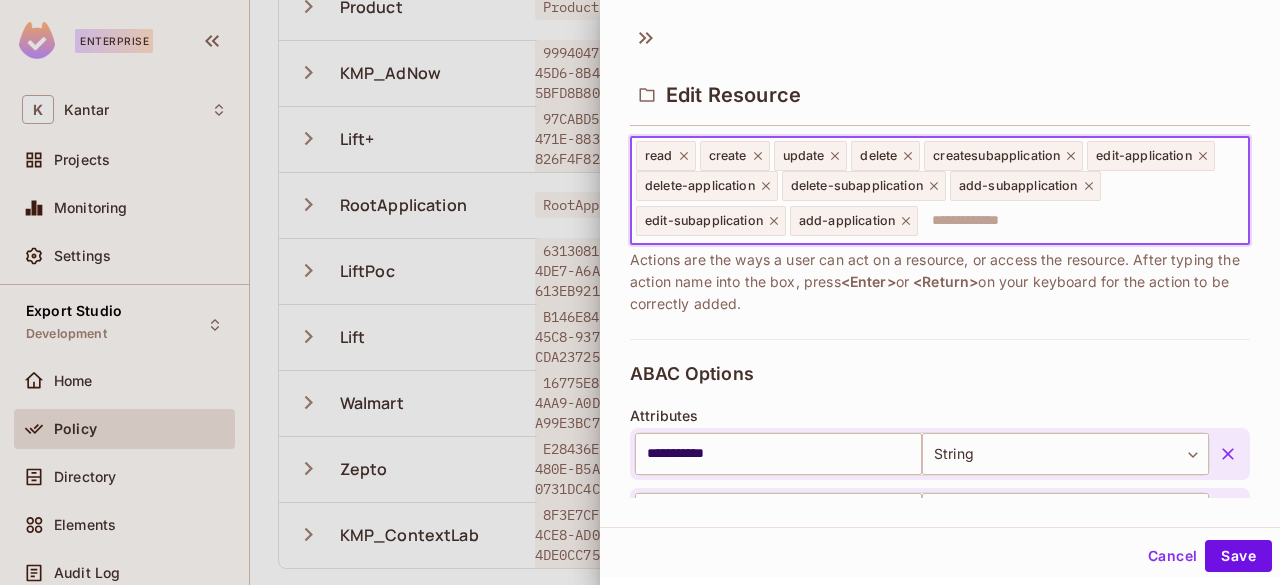 drag, startPoint x: 952, startPoint y: 222, endPoint x: 1056, endPoint y: 220, distance: 104.019226 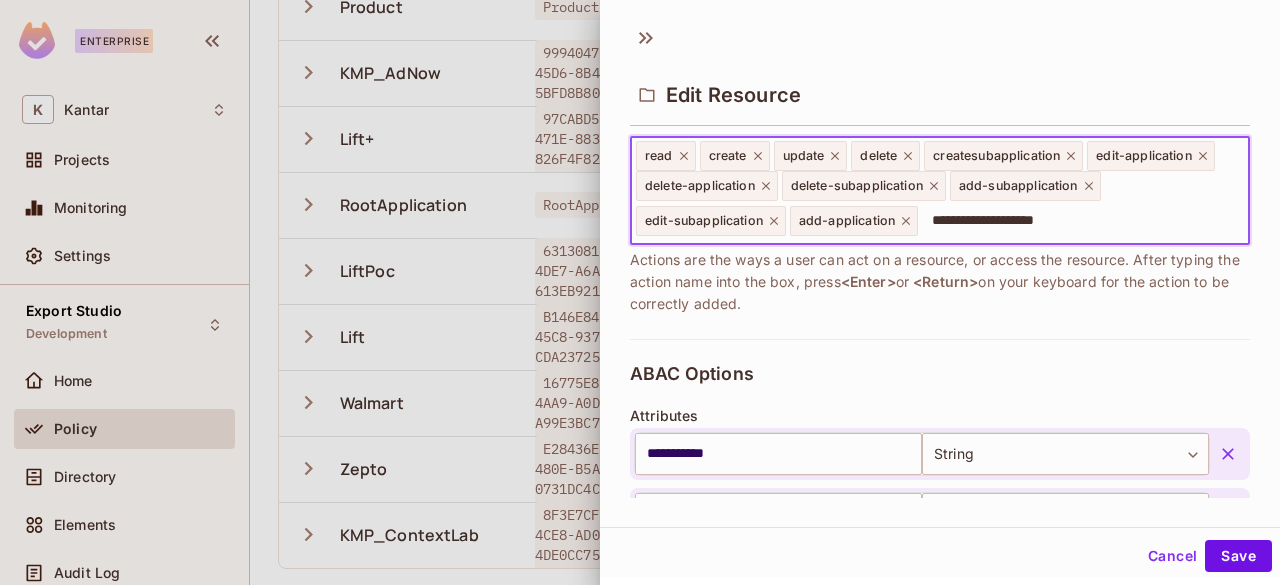 type on "**********" 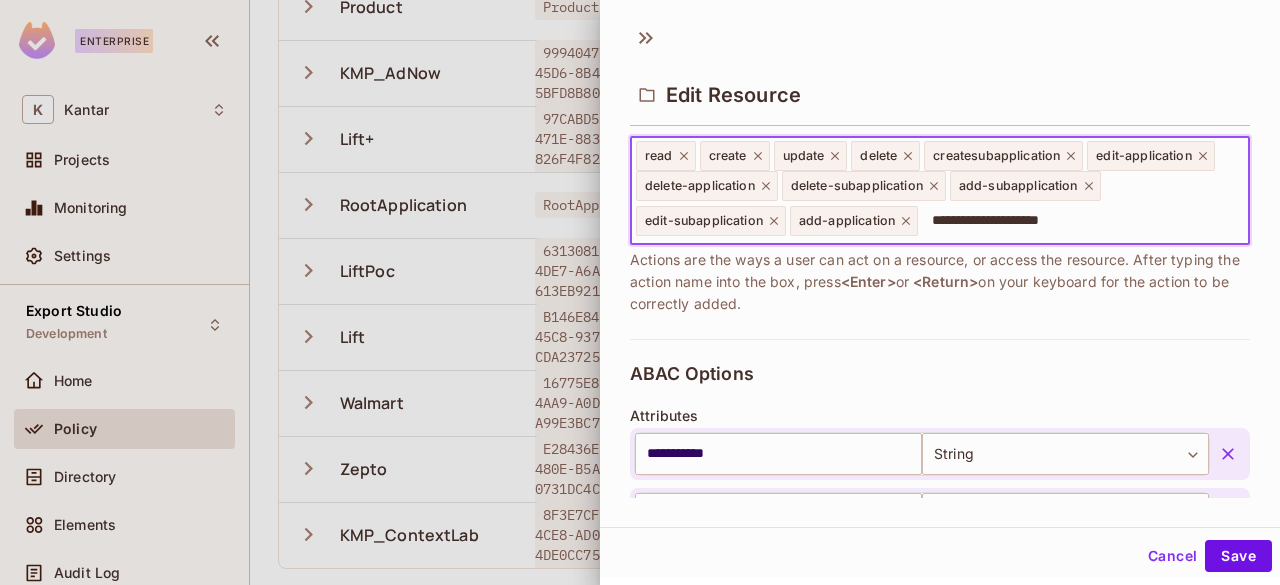 scroll, scrollTop: 0, scrollLeft: 0, axis: both 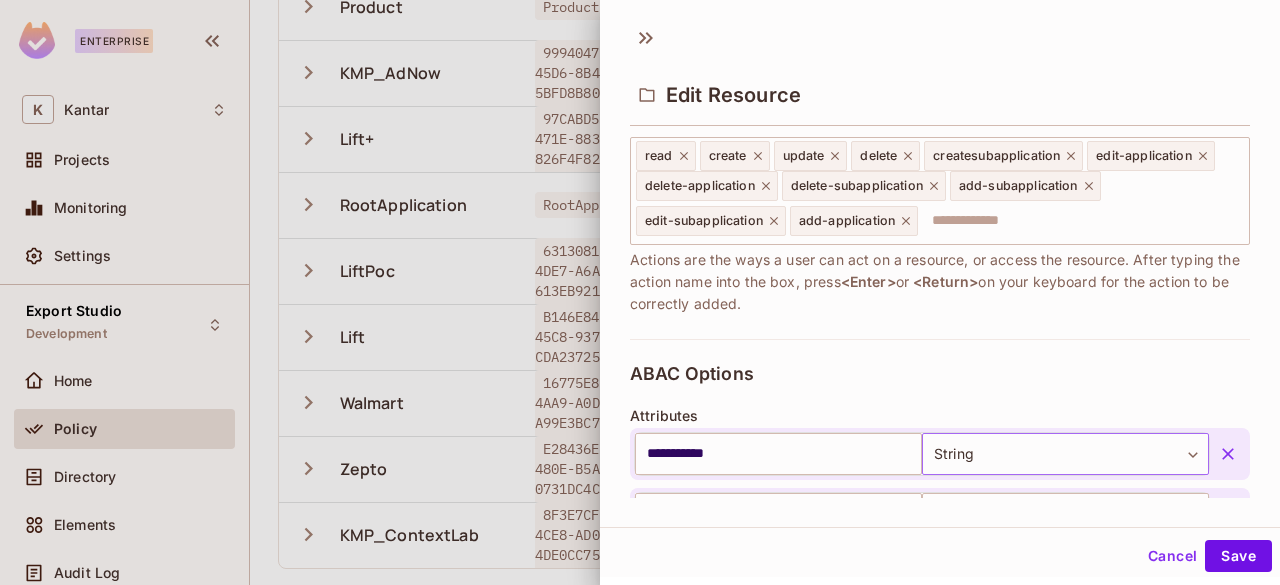 drag, startPoint x: 1156, startPoint y: 551, endPoint x: 954, endPoint y: 433, distance: 233.94017 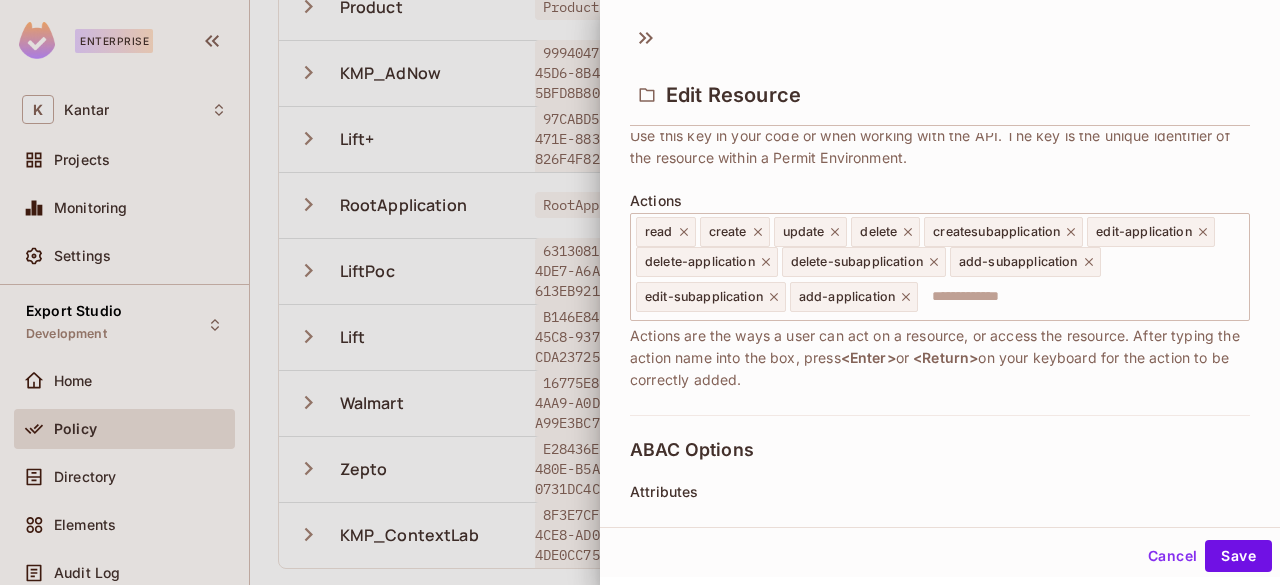 scroll, scrollTop: 205, scrollLeft: 0, axis: vertical 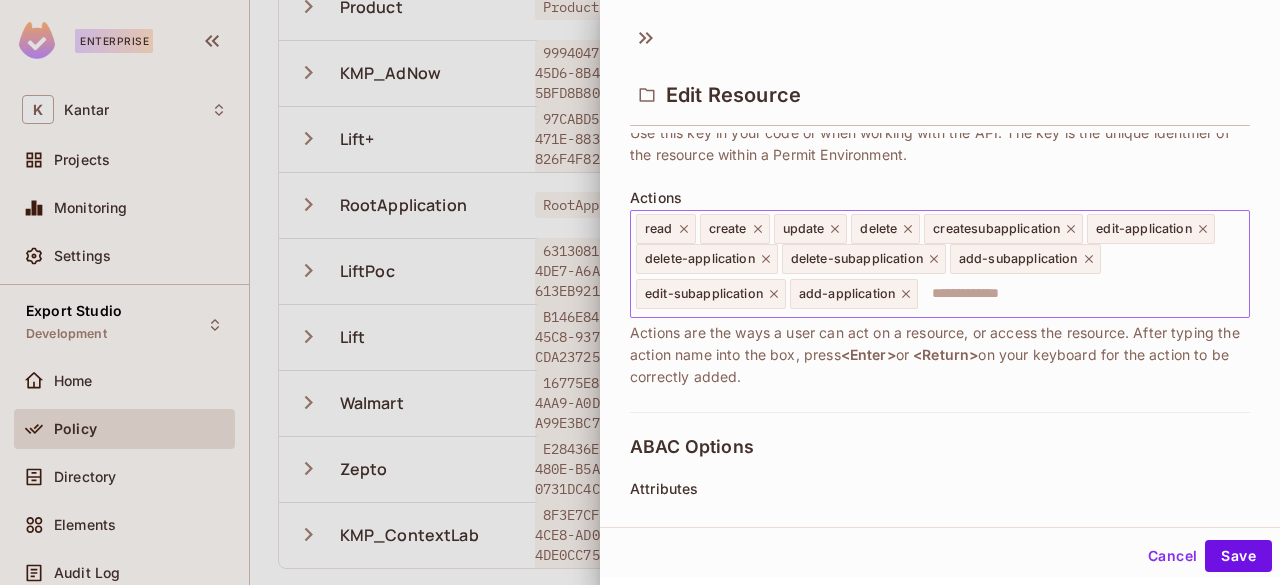 click 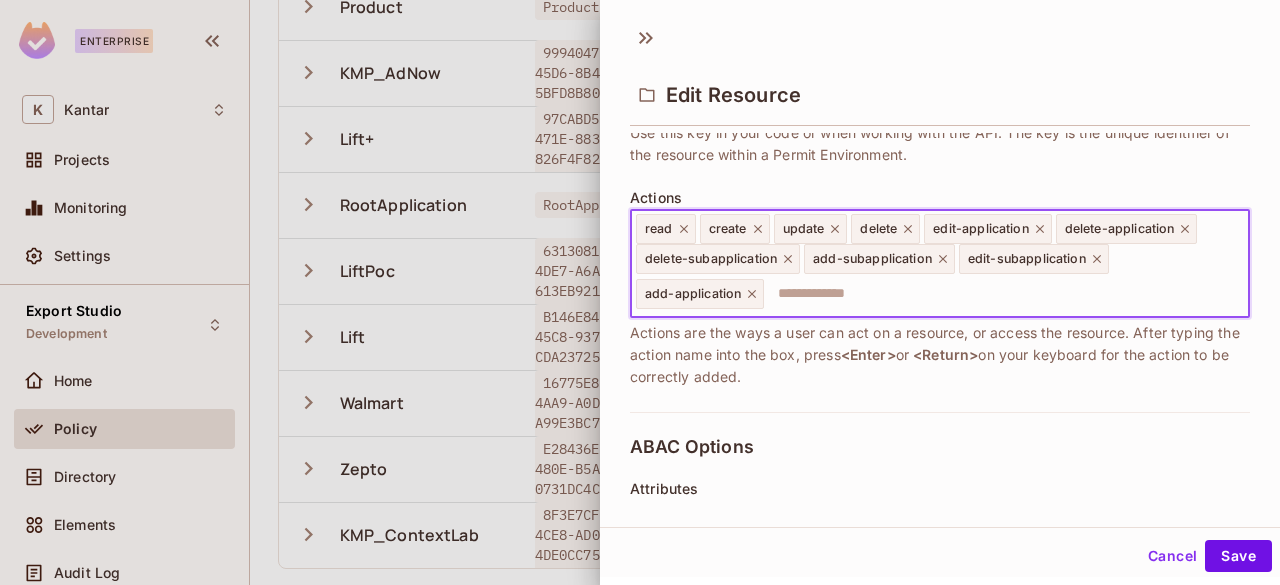 click at bounding box center [988, 294] 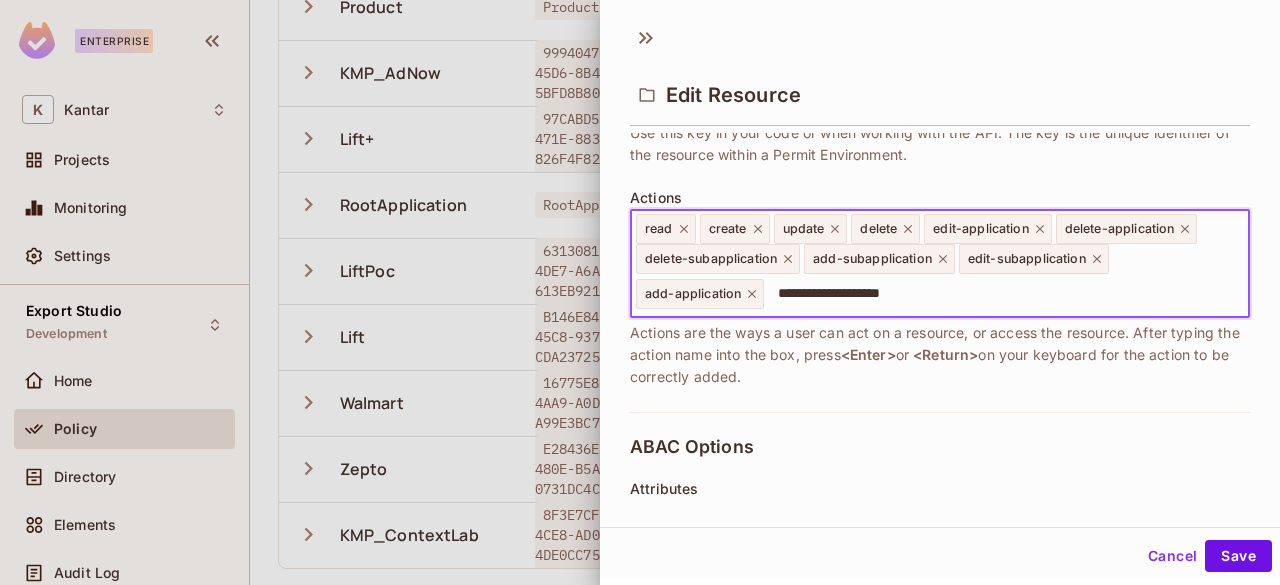 type on "**********" 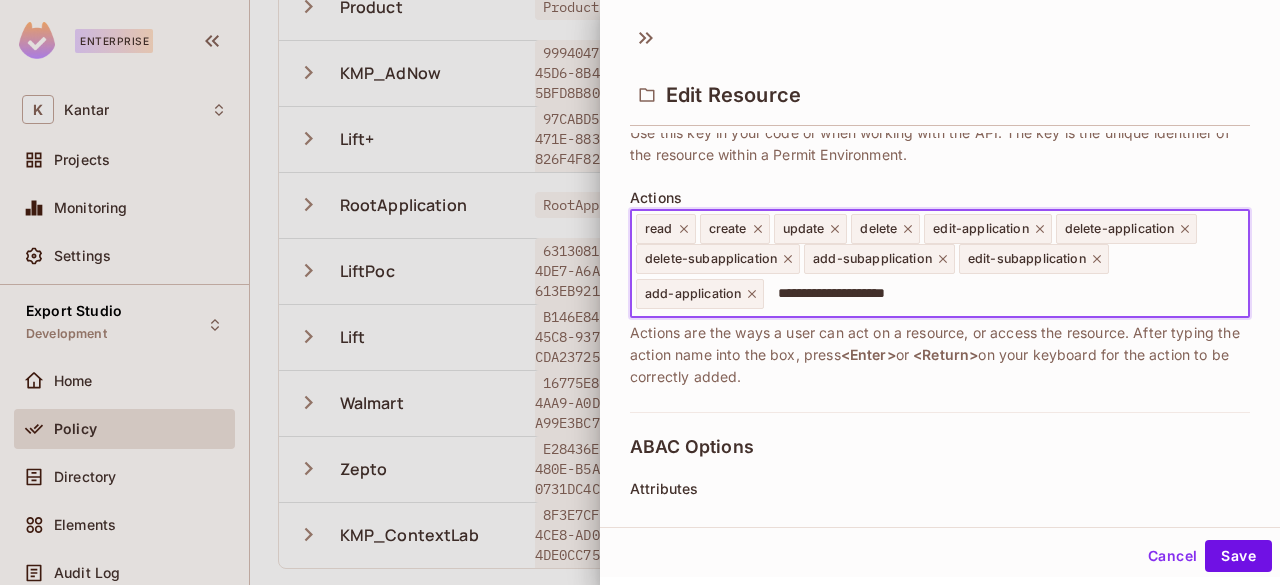 type 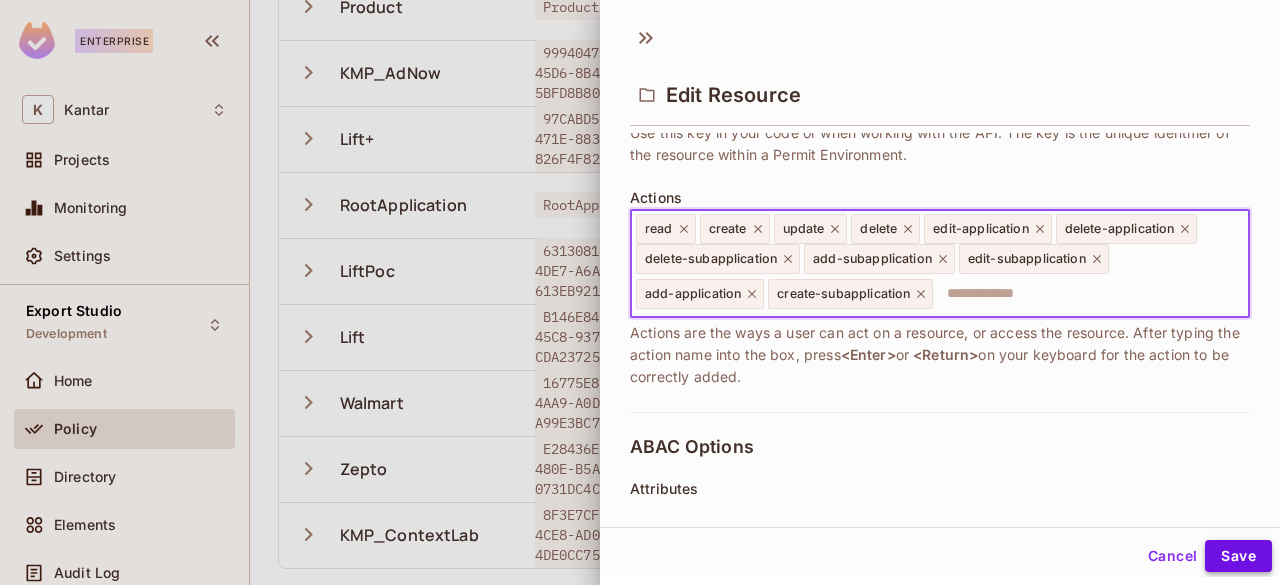 click on "Save" at bounding box center [1238, 556] 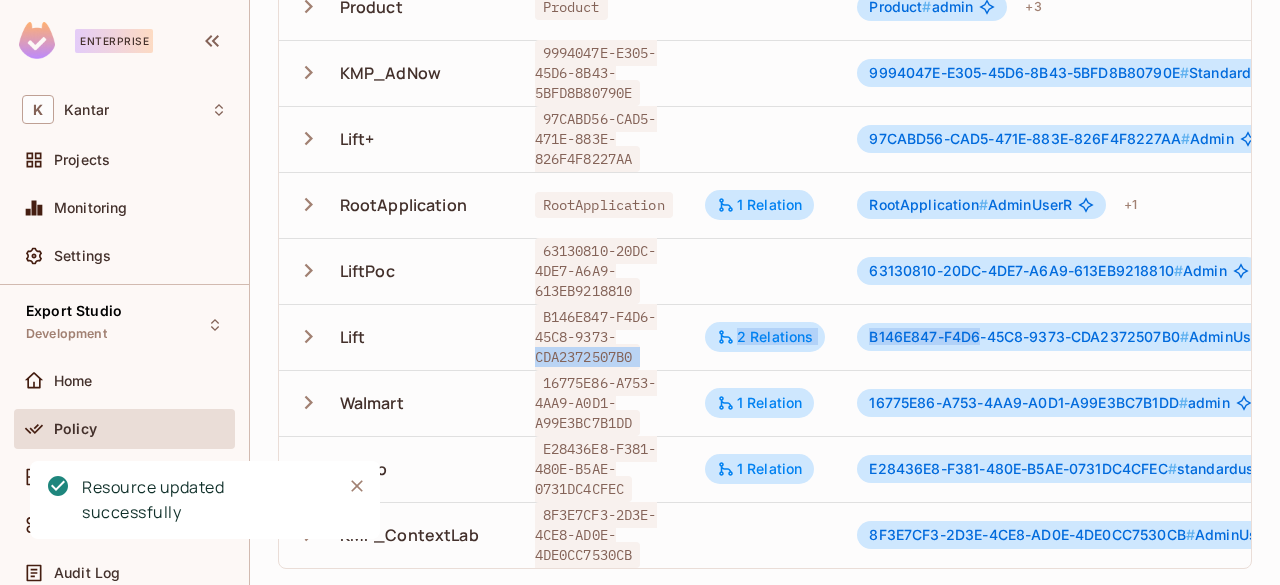 click on "Lift B146E847-F4D6-45C8-9373-CDA2372507B0 2 Relations B146E847-F4D6-45C8-9373-CDA2372507B0 # AdminUser + 1 2  attributes" at bounding box center (944, 337) 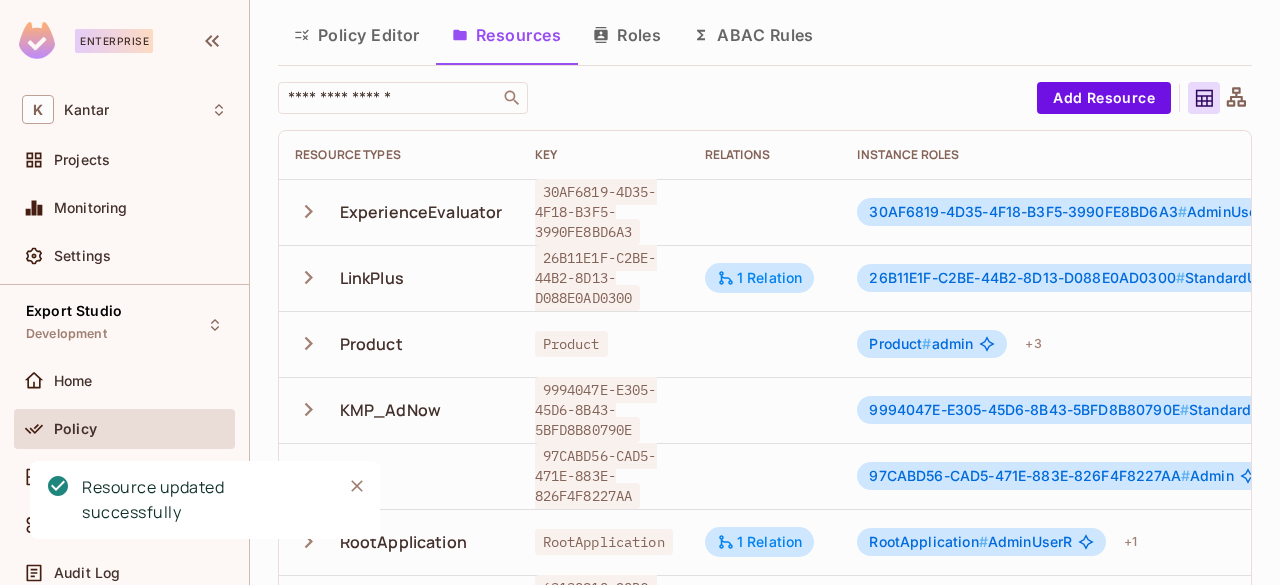 scroll, scrollTop: 22, scrollLeft: 0, axis: vertical 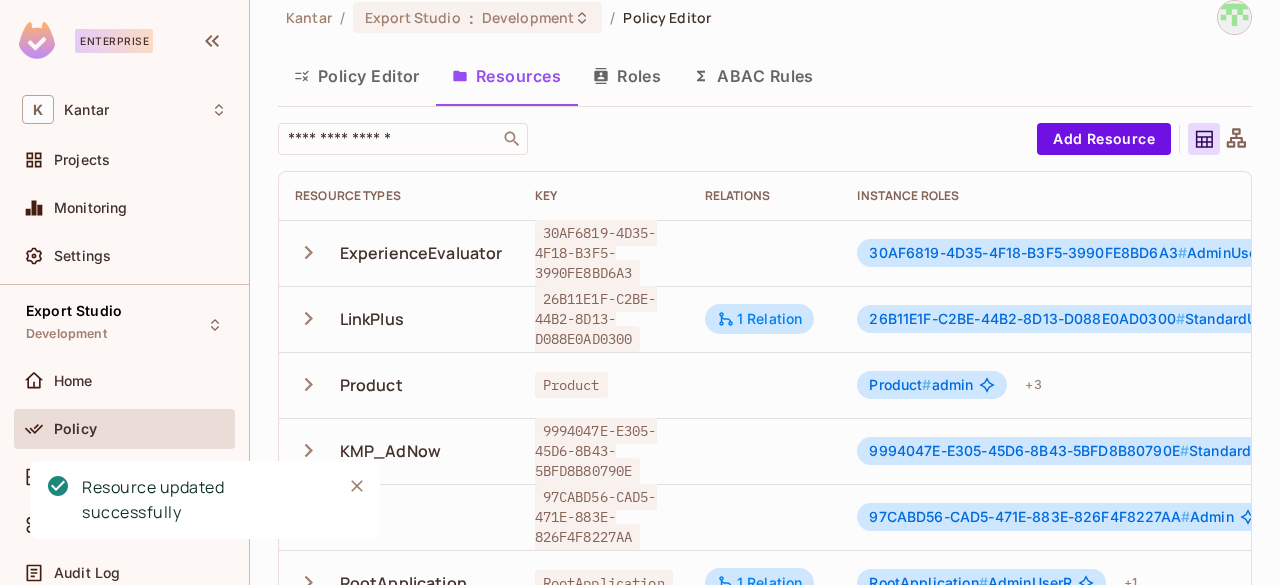 click on "Policy Editor" at bounding box center [357, 76] 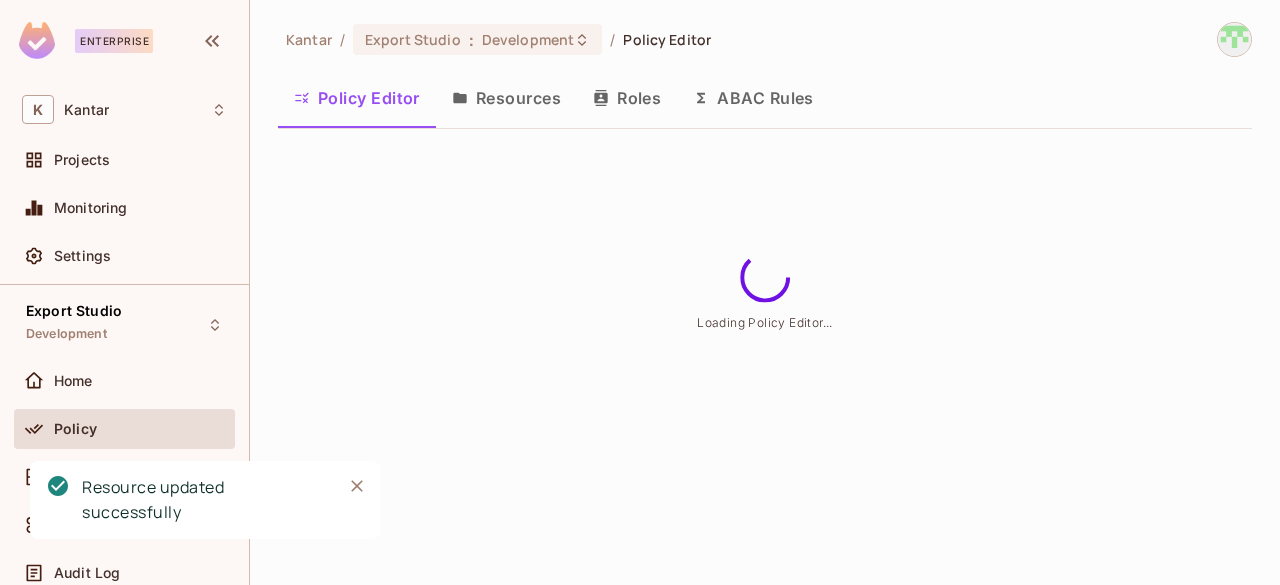 scroll, scrollTop: 0, scrollLeft: 0, axis: both 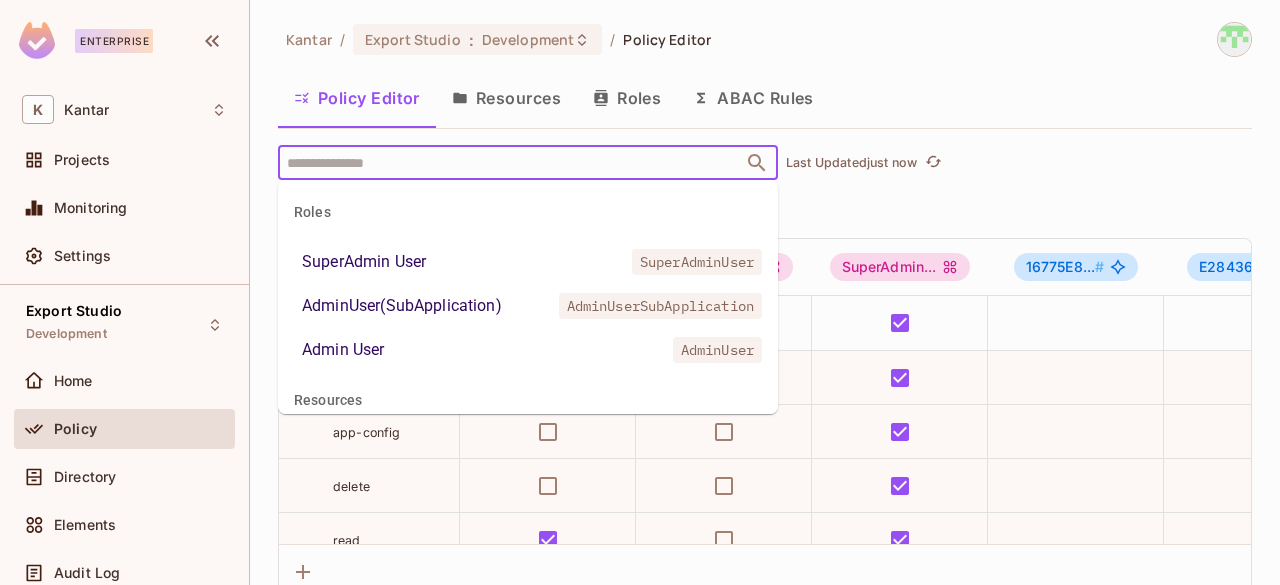 click at bounding box center (510, 162) 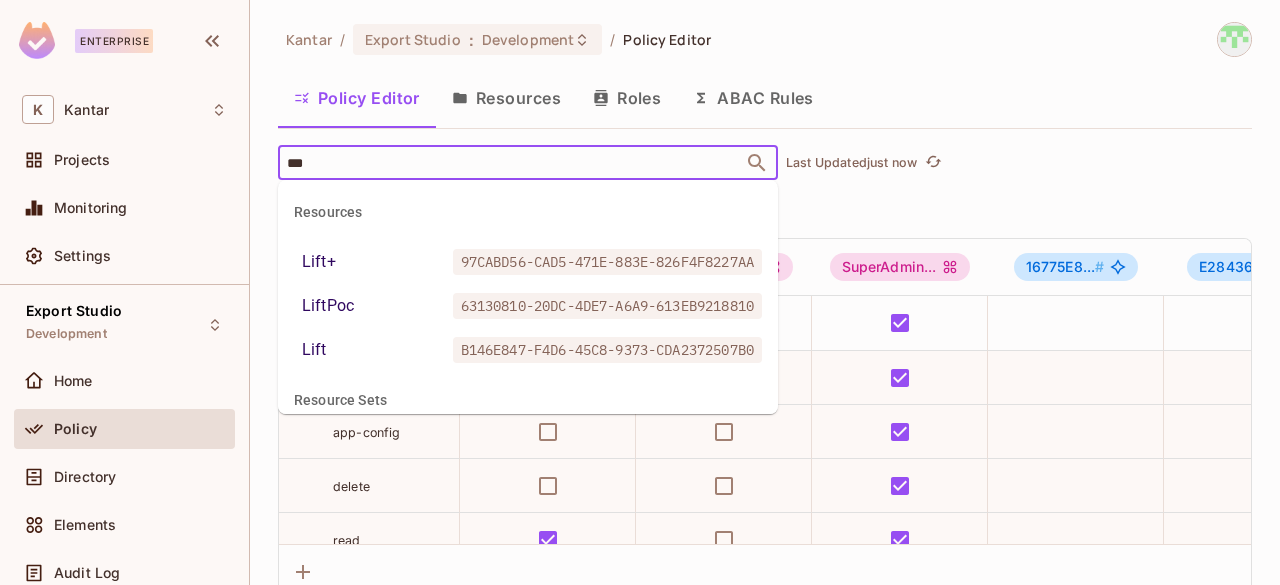 type on "****" 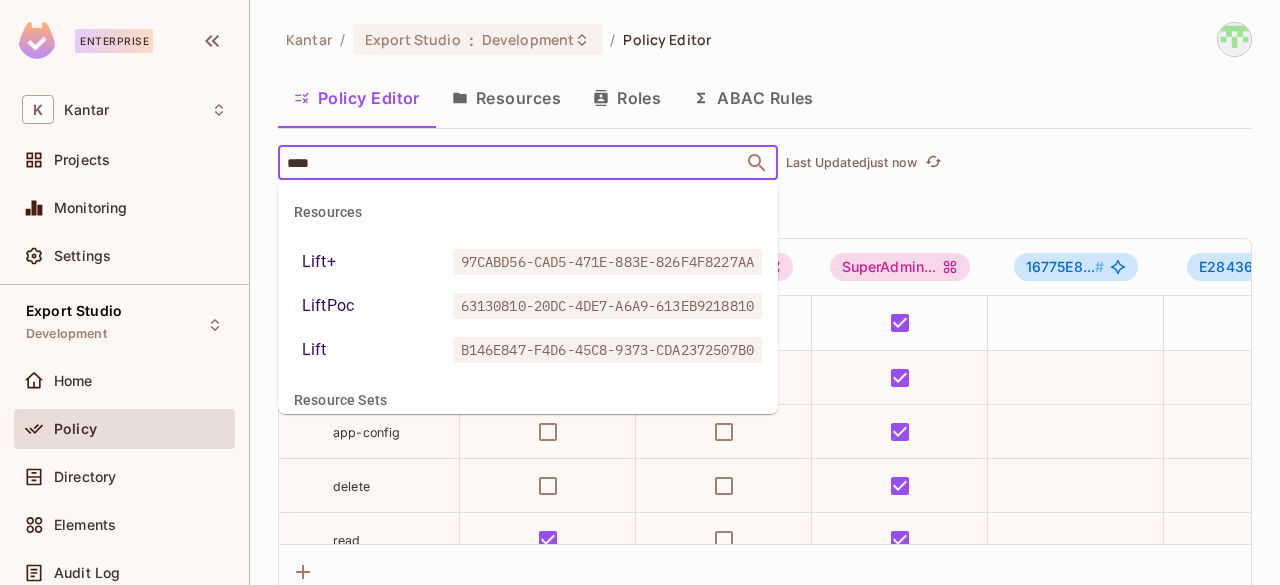 click on "Lift B146E847-F4D6-45C8-9373-CDA2372507B0" at bounding box center [528, 350] 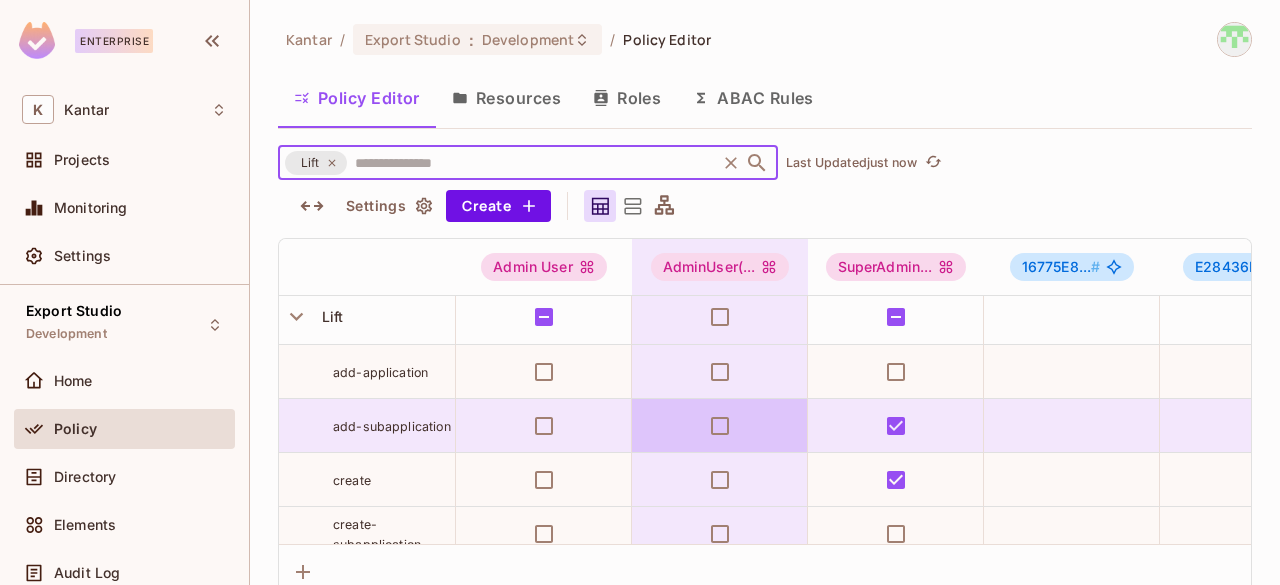 scroll, scrollTop: 5, scrollLeft: 0, axis: vertical 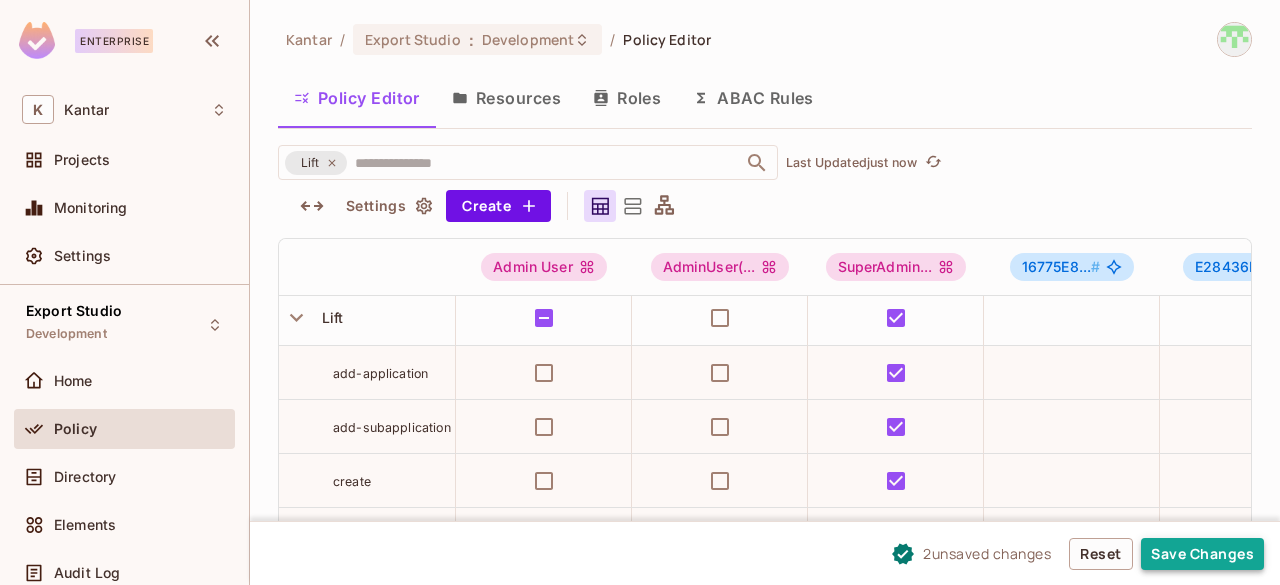 click on "Save Changes" at bounding box center [1202, 554] 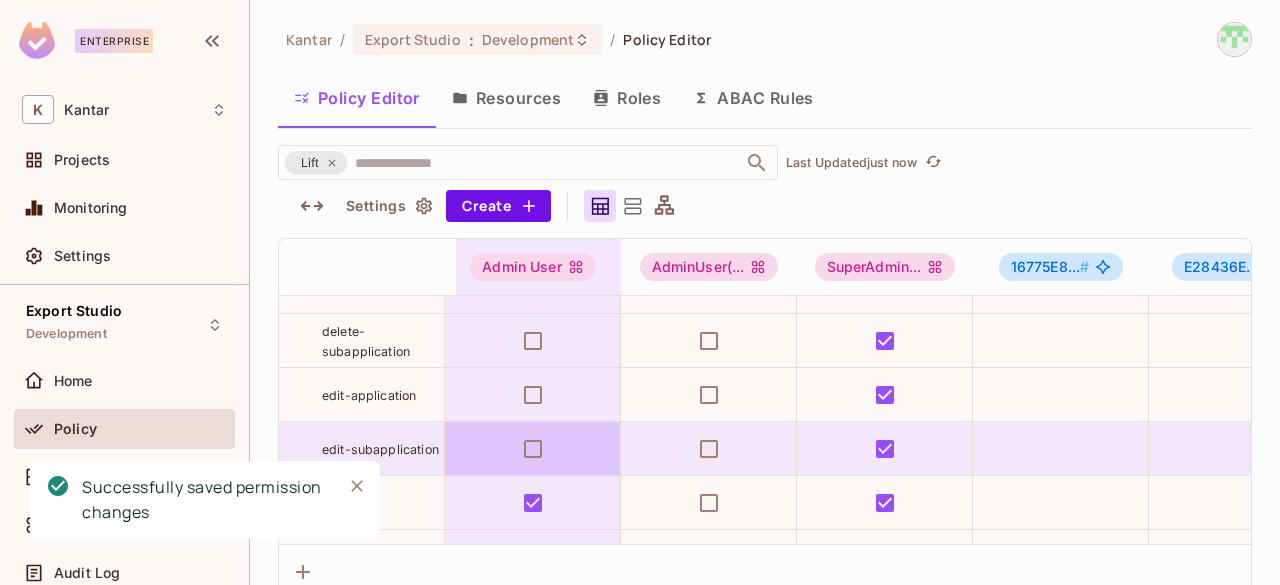 scroll, scrollTop: 415, scrollLeft: 11, axis: both 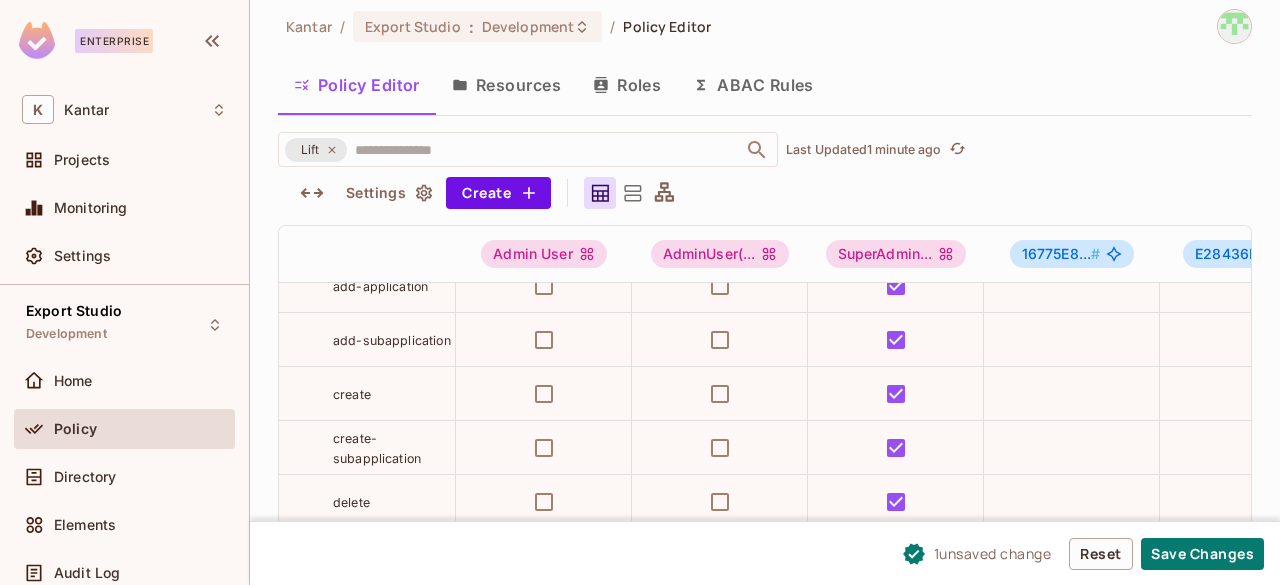 click on "create" at bounding box center [367, 394] 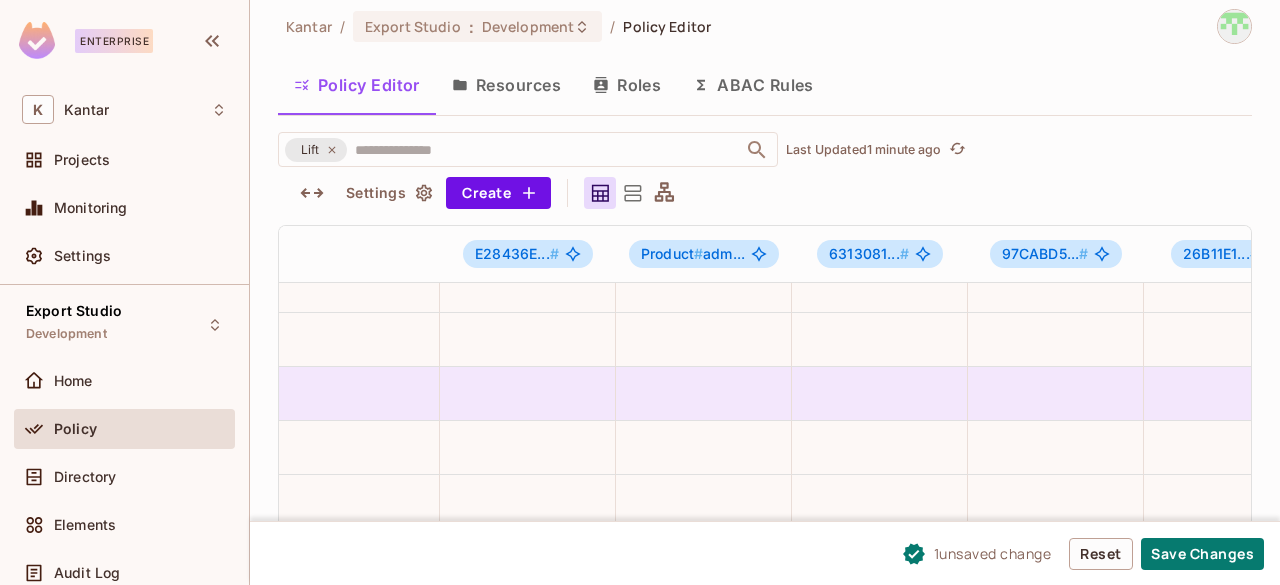 scroll, scrollTop: 79, scrollLeft: 456, axis: both 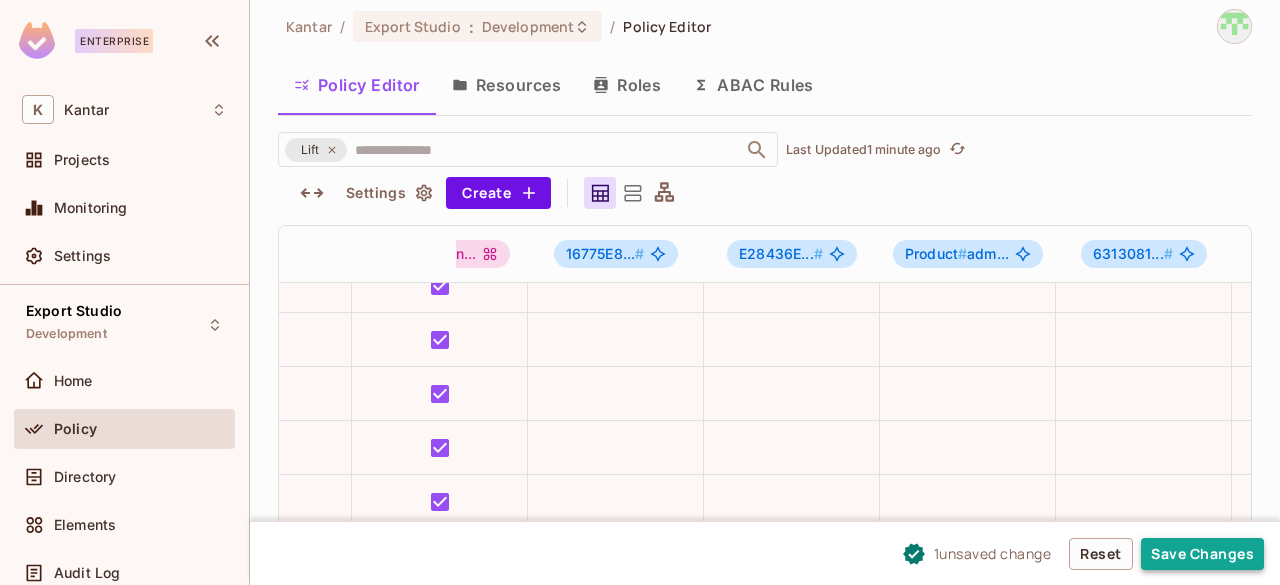 click on "Save Changes" at bounding box center [1202, 554] 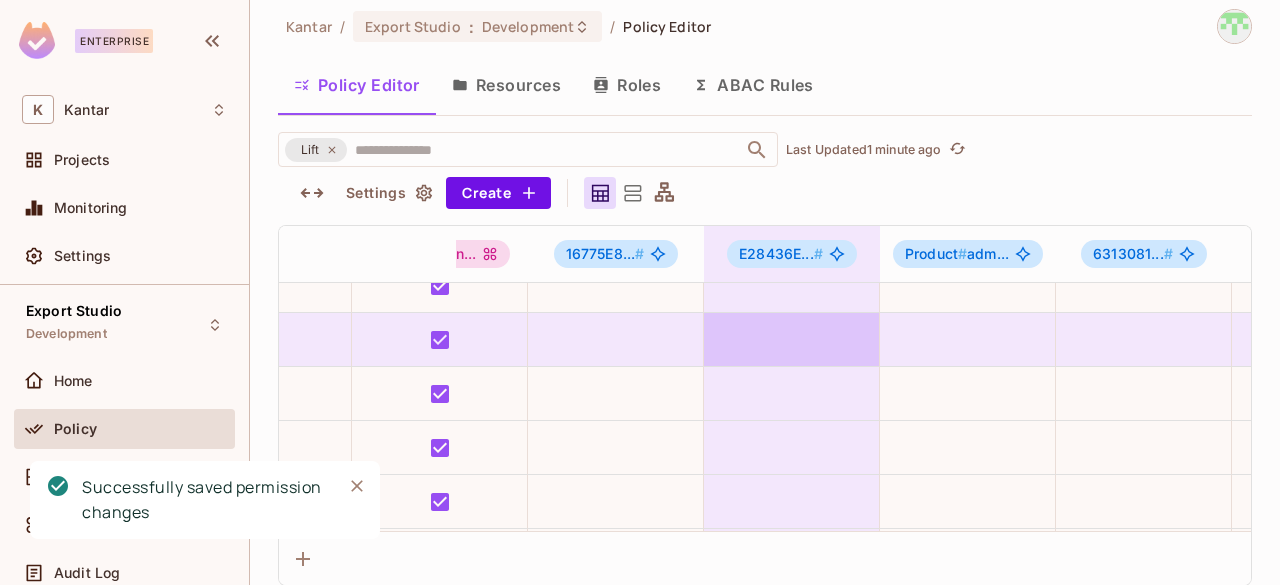 scroll, scrollTop: 79, scrollLeft: 0, axis: vertical 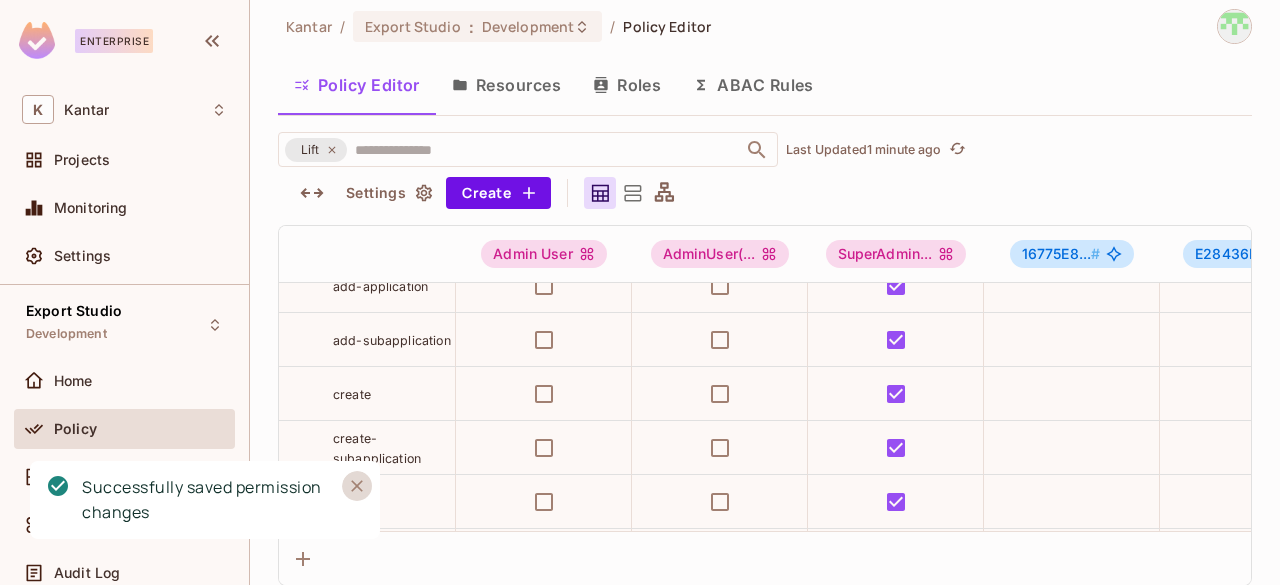 click 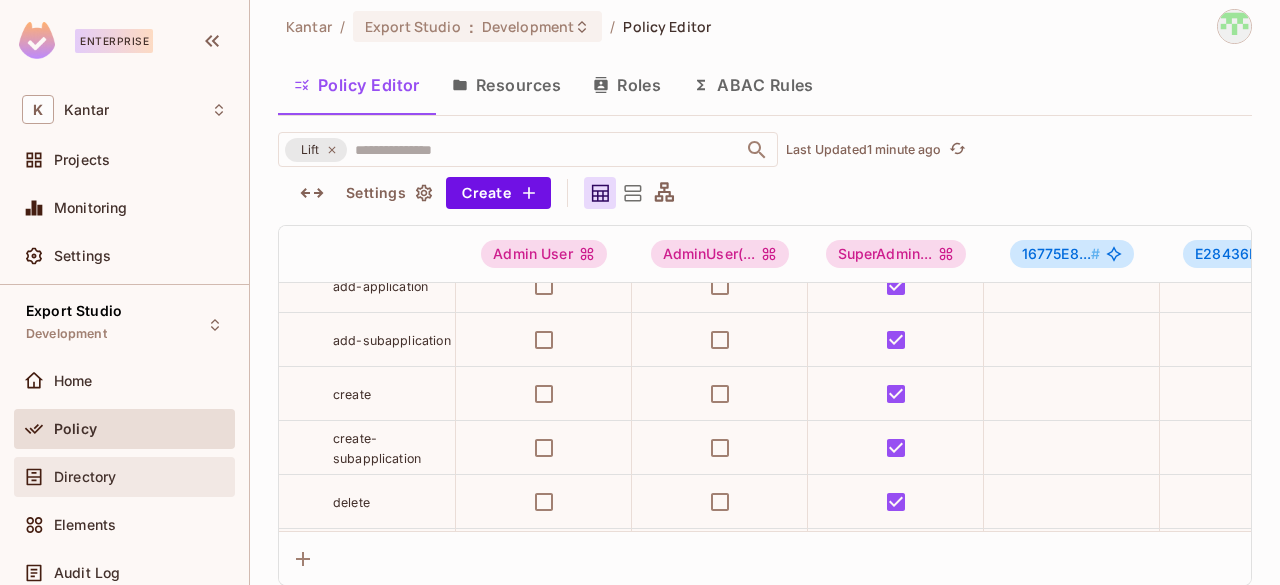 scroll, scrollTop: 81, scrollLeft: 0, axis: vertical 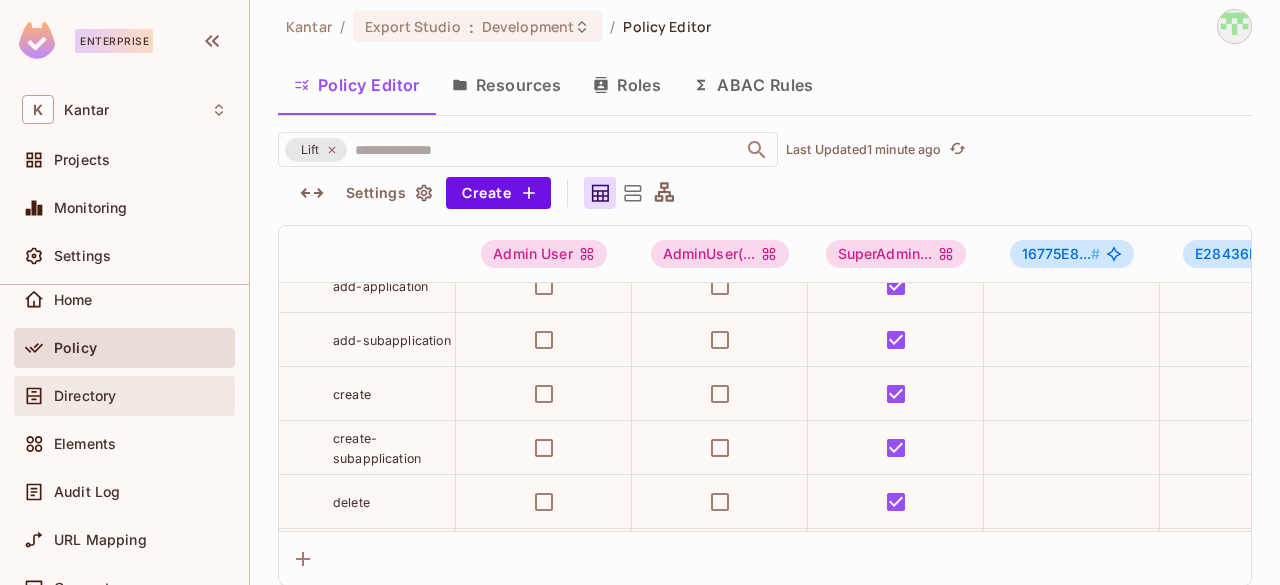 click on "Directory" at bounding box center [85, 396] 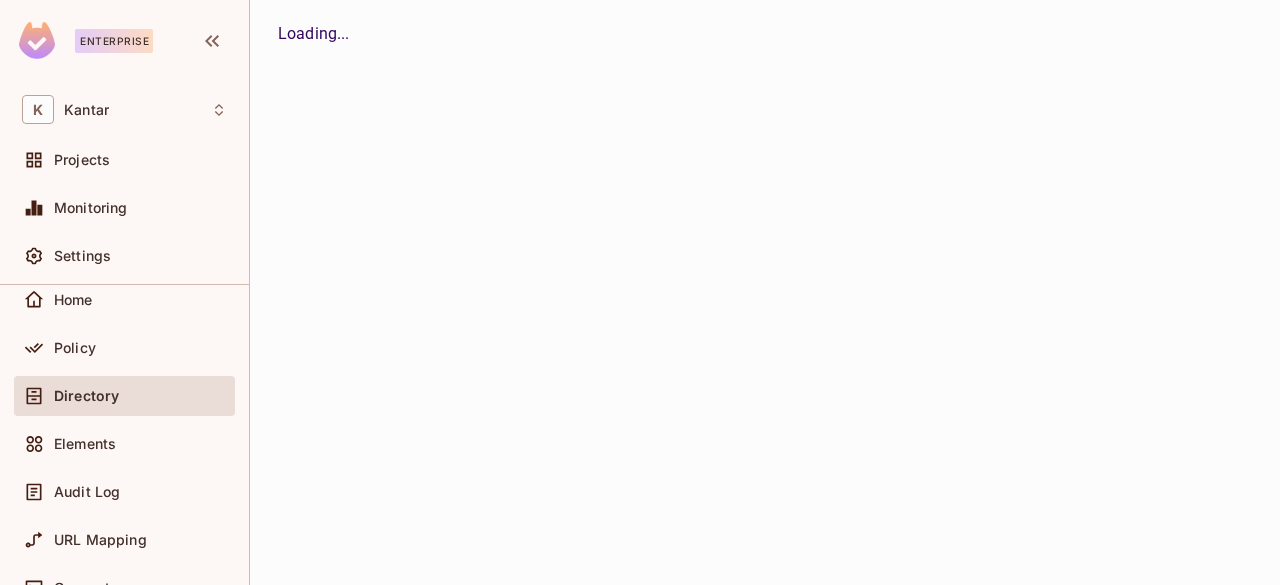 scroll, scrollTop: 0, scrollLeft: 0, axis: both 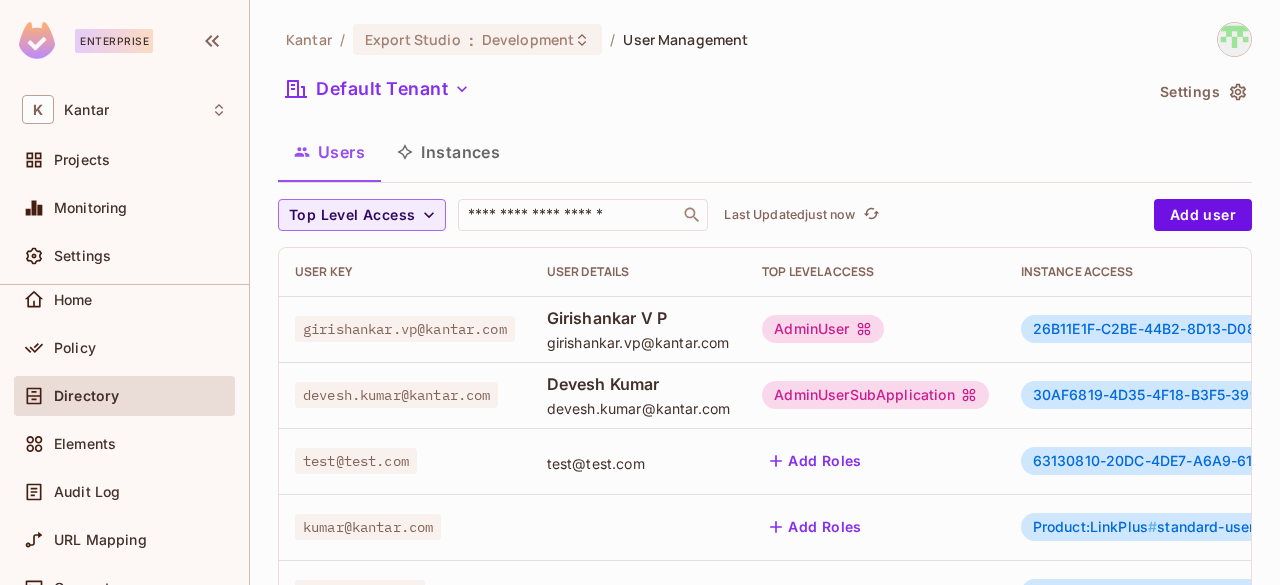 click on "Instances" at bounding box center [448, 152] 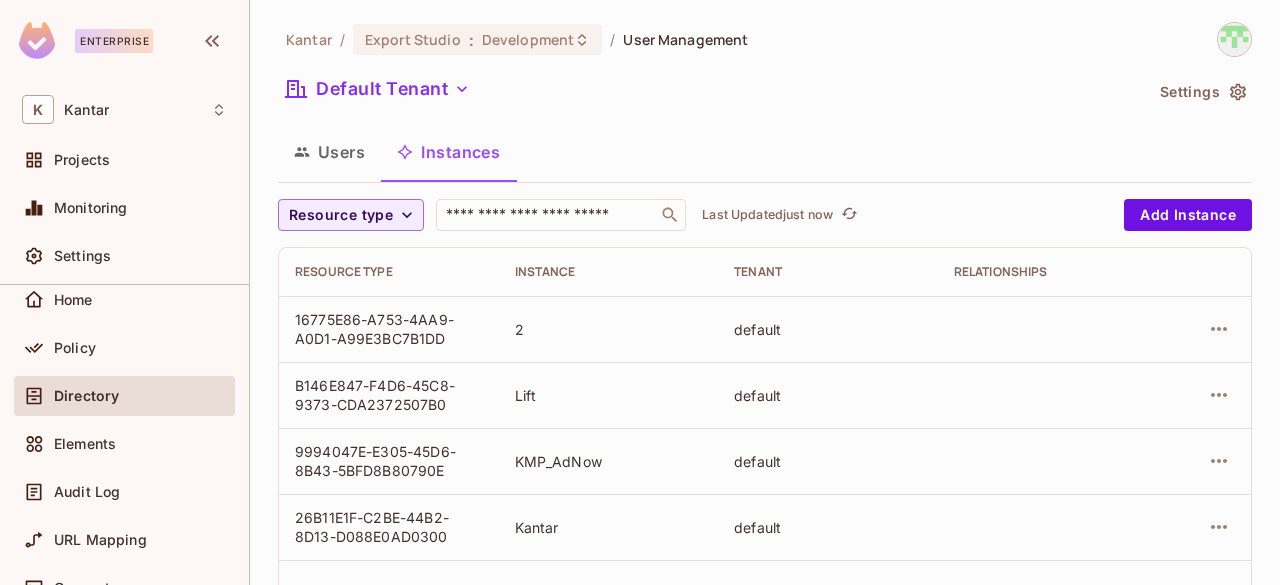 click on "Users" at bounding box center [329, 152] 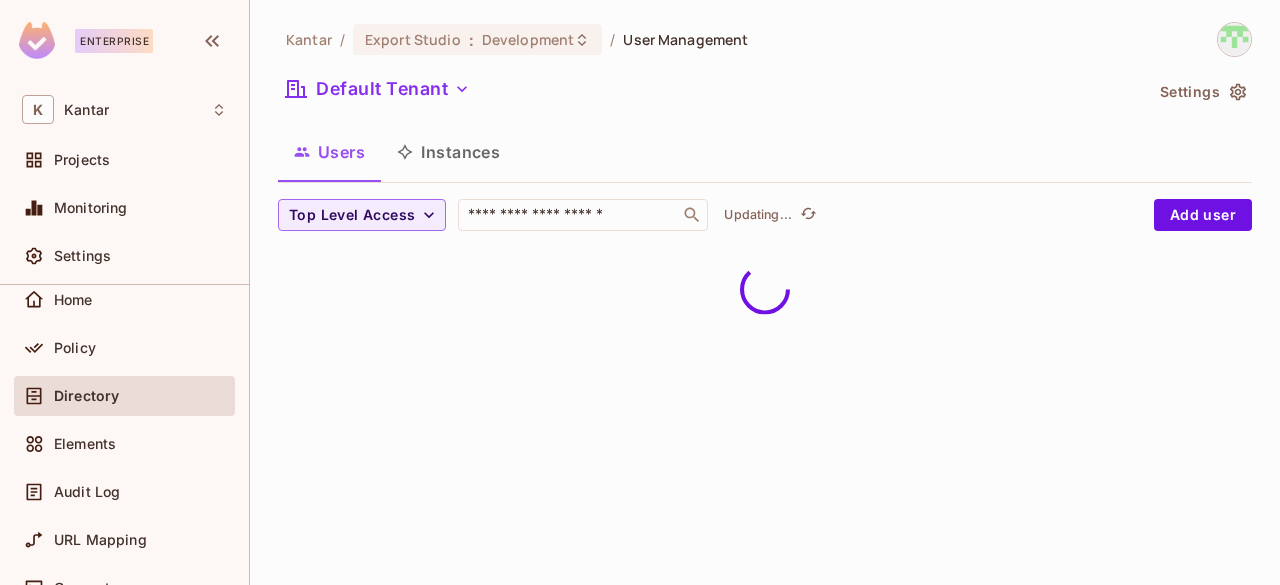 click on "Instances" at bounding box center (448, 152) 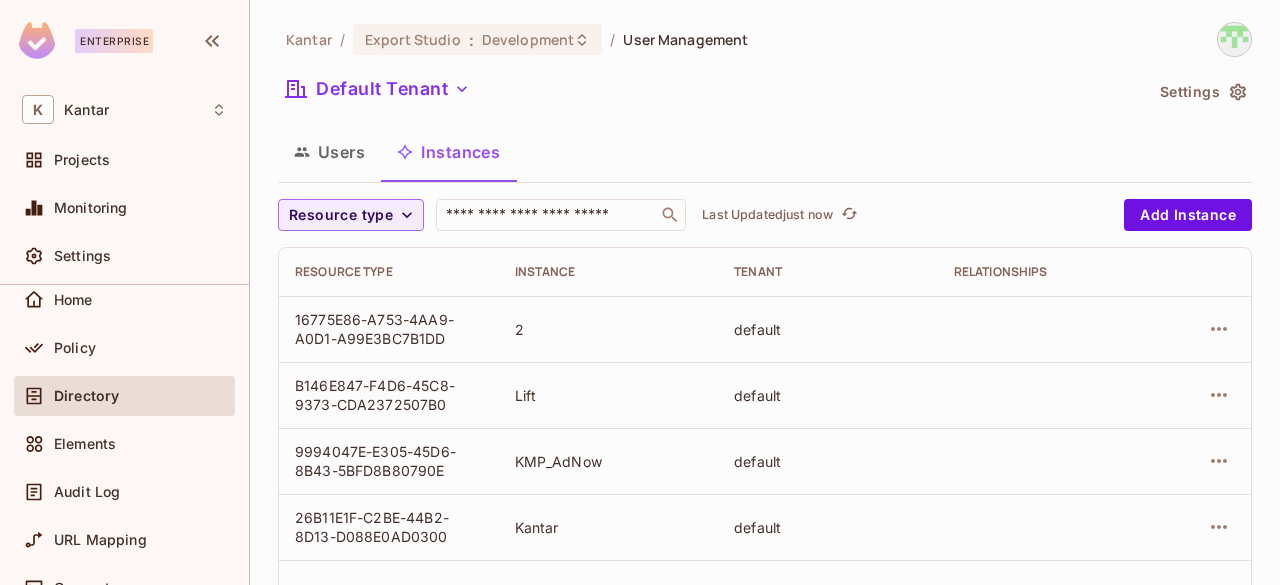 click on "Users" at bounding box center (329, 152) 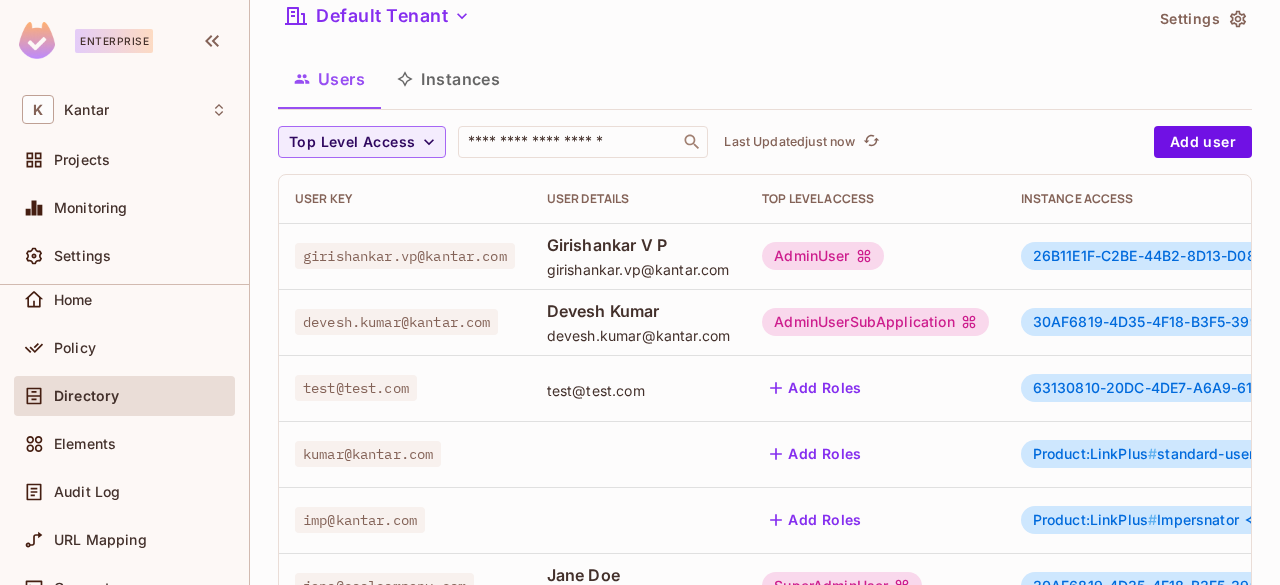 scroll, scrollTop: 84, scrollLeft: 0, axis: vertical 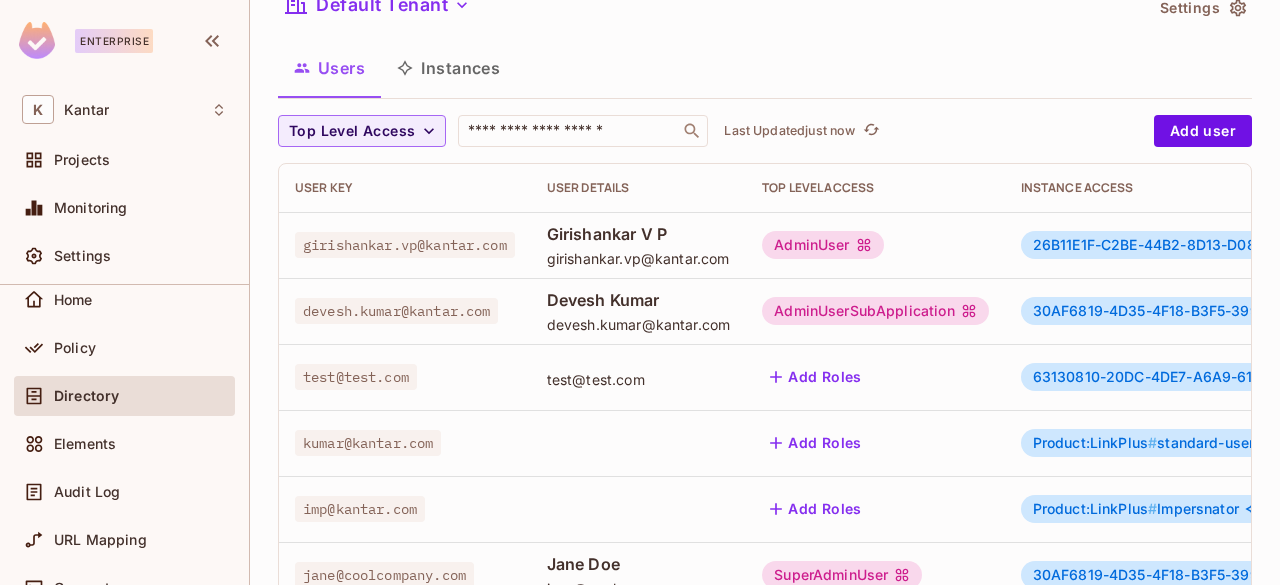 click on "AdminUserSubApplication" at bounding box center (875, 311) 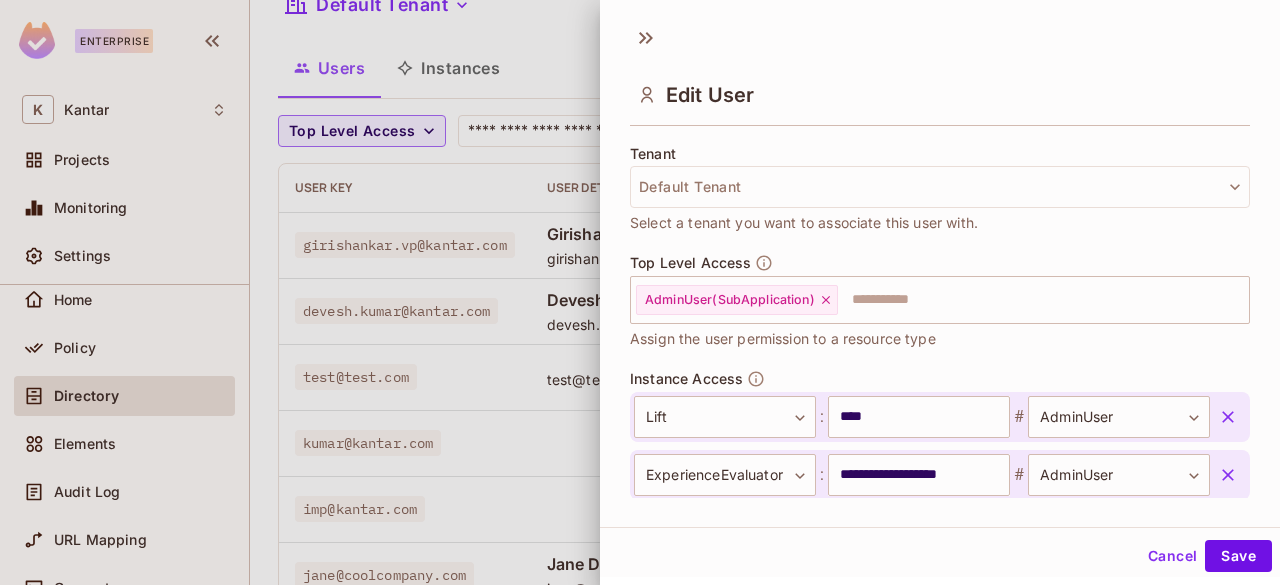 scroll, scrollTop: 543, scrollLeft: 0, axis: vertical 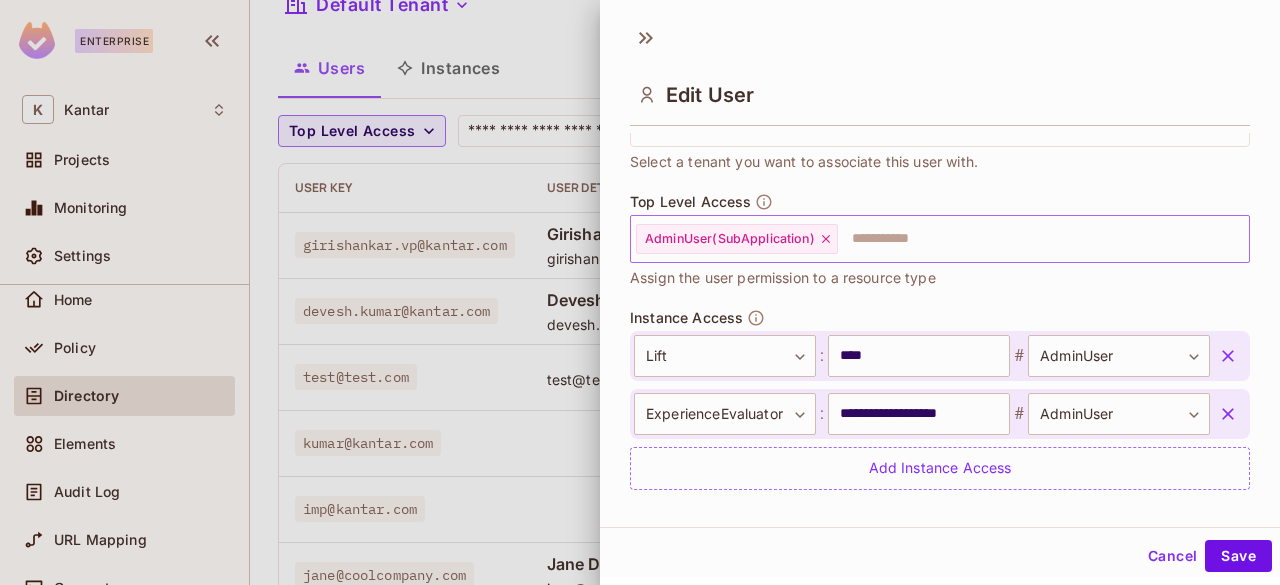 click 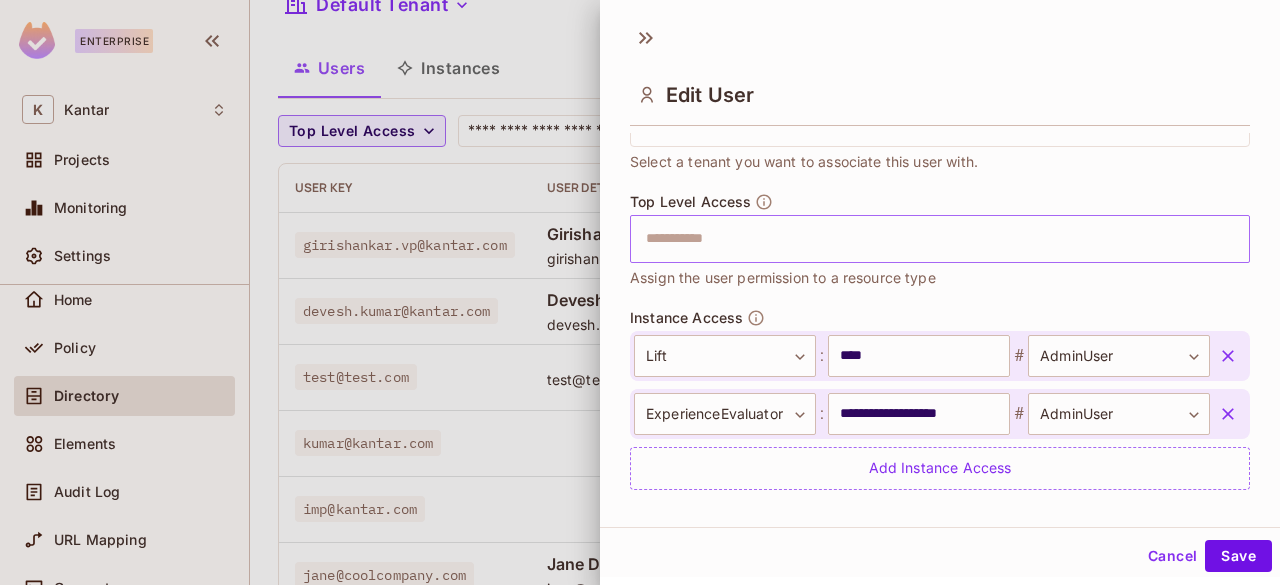 click at bounding box center (922, 239) 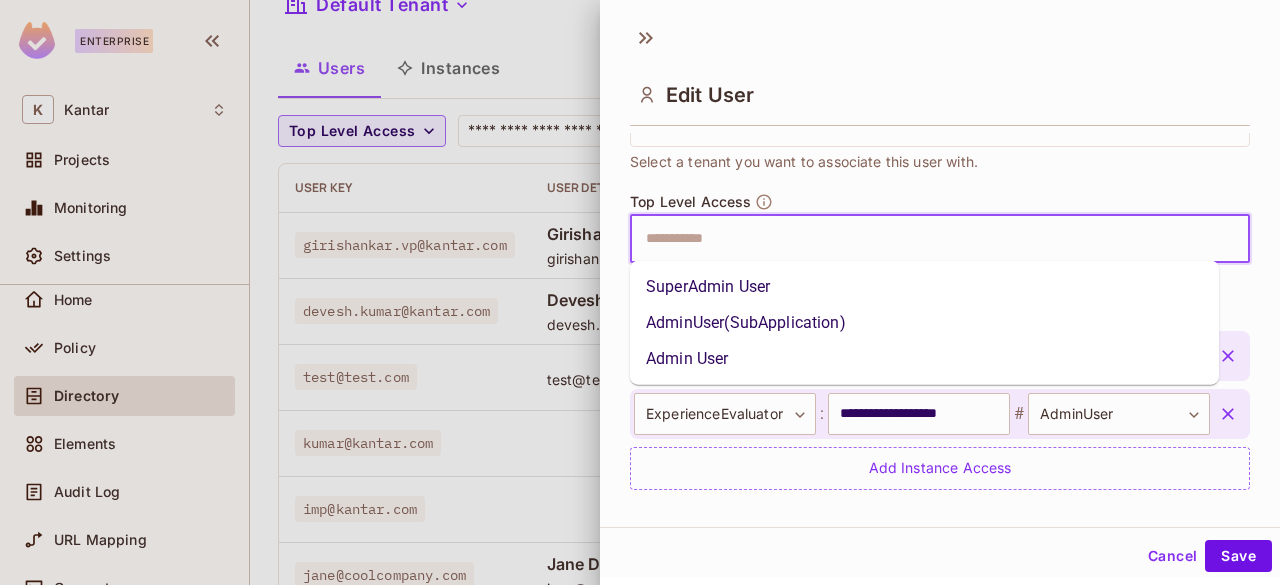click on "SuperAdmin User" at bounding box center (924, 287) 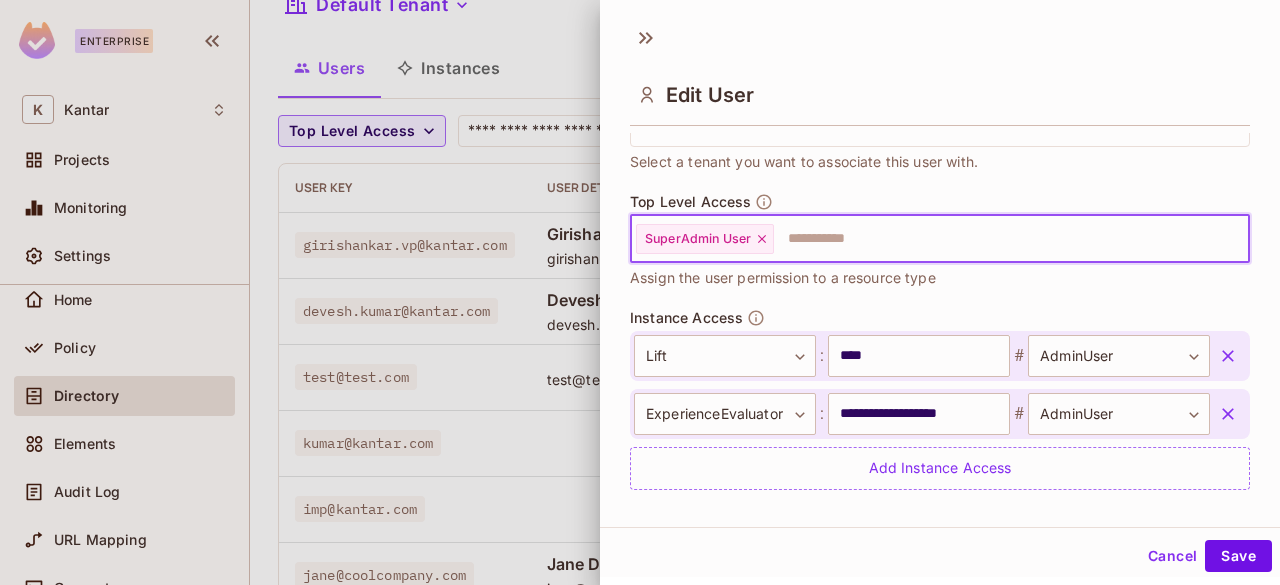 click 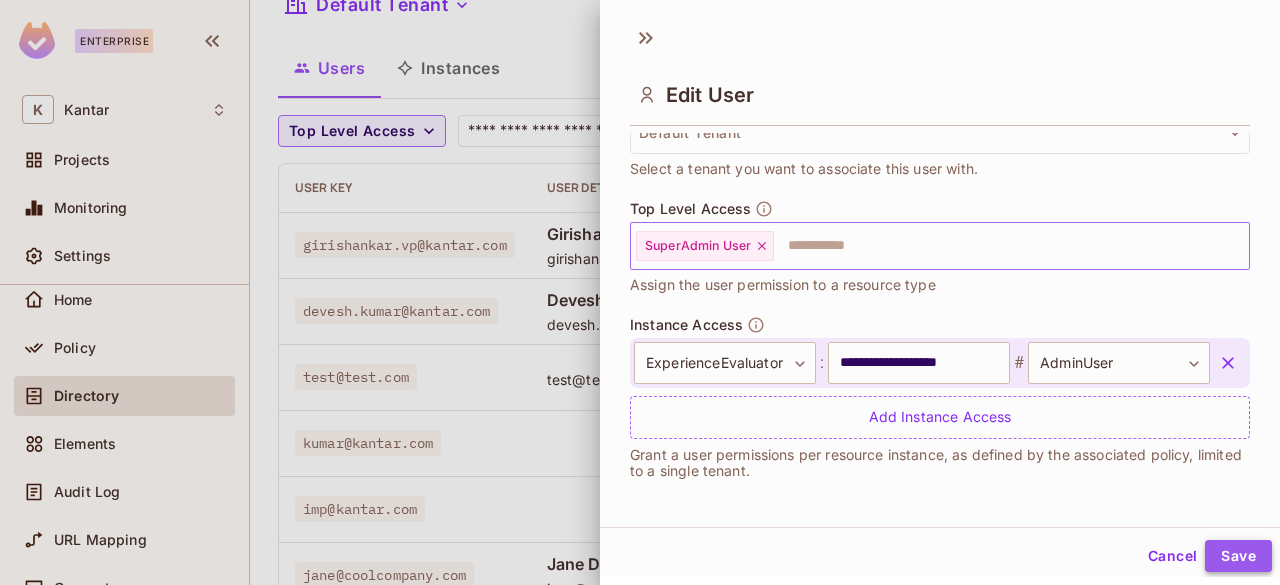 click on "Save" at bounding box center [1238, 556] 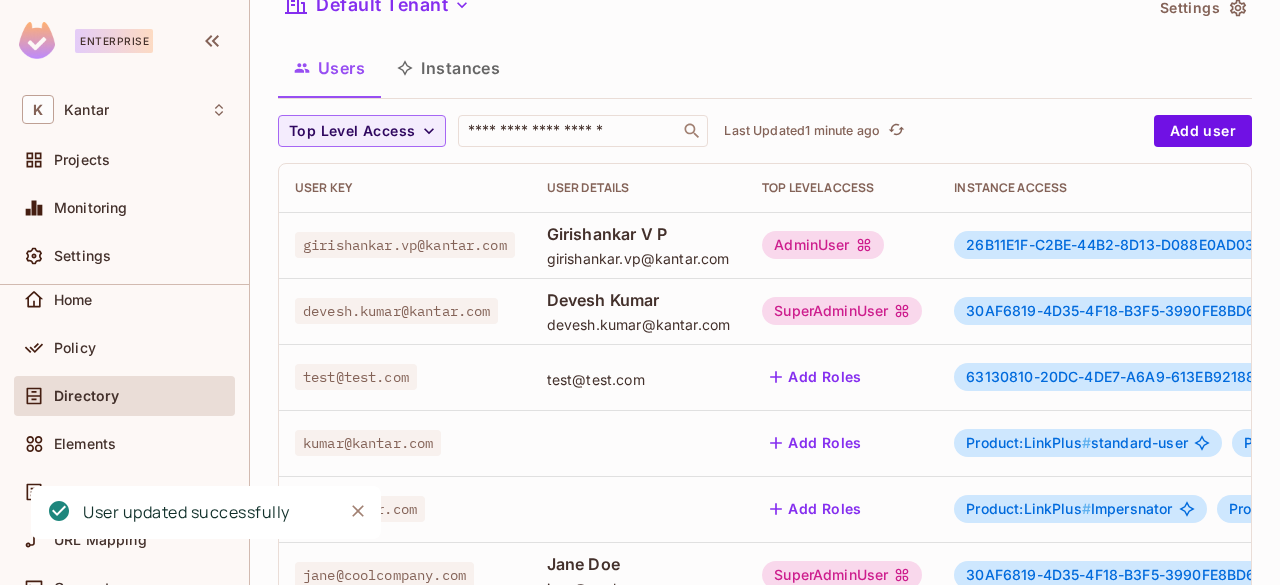 click on "SuperAdminUser" at bounding box center [842, 311] 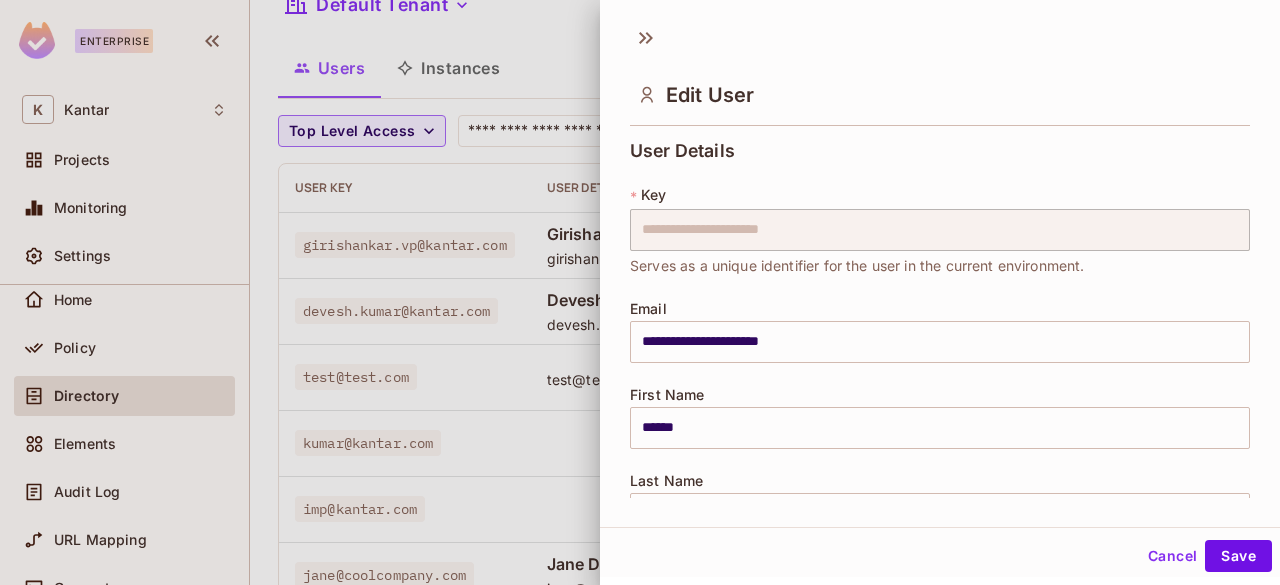 scroll, scrollTop: 424, scrollLeft: 0, axis: vertical 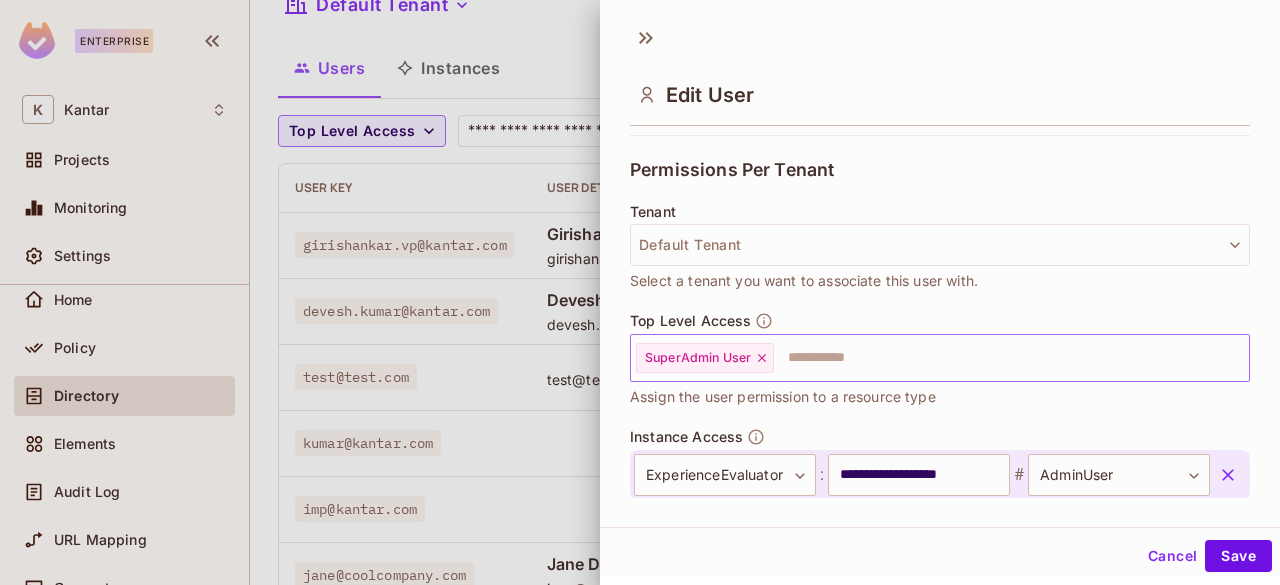 click 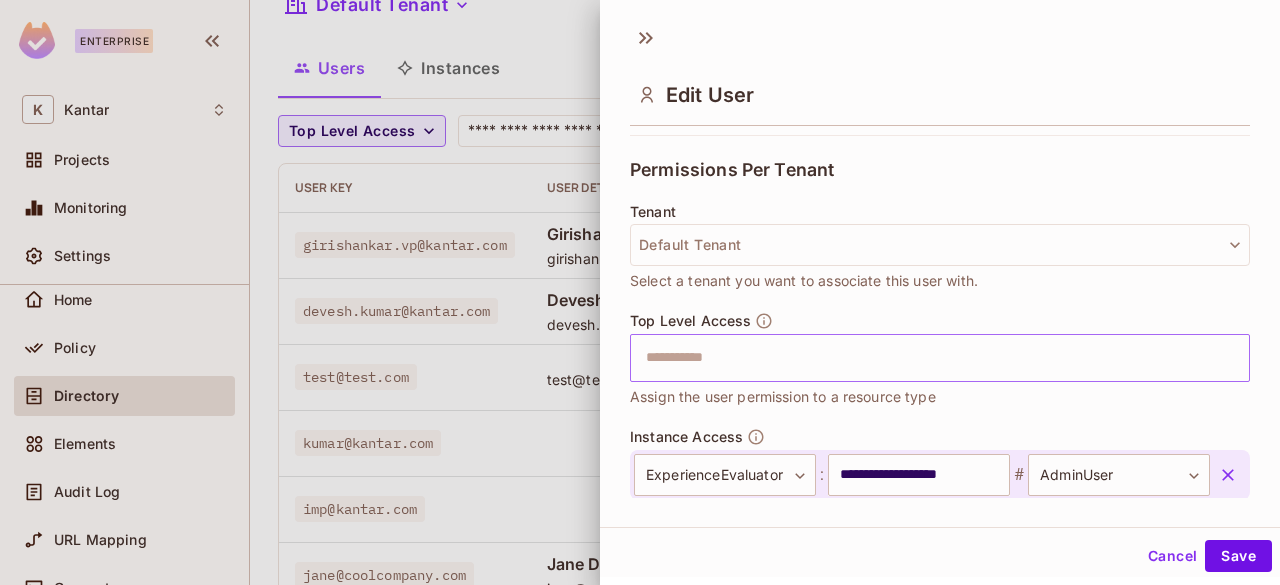 click at bounding box center (922, 358) 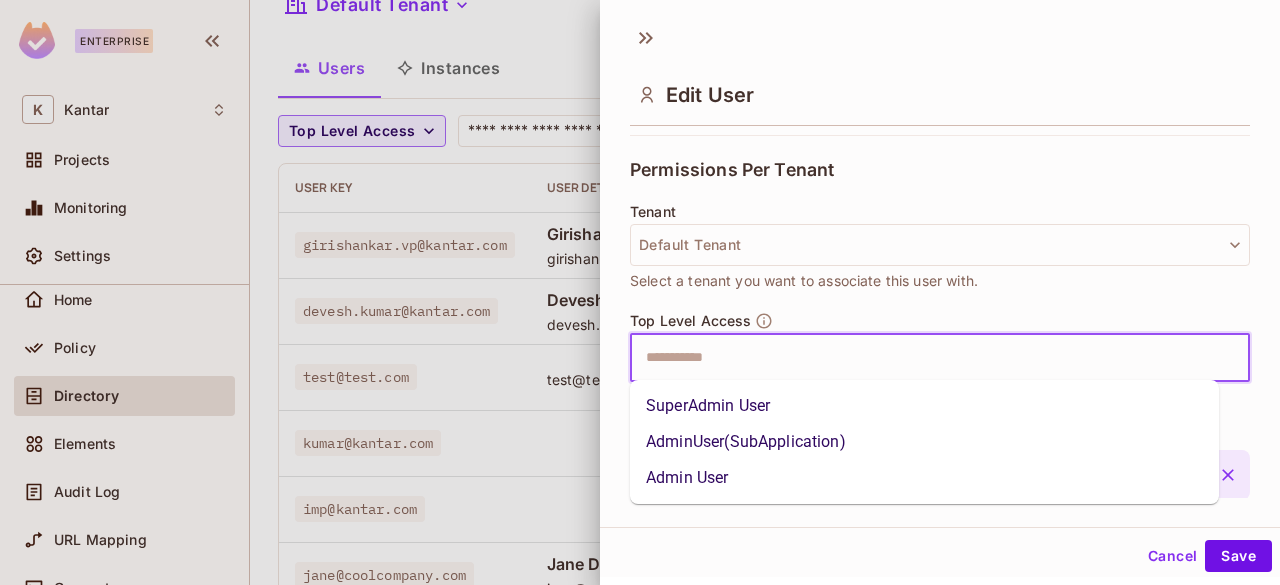click on "AdminUser(SubApplication)" at bounding box center (924, 442) 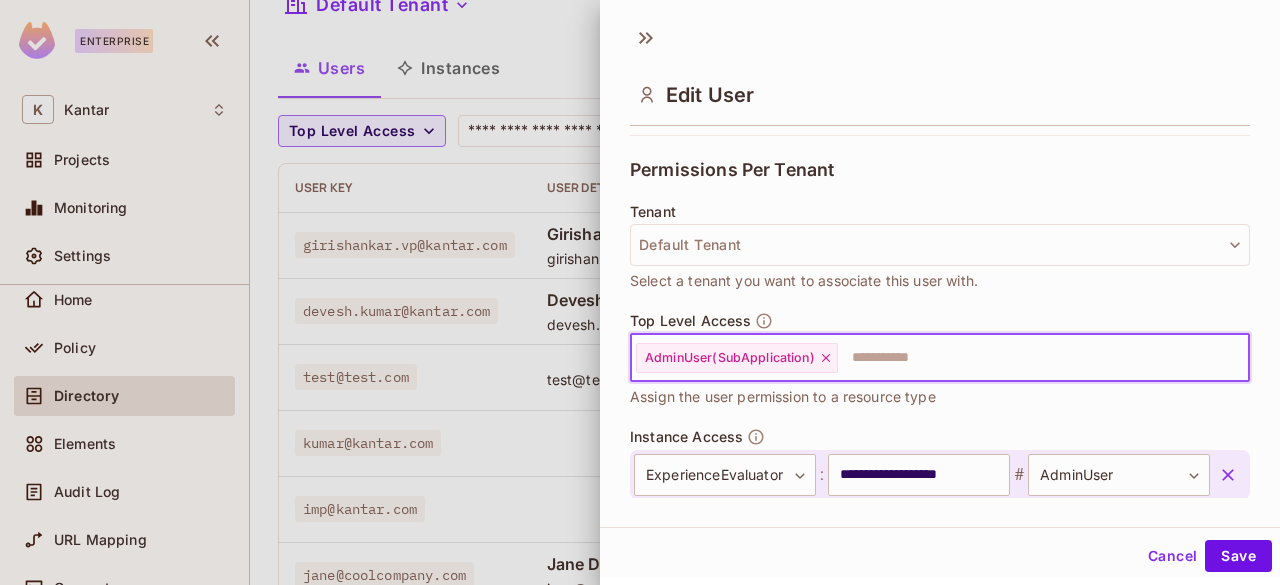 scroll, scrollTop: 536, scrollLeft: 0, axis: vertical 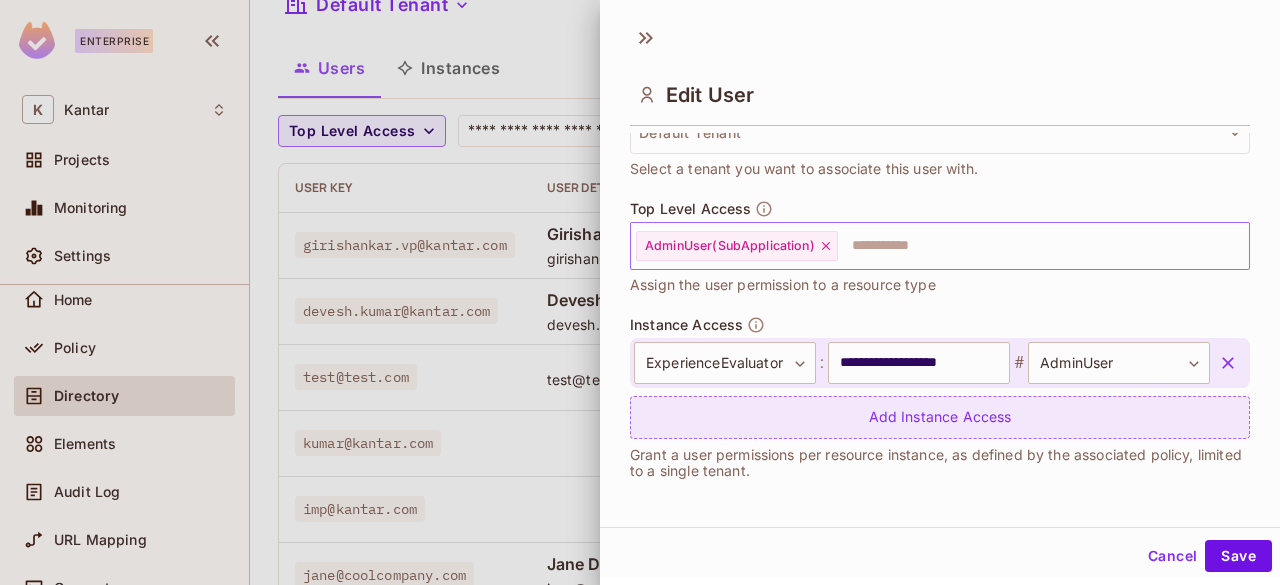 click on "Add Instance Access" at bounding box center [940, 417] 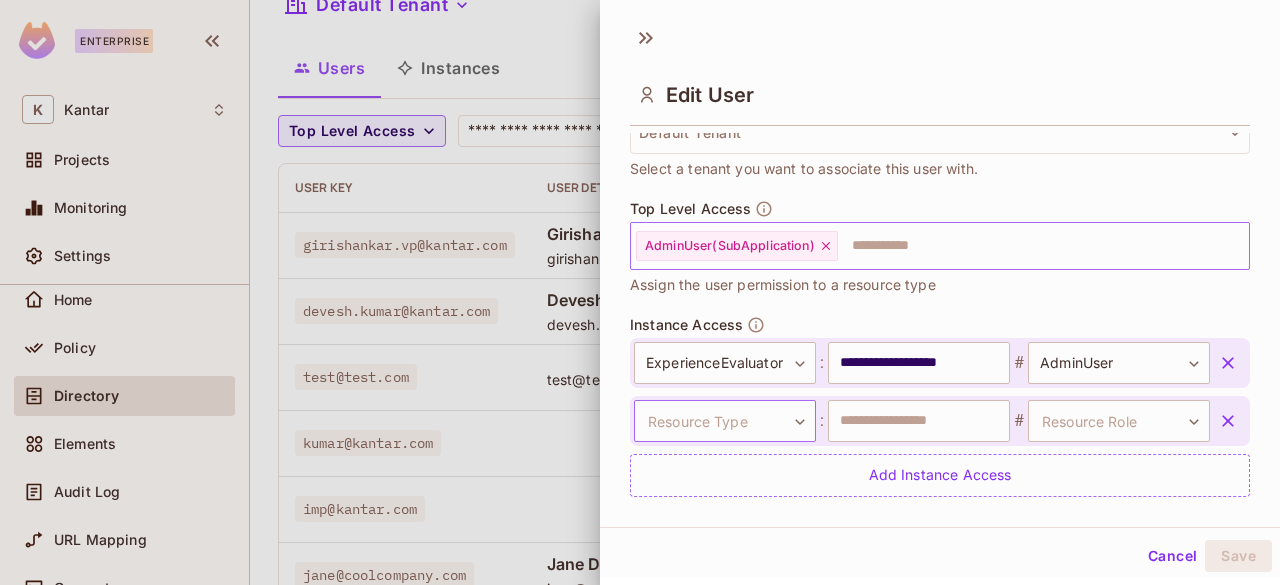 click on "Enterprise K Kantar Projects Monitoring Settings Export Studio Development Home Policy Directory Elements Audit Log URL Mapping Connect Upgrade Help & Updates Kantar / Export Studio : Development / User Management Default Tenant Settings Users Instances Top Level Access ​ Last Updated  1 minute ago Add user User Key User Details Top Level Access Instance Access [EMAIL] [NAME] [EMAIL] AdminUser 26B11E1F-C2BE-44B2-8D13-D088E0AD0300:LinkPlus # AdminUser 30AF6819-4D35-4F18-B3F5-3990FE8BD6A3:ExperienceEvaluator # StandardUser + 1 [EMAIL] [NAME] [EMAIL] SuperAdminUser 30AF6819-4D35-4F18-B3F5-3990FE8BD6A3:ExperienceEvaluator # AdminUser [EMAIL]   [EMAIL] Add Roles 63130810-20DC-4DE7-A6A9-613EB9218810:LiftPoc # Admin [EMAIL]   Add Roles Product:LinkPlus # standard-user Product:ExperienceEvaluator # admin [EMAIL]   Add Roles Product:LinkPlus # Impersnator Product:ExperienceEvaluator # Impersnator [NAME]" at bounding box center [640, 292] 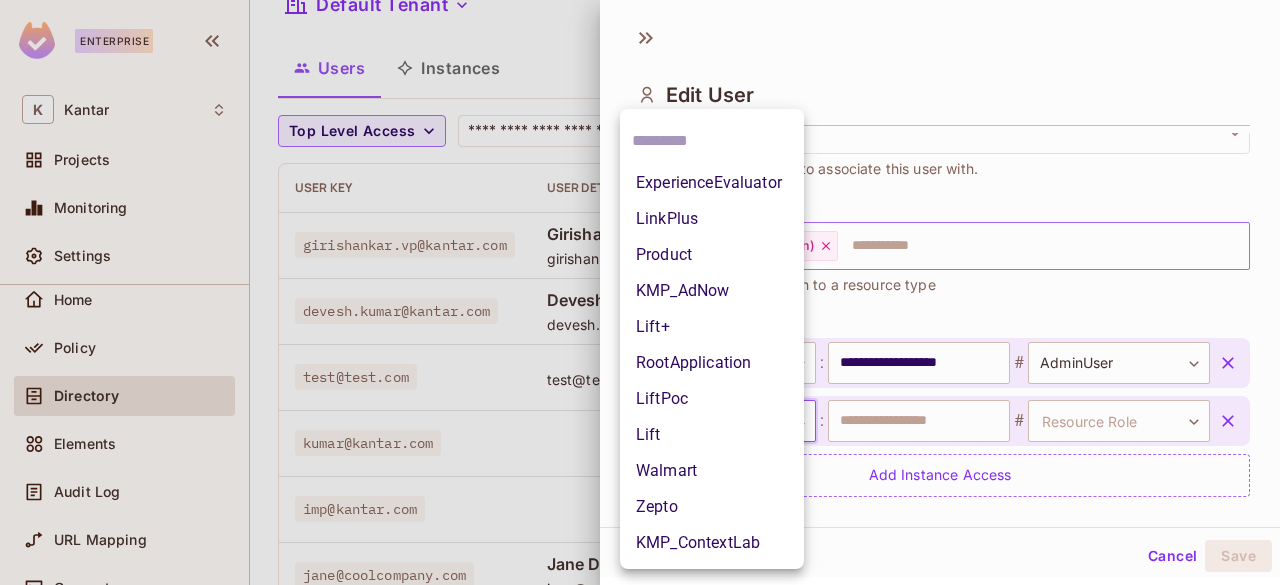 click on "Lift" at bounding box center (712, 435) 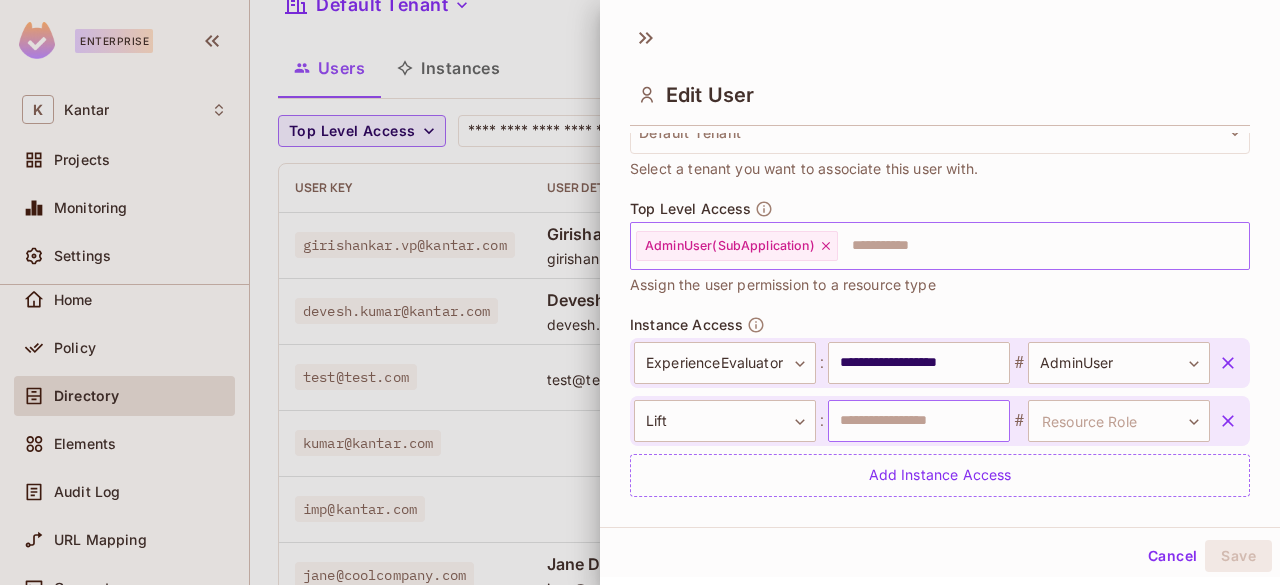click at bounding box center (919, 421) 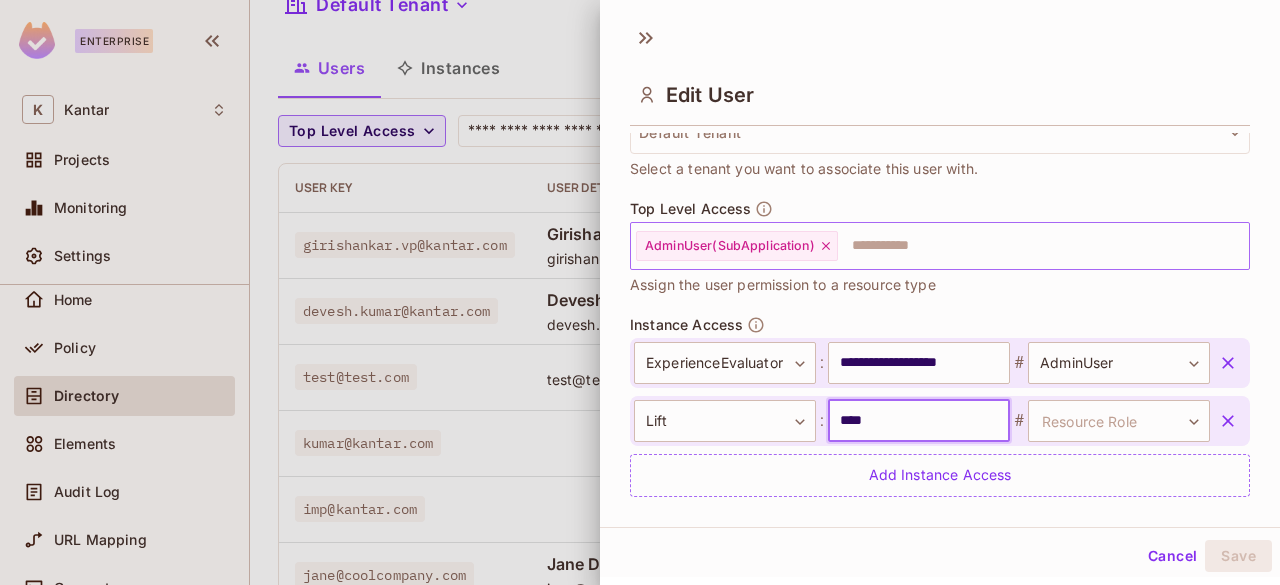 type on "****" 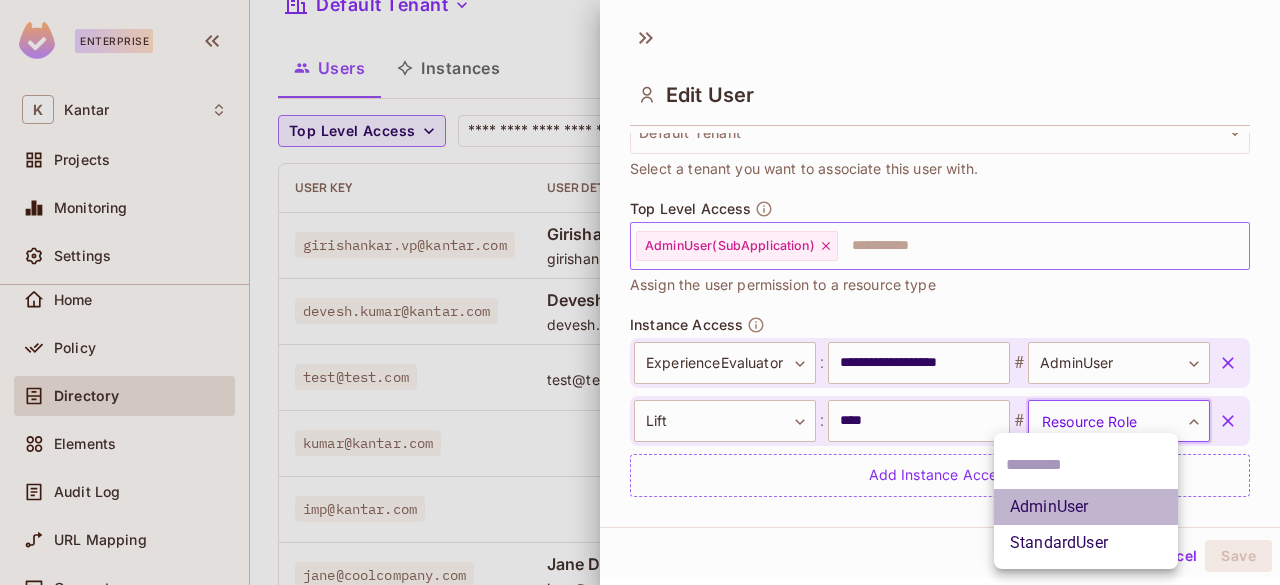 click on "AdminUser" at bounding box center [1086, 507] 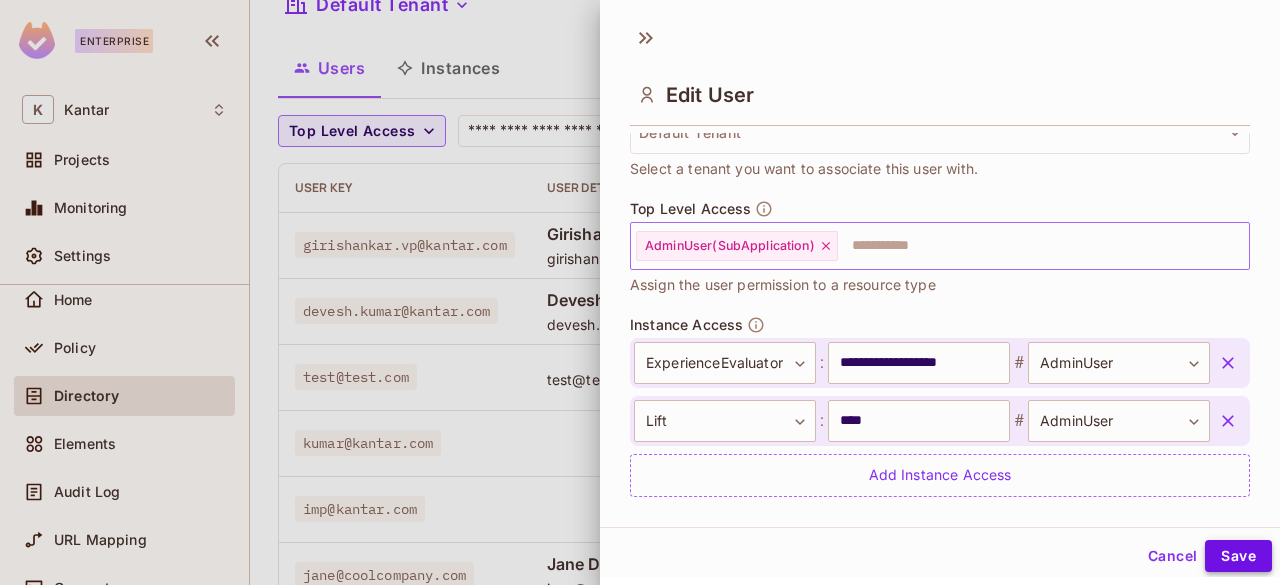 click on "Save" at bounding box center (1238, 556) 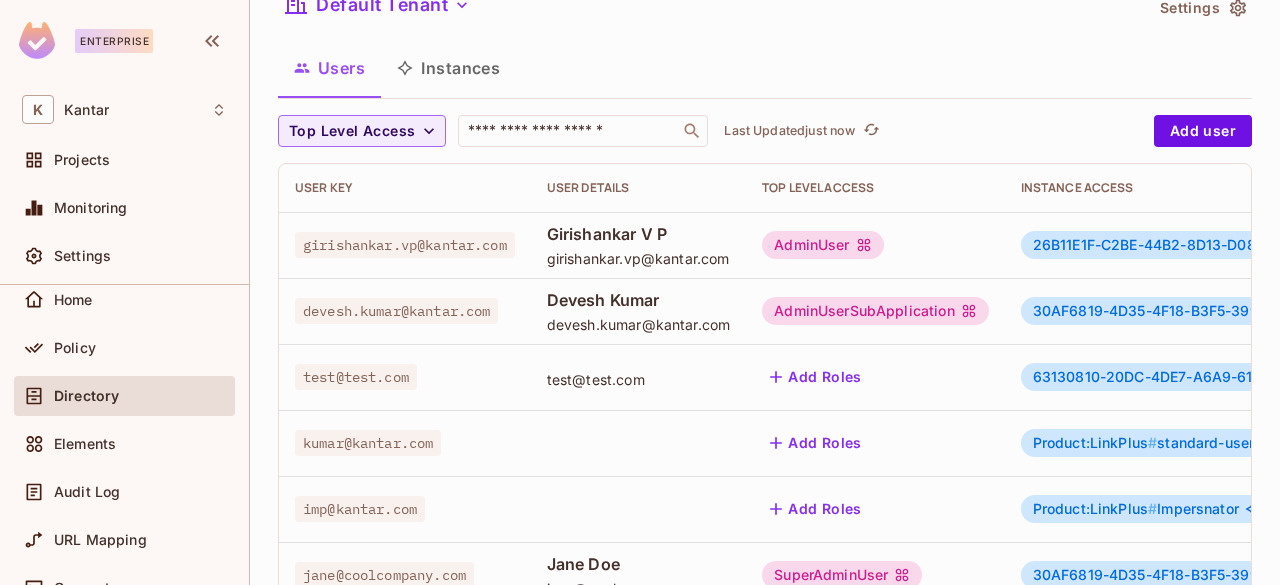 click on "AdminUserSubApplication" at bounding box center (875, 311) 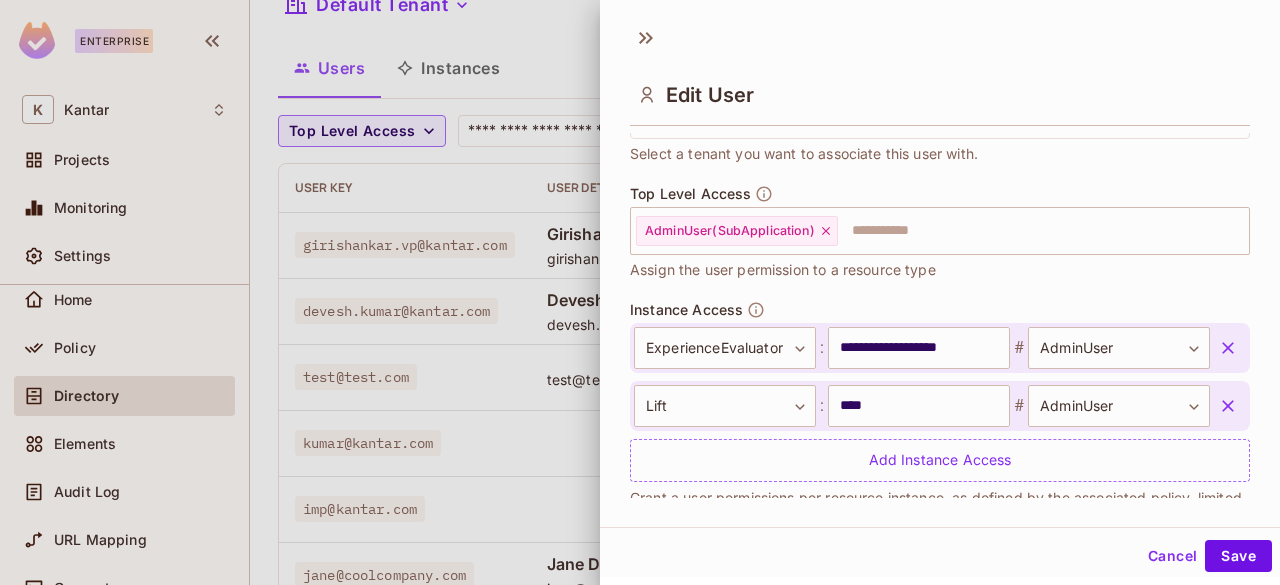 scroll, scrollTop: 594, scrollLeft: 0, axis: vertical 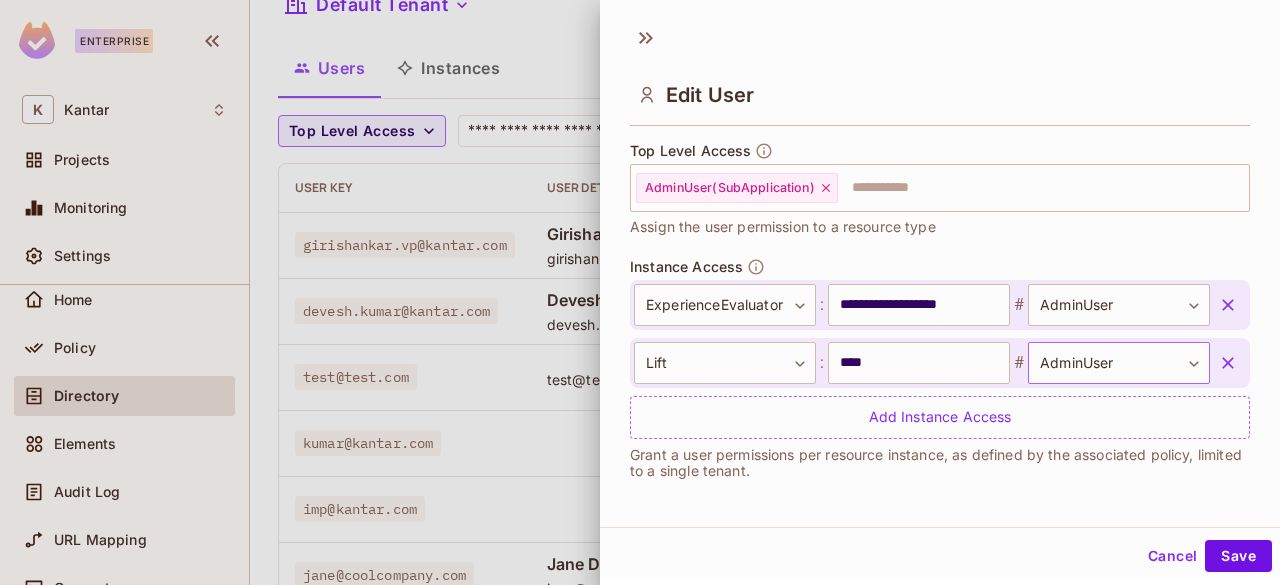 click on "Enterprise K Kantar Projects Monitoring Settings Export Studio Development Home Policy Directory Elements Audit Log URL Mapping Connect Upgrade Help & Updates Kantar / Export Studio : Development / User Management Default Tenant Settings Users Instances Top Level Access ​ Last Updated  just now Add user User Key User Details Top Level Access Instance Access [EMAIL] [NAME] [EMAIL] AdminUser 26B11E1F-C2BE-44B2-8D13-D088E0AD0300:LinkPlus # AdminUser 30AF6819-4D35-4F18-B3F5-3990FE8BD6A3:ExperienceEvaluator # StandardUser + 1 [EMAIL] [NAME] [EMAIL] AdminUserSubApplication 30AF6819-4D35-4F18-B3F5-3990FE8BD6A3:ExperienceEvaluator # AdminUser B146E847-F4D6-45C8-9373-CDA2372507B0:Lift # AdminUser [EMAIL]   [EMAIL] Add Roles 63130810-20DC-4DE7-A6A9-613EB9218810:LiftPoc # Admin [EMAIL]   Add Roles Product:LinkPlus # standard-user Product:ExperienceEvaluator # admin [EMAIL]   Add Roles Product:LinkPlus # # #" at bounding box center [640, 292] 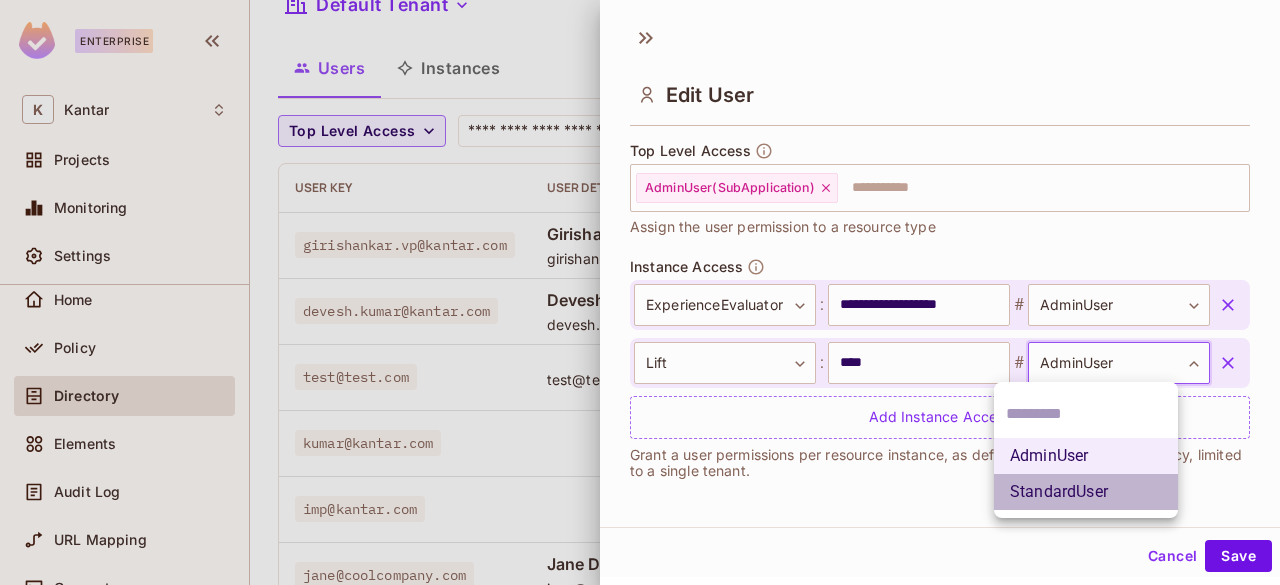 click on "StandardUser" at bounding box center [1086, 492] 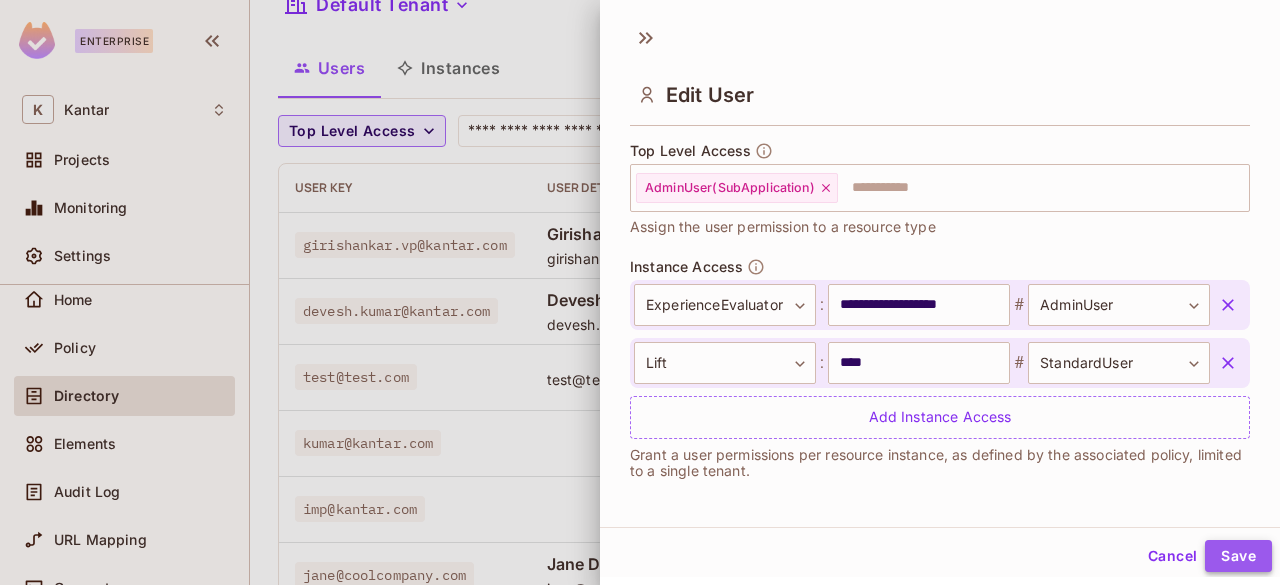 click on "Save" at bounding box center (1238, 556) 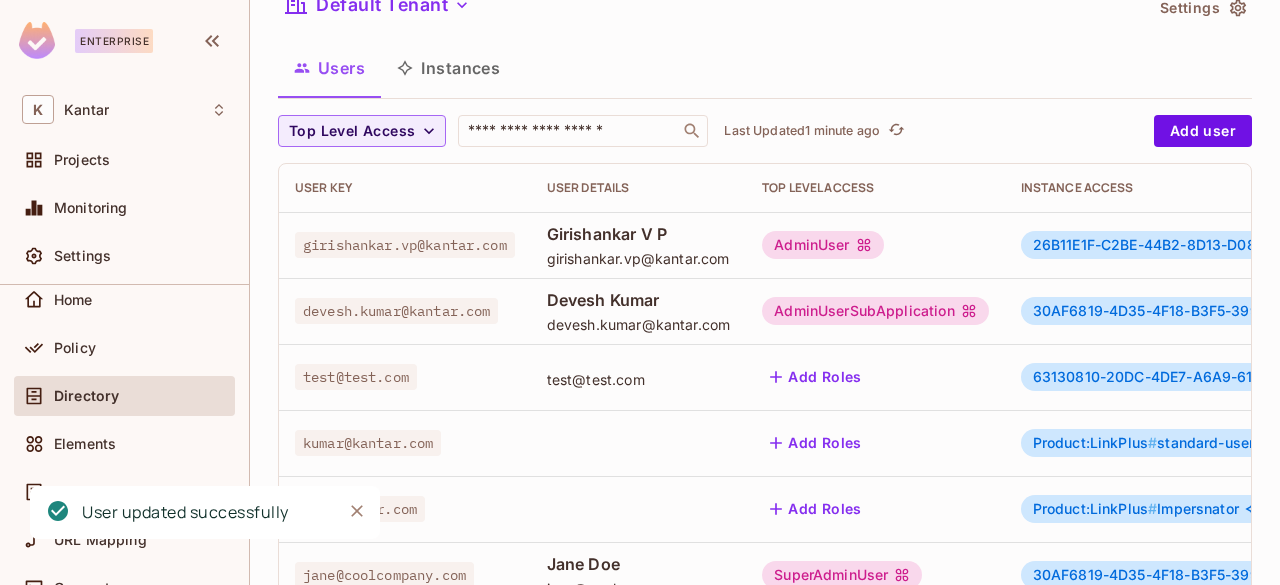 click on "AdminUserSubApplication" at bounding box center [875, 311] 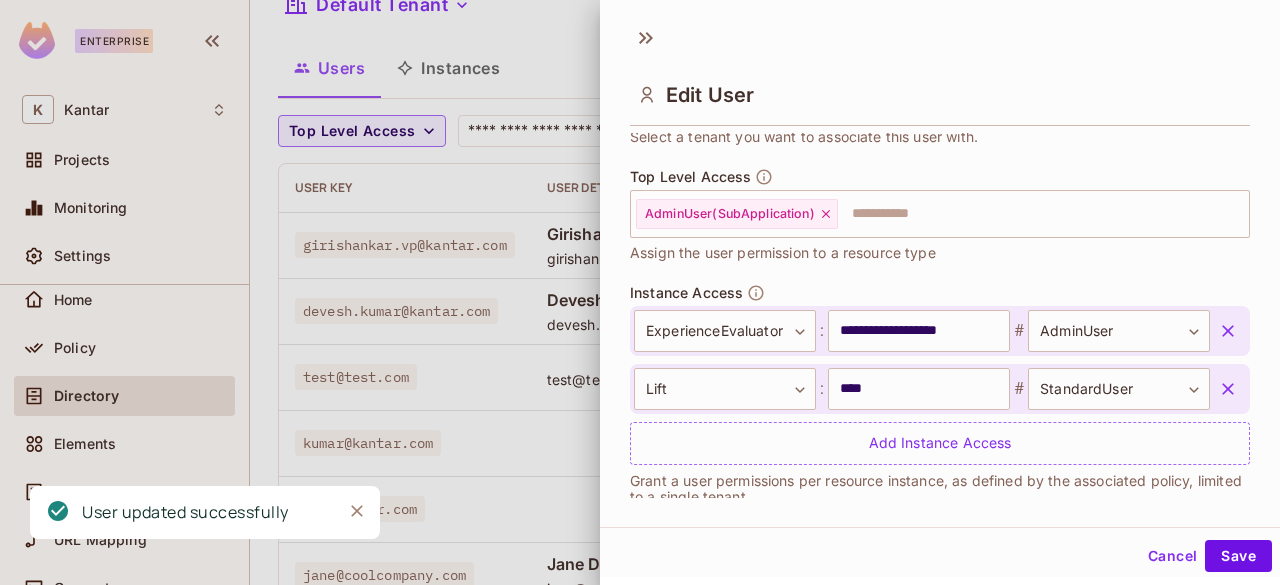 scroll, scrollTop: 567, scrollLeft: 0, axis: vertical 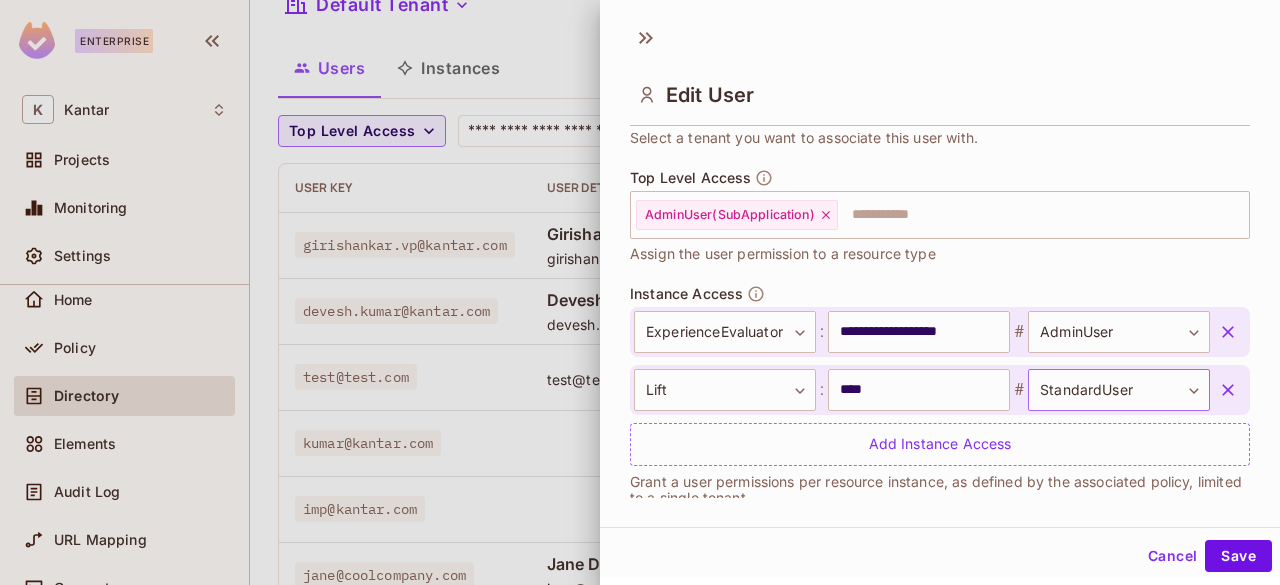 click on "Enterprise K Kantar Projects Monitoring Settings Export Studio Development Home Policy Directory Elements Audit Log URL Mapping Connect Upgrade Help & Updates Kantar / Export Studio : Development / User Management Default Tenant Settings Users Instances Top Level Access ​ Last Updated  1 minute ago Add user User Key User Details Top Level Access Instance Access [EMAIL] [NAME] [EMAIL] AdminUser 26B11E1F-C2BE-44B2-8D13-D088E0AD0300:LinkPlus # AdminUser 30AF6819-4D35-4F18-B3F5-3990FE8BD6A3:ExperienceEvaluator # StandardUser + 1 [EMAIL] [NAME] [EMAIL] AdminUserSubApplication 30AF6819-4D35-4F18-B3F5-3990FE8BD6A3:ExperienceEvaluator # AdminUser B146E847-F4D6-45C8-9373-CDA2372507B0:Lift # StandardUser [EMAIL]   [EMAIL] Add Roles 63130810-20DC-4DE7-A6A9-613EB9218810:LiftPoc # Admin [EMAIL]   Add Roles Product:LinkPlus # standard-user Product:ExperienceEvaluator # admin [EMAIL]   Add Roles Product:LinkPlus #" at bounding box center [640, 292] 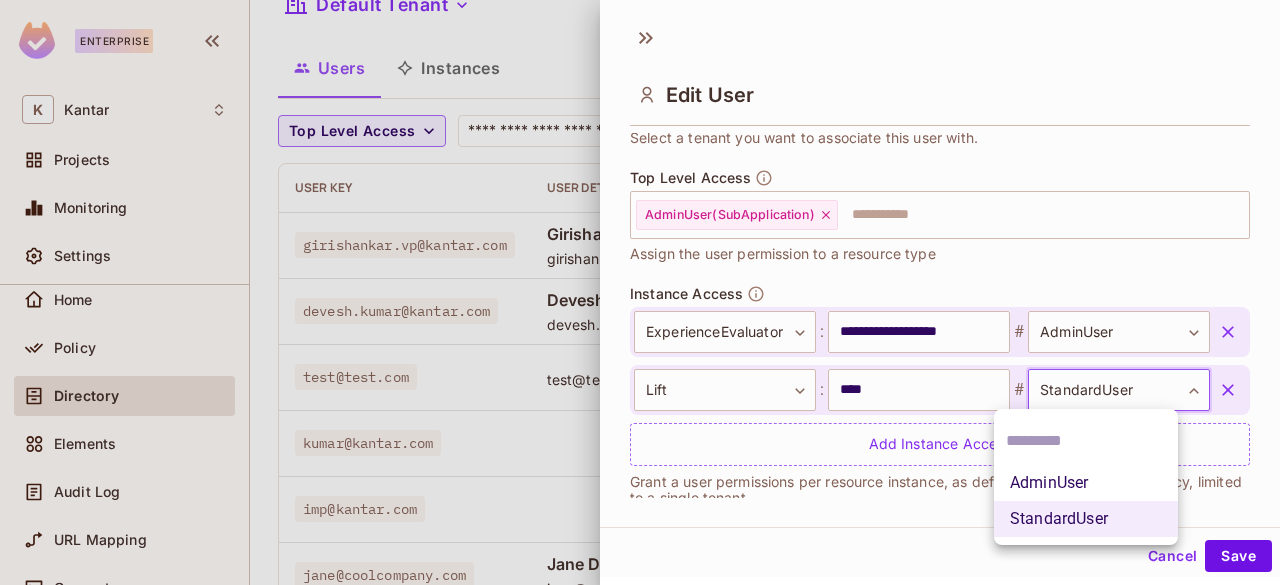 click on "AdminUser" at bounding box center [1086, 483] 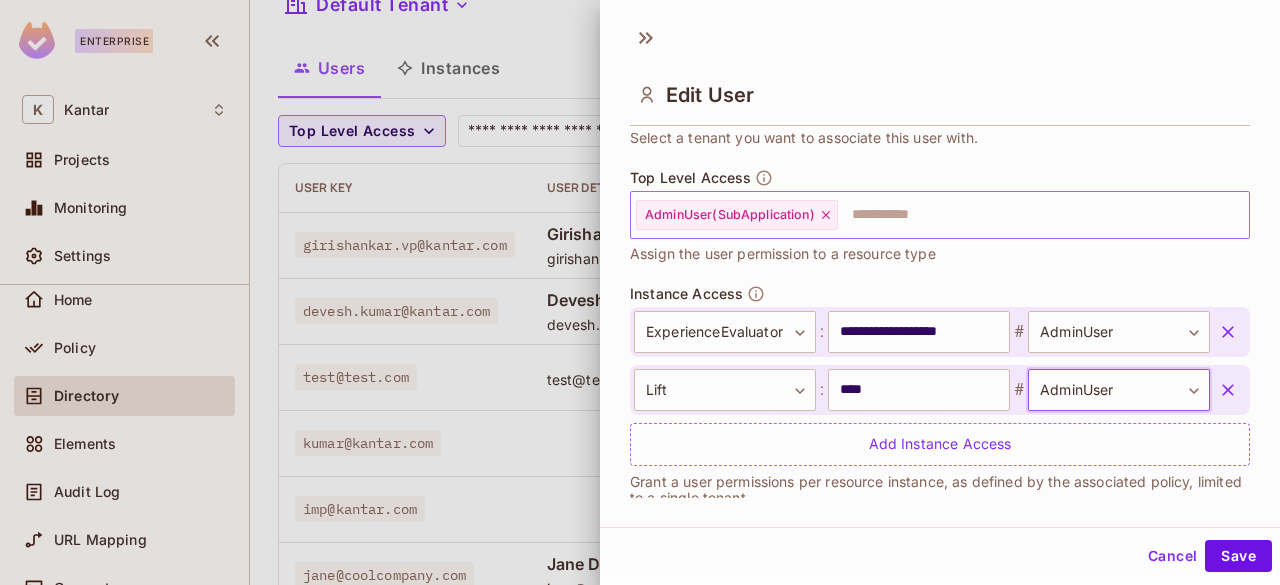 click 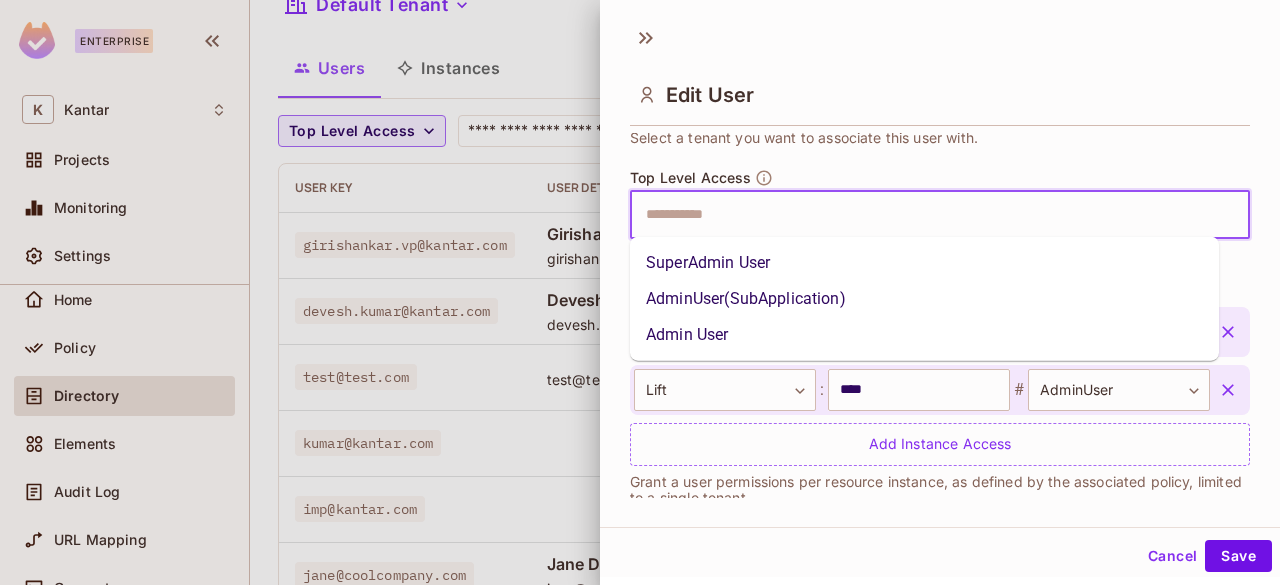 click at bounding box center [922, 215] 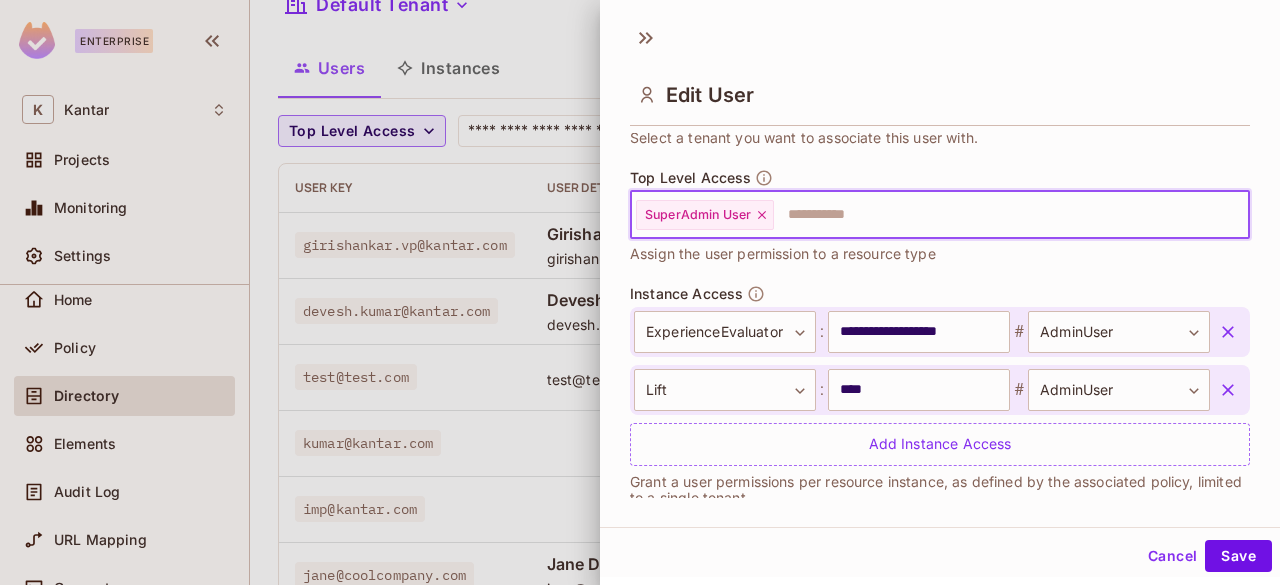 click 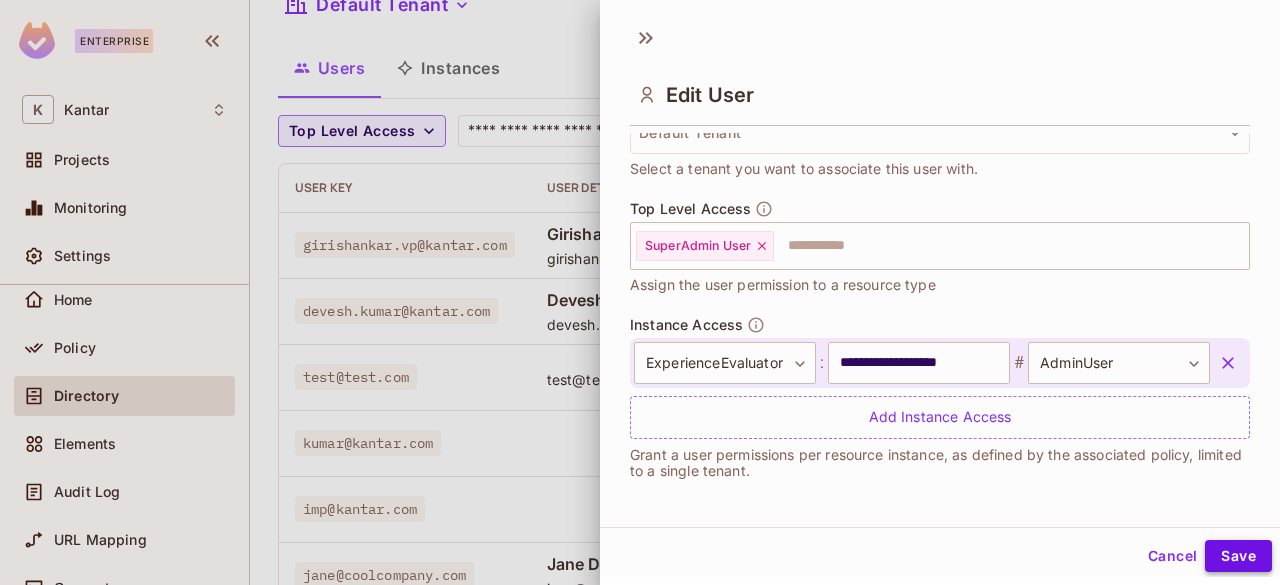click on "Save" at bounding box center (1238, 556) 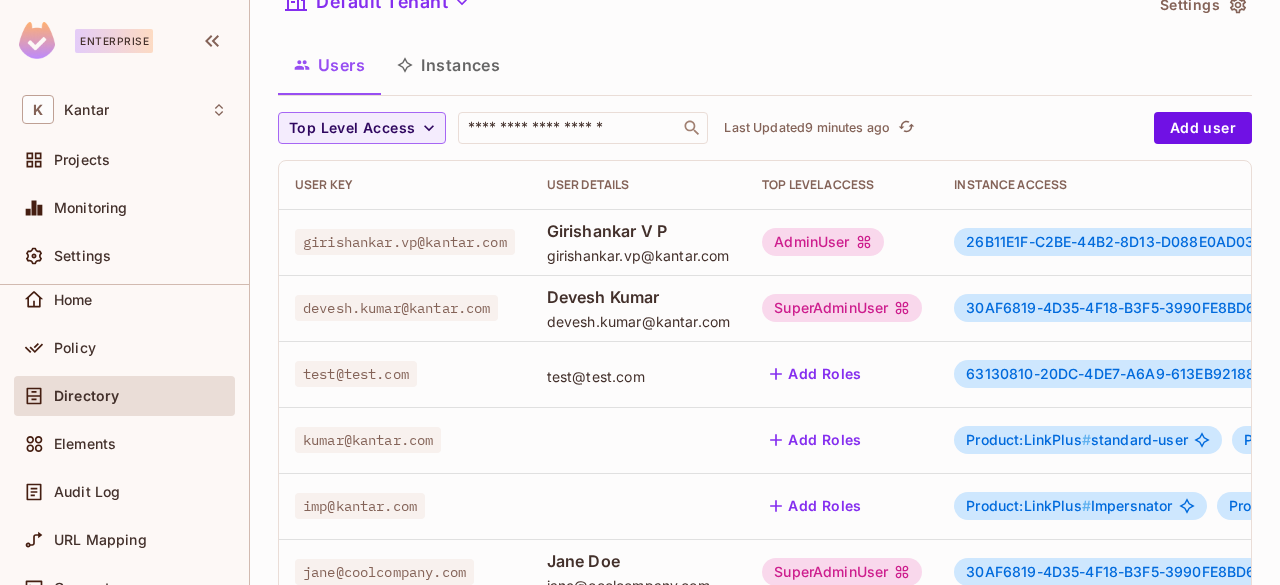 scroll, scrollTop: 81, scrollLeft: 0, axis: vertical 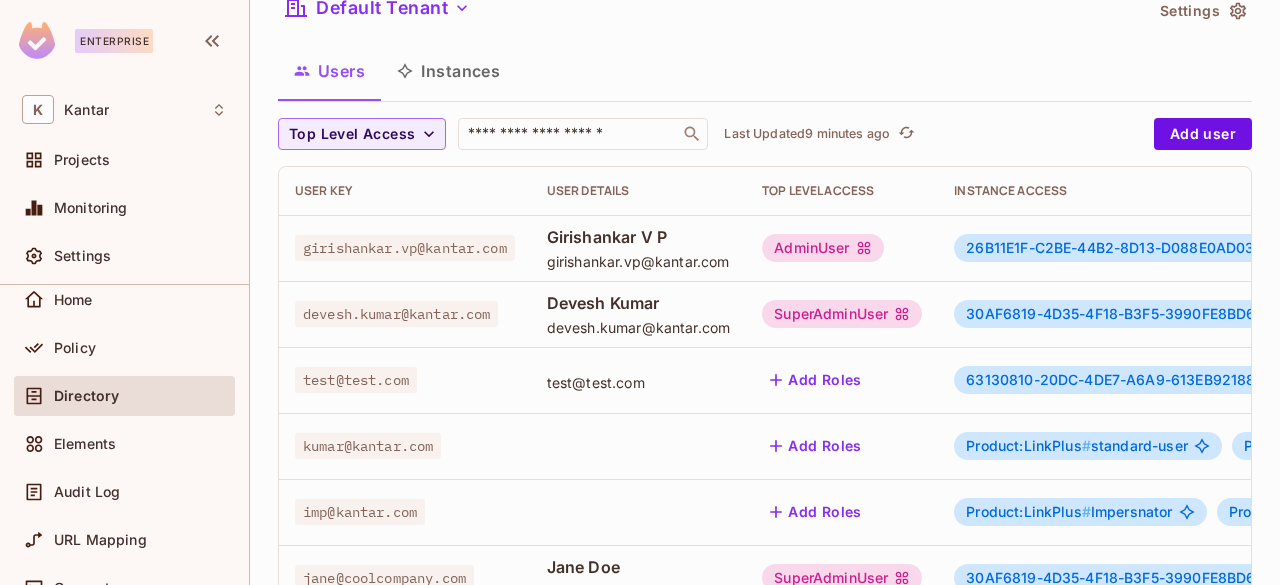 click on "SuperAdminUser" at bounding box center [842, 314] 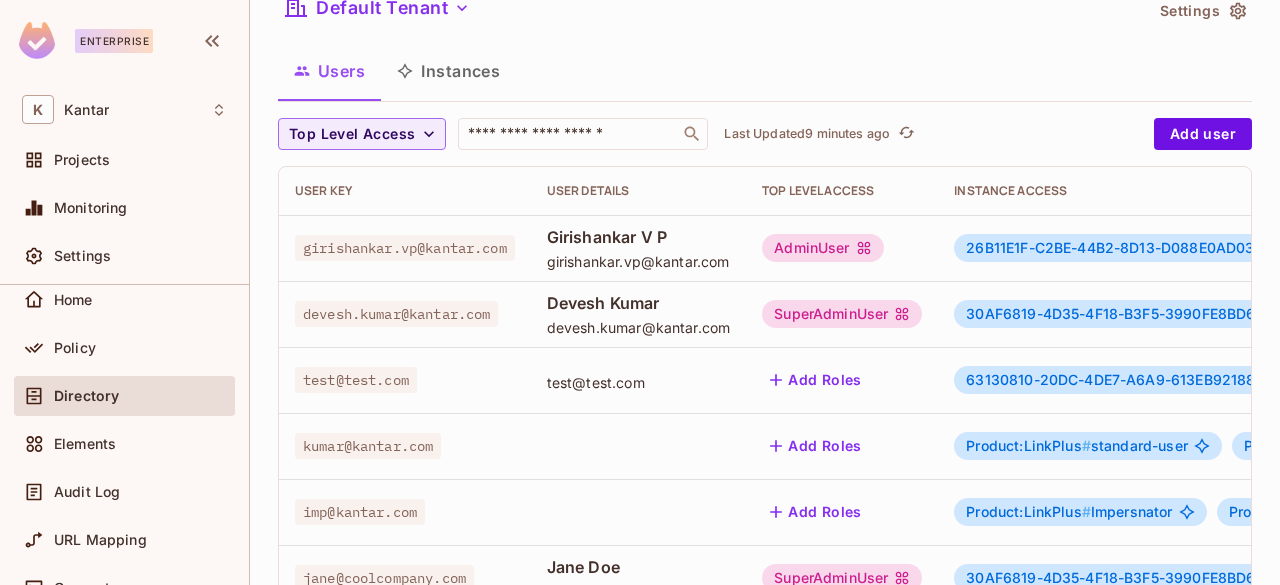 click on "SuperAdminUser" at bounding box center [842, 314] 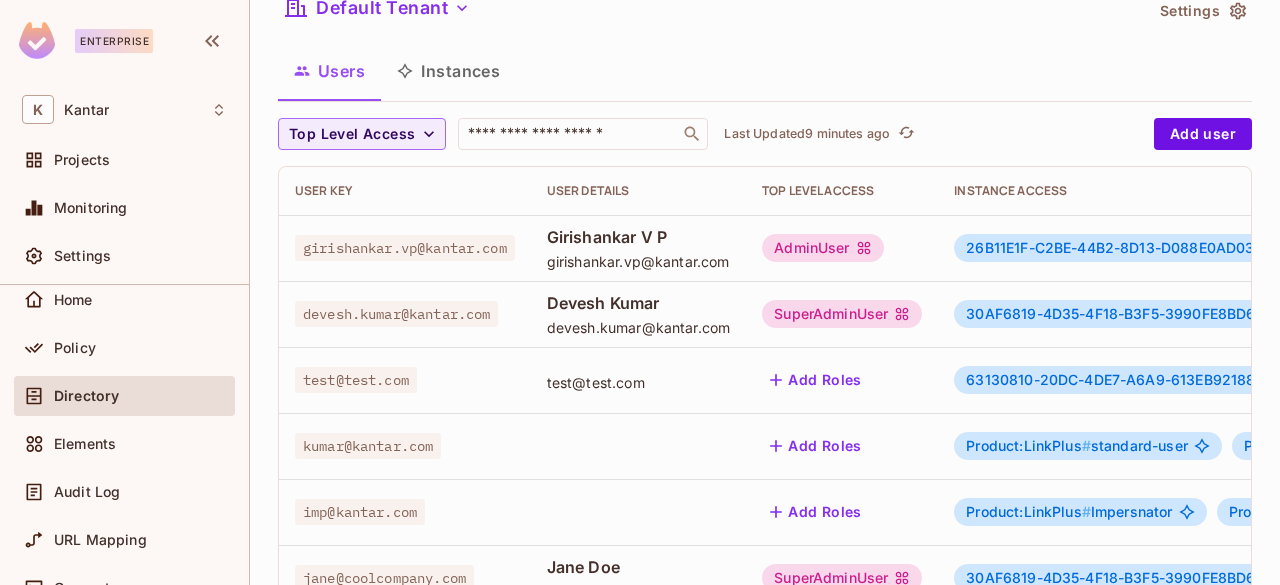 click on "SuperAdminUser" at bounding box center (842, 314) 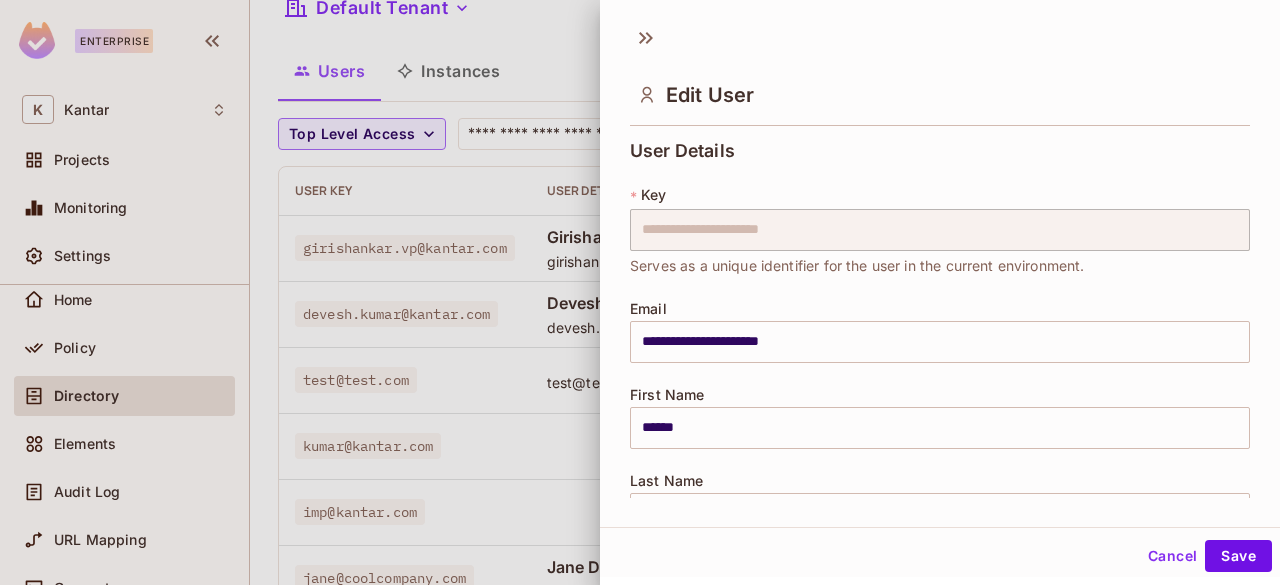 scroll, scrollTop: 536, scrollLeft: 0, axis: vertical 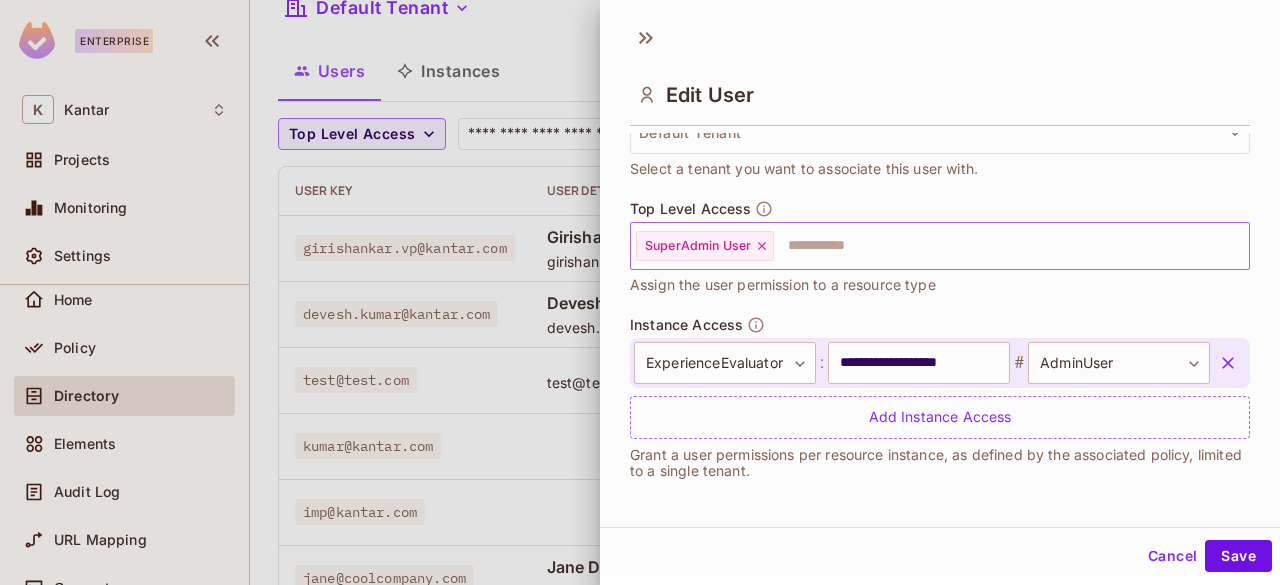 click on "SuperAdmin User" at bounding box center [705, 246] 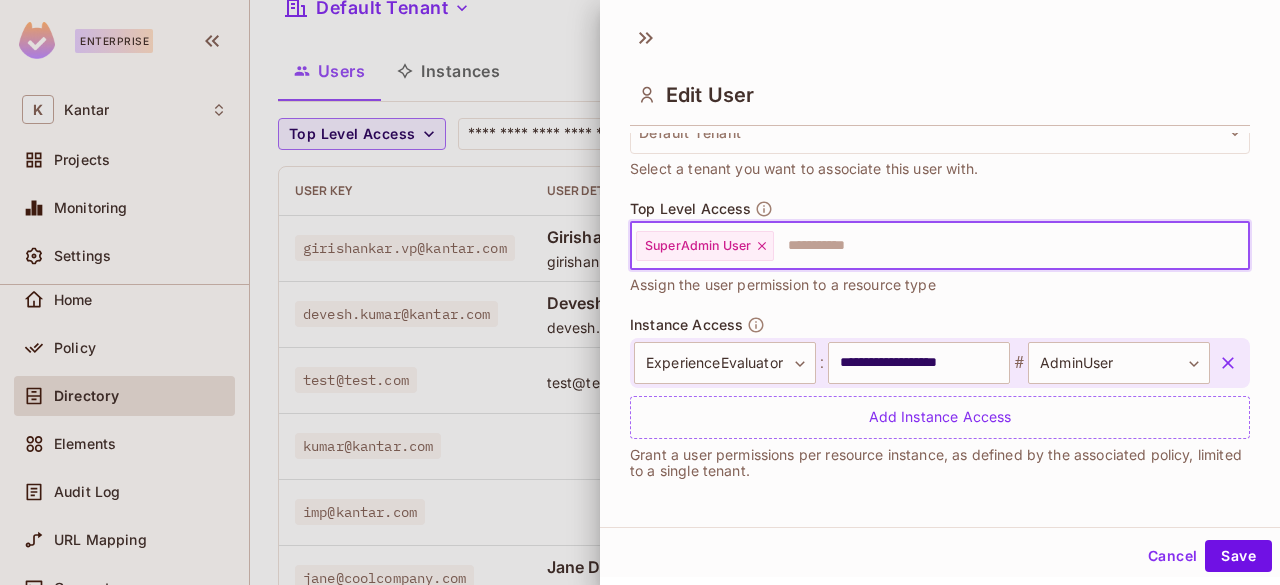 click 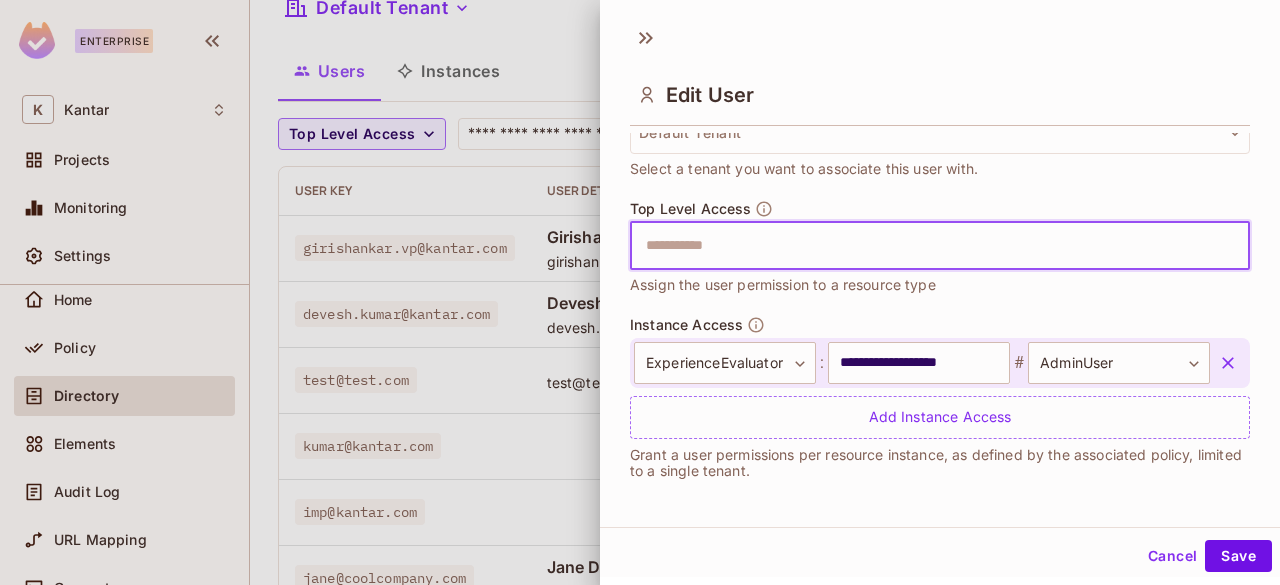 click at bounding box center [922, 246] 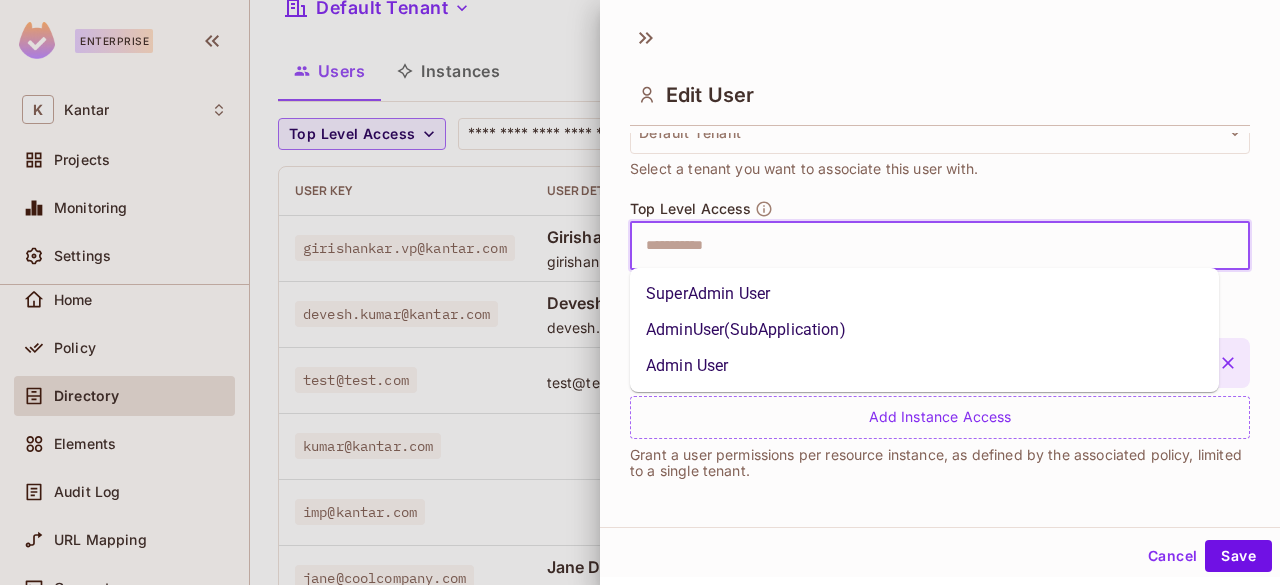 click on "Admin User" at bounding box center (924, 366) 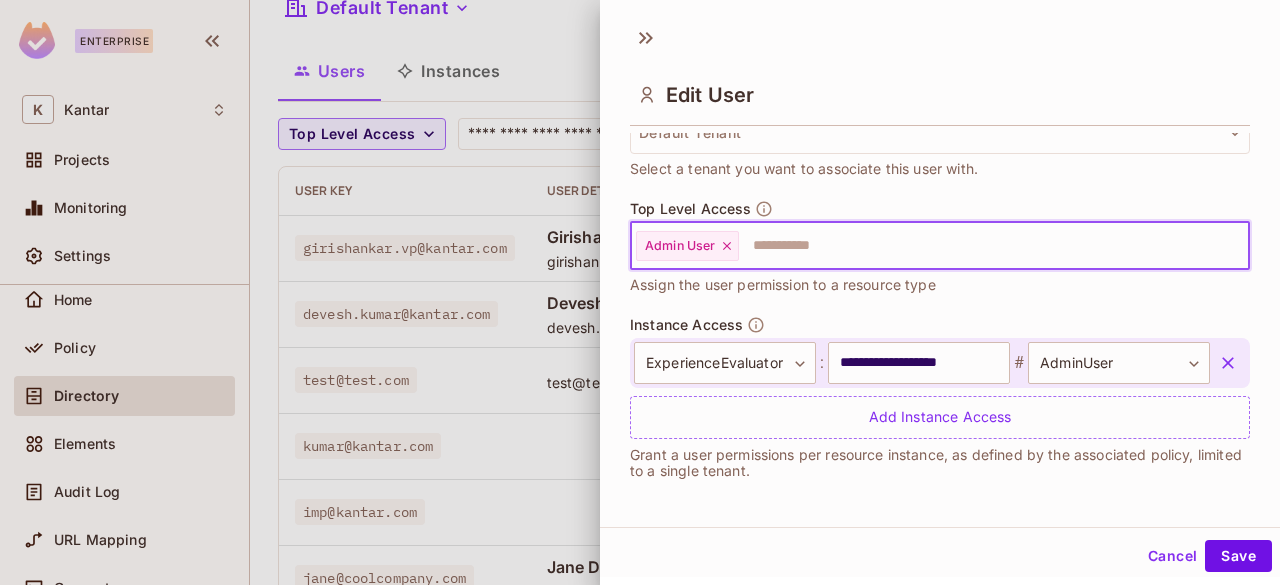 click 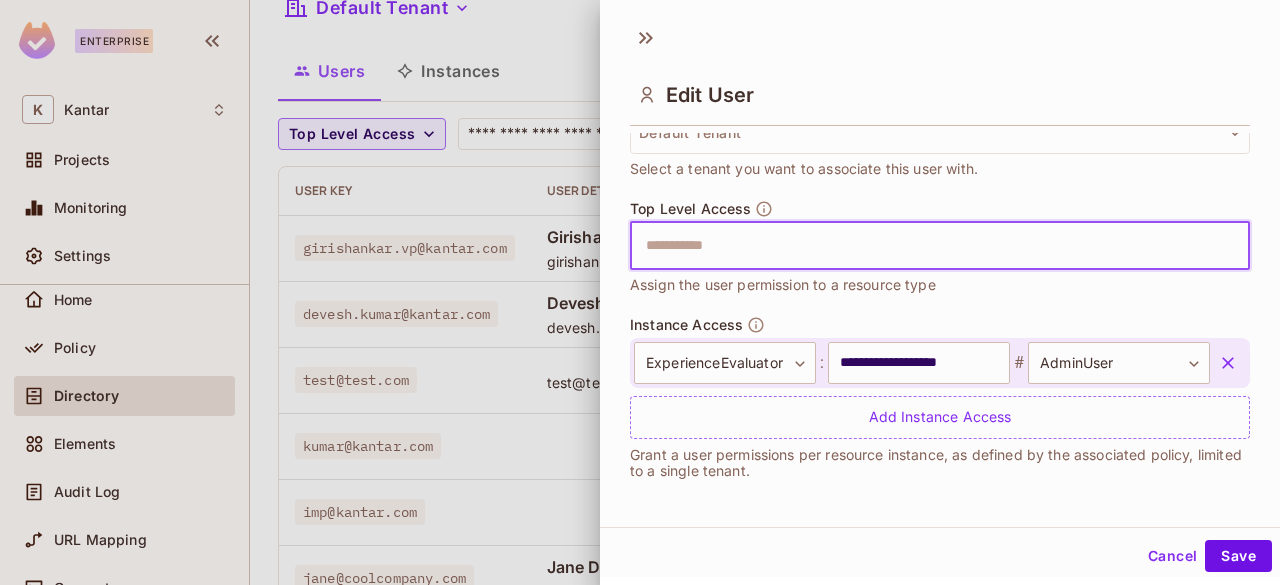 click at bounding box center (922, 246) 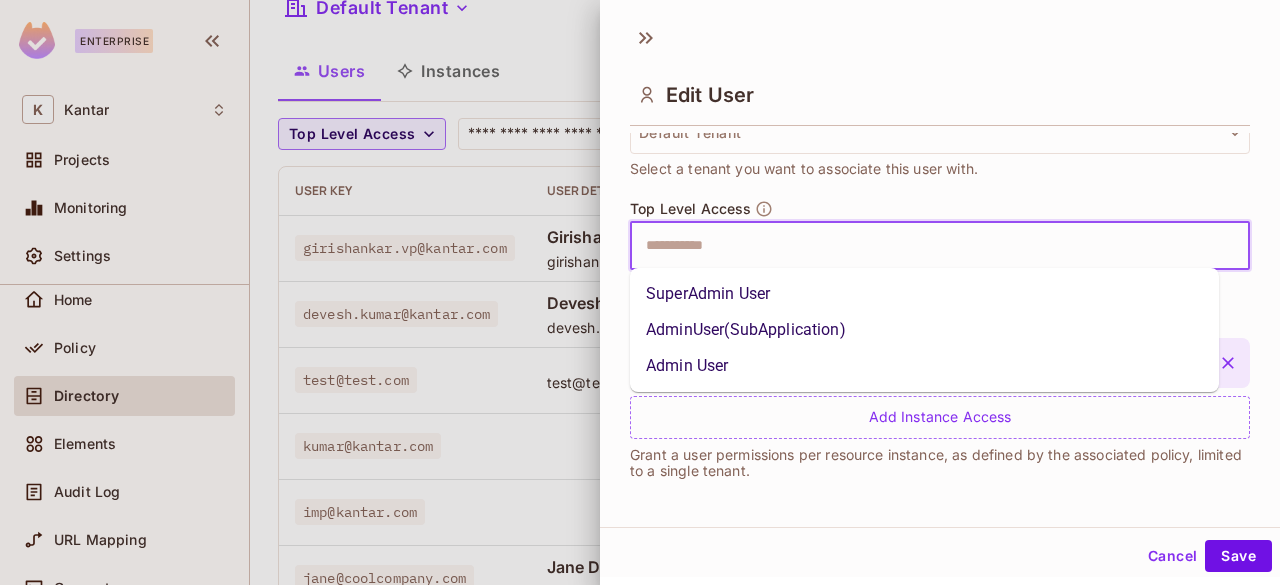click on "AdminUser(SubApplication)" at bounding box center [924, 330] 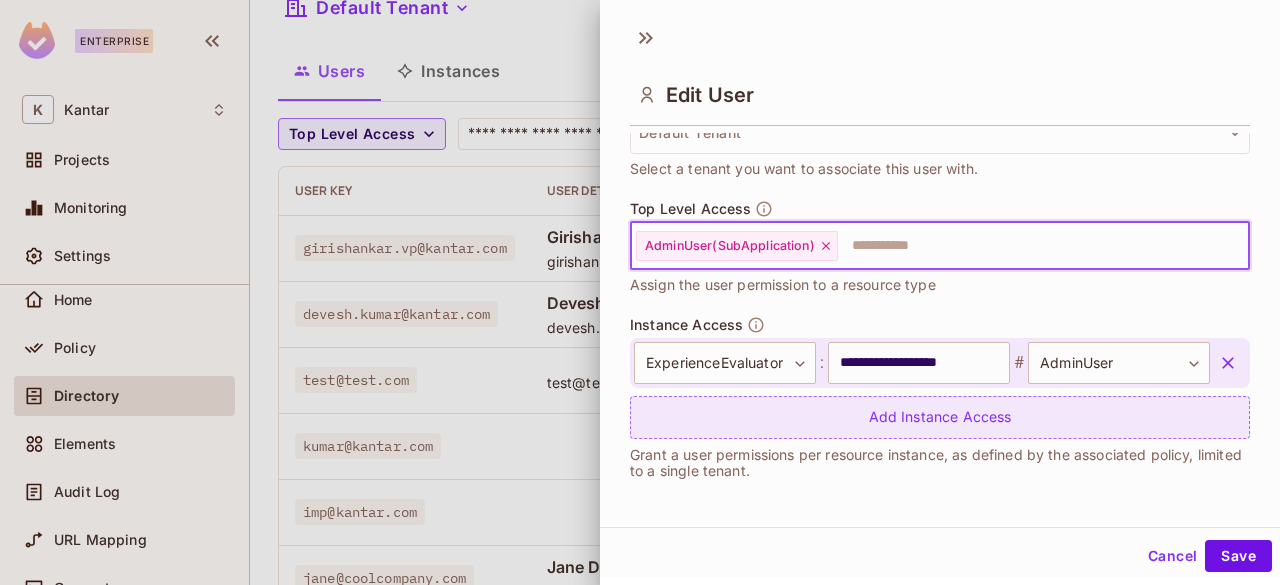 click on "Add Instance Access" at bounding box center (940, 417) 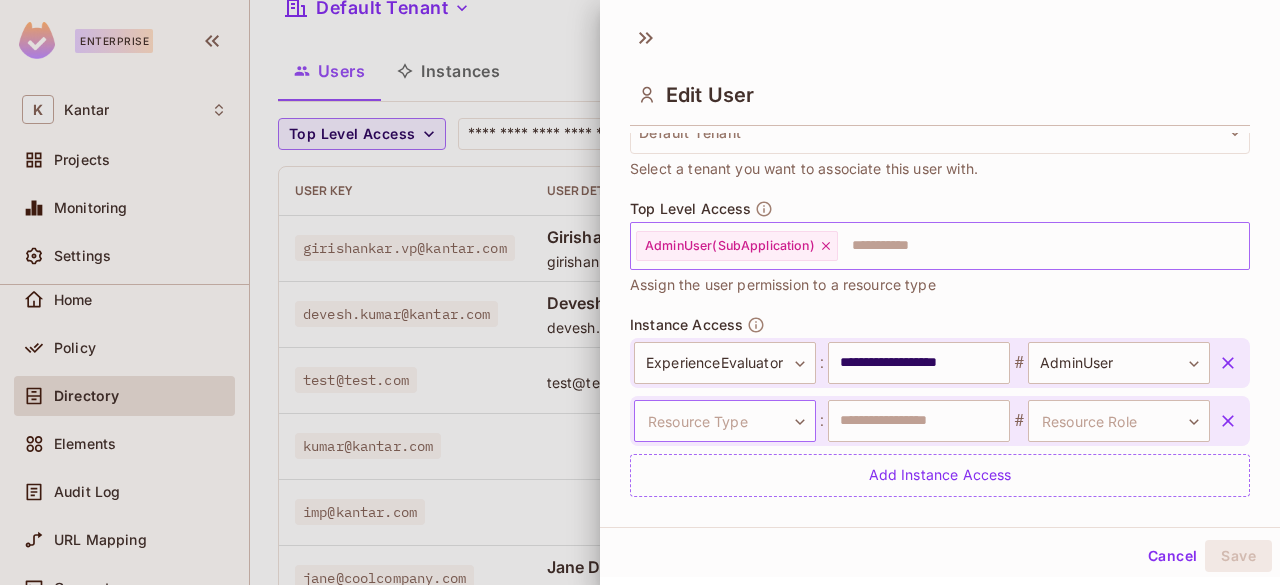 click on "Enterprise K Kantar Projects Monitoring Settings Export Studio Development Home Policy Directory Elements Audit Log URL Mapping Connect Upgrade Help & Updates Kantar / Export Studio : Development / User Management Default Tenant Settings Users Instances Top Level Access ​ Last Updated  9 minutes ago Add user User Key User Details Top Level Access Instance Access [EMAIL] [NAME] [EMAIL] AdminUser 26B11E1F-C2BE-44B2-8D13-D088E0AD0300:LinkPlus # AdminUser 30AF6819-4D35-4F18-B3F5-3990FE8BD6A3:ExperienceEvaluator # StandardUser + 1 [EMAIL] [NAME] [EMAIL] SuperAdminUser 30AF6819-4D35-4F18-B3F5-3990FE8BD6A3:ExperienceEvaluator # AdminUser [EMAIL]   [EMAIL] Add Roles 63130810-20DC-4DE7-A6A9-613EB9218810:LiftPoc # Admin [EMAIL]   Add Roles Product:LinkPlus # standard-user Product:ExperienceEvaluator # admin [EMAIL]   Add Roles Product:LinkPlus # Impersnator Product:ExperienceEvaluator # Impersnator [NAME]" at bounding box center [640, 292] 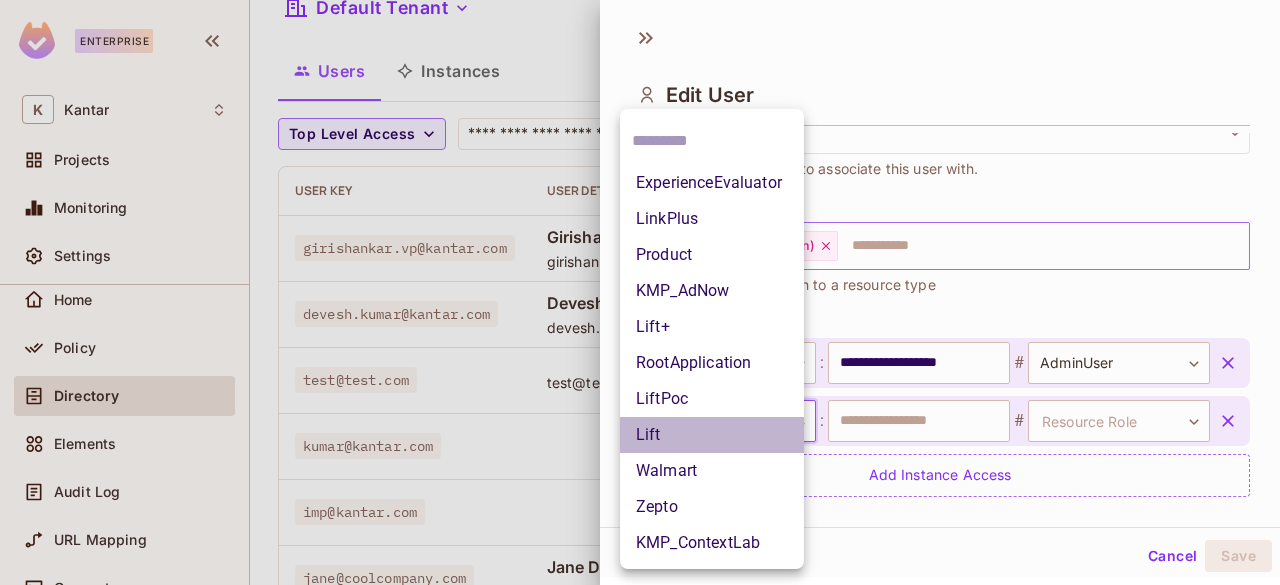 click on "Lift" at bounding box center (712, 435) 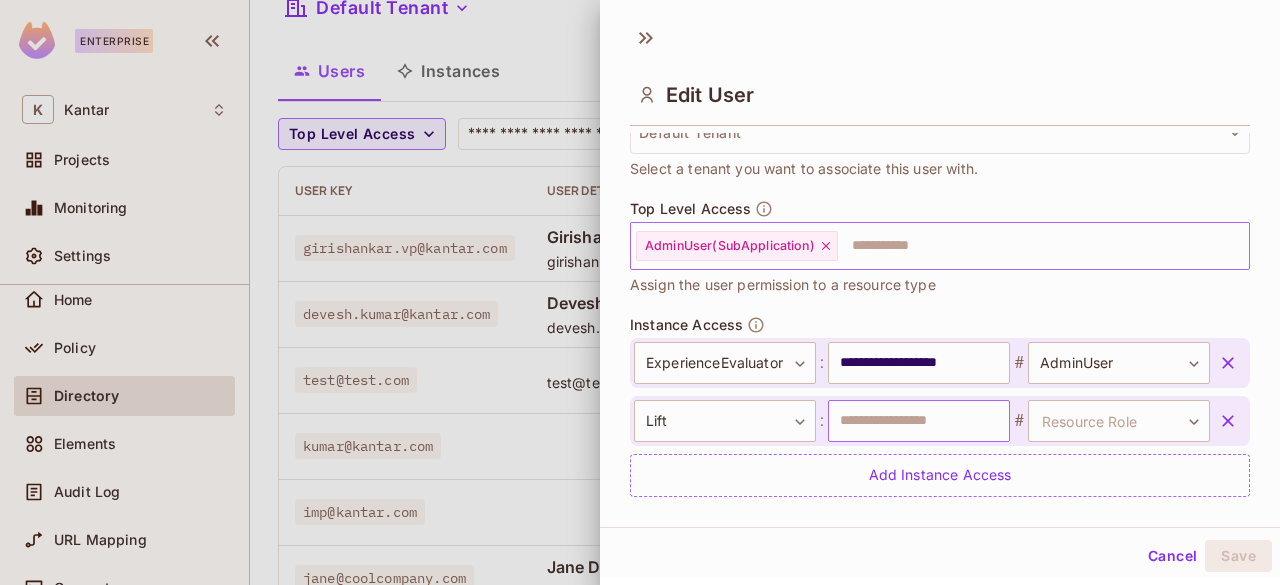 click at bounding box center (919, 421) 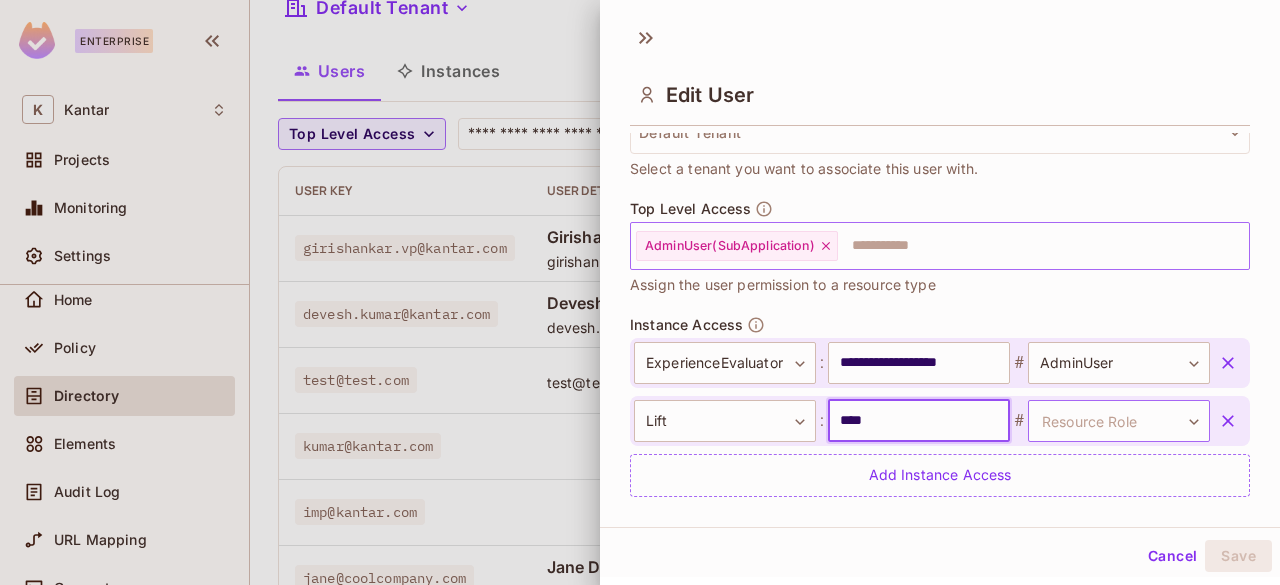 type on "****" 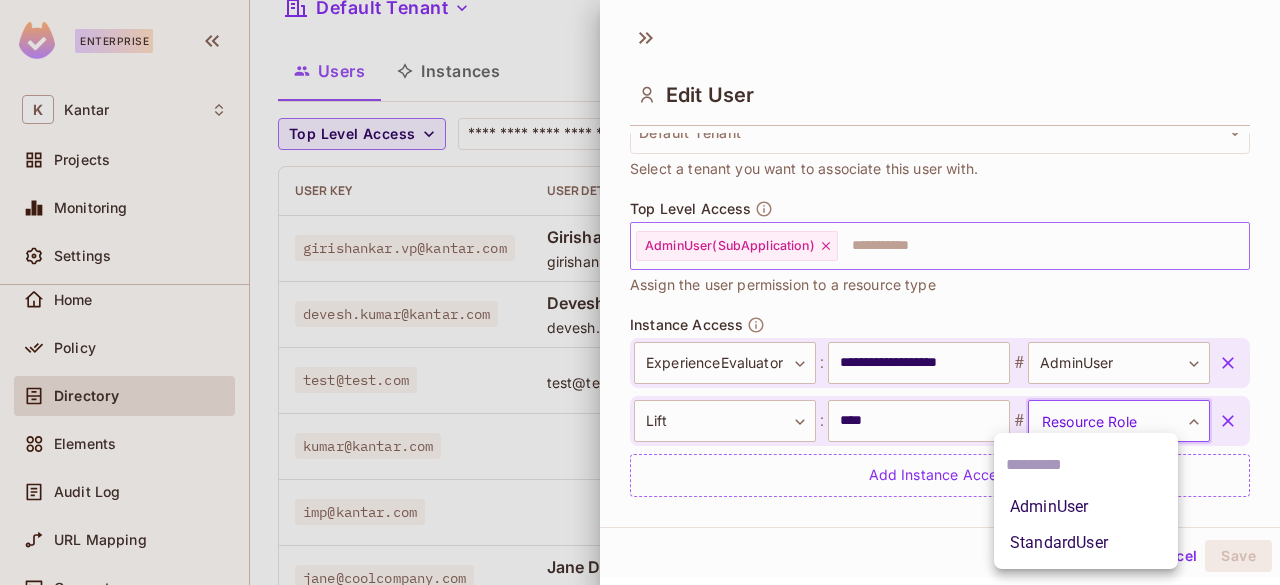 click on "AdminUser" at bounding box center (1086, 507) 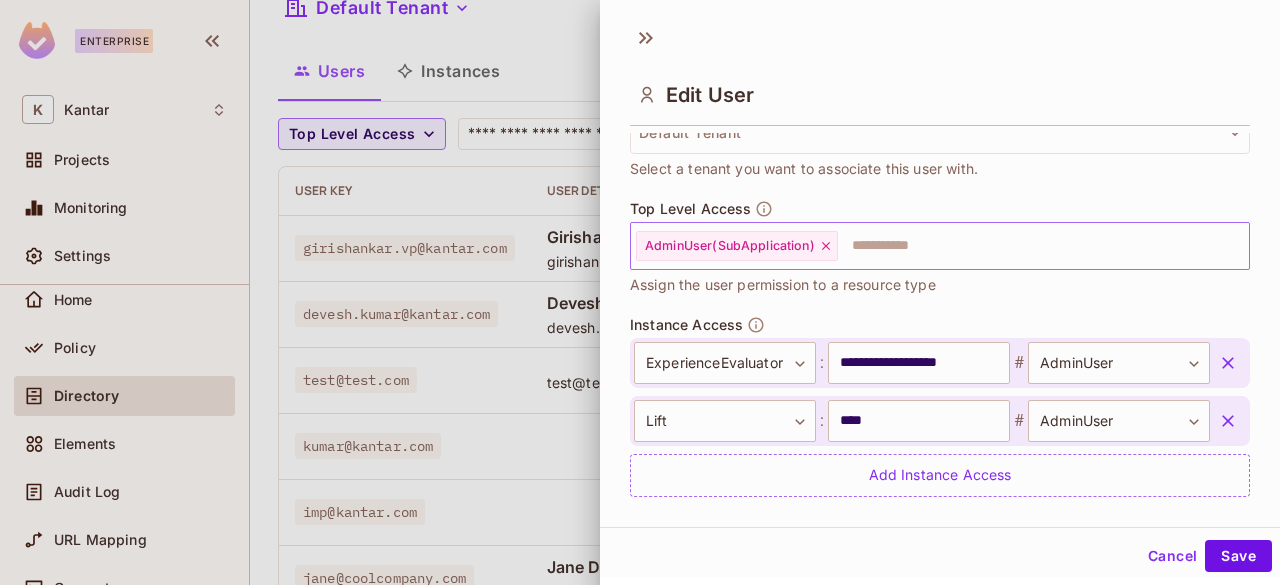 click 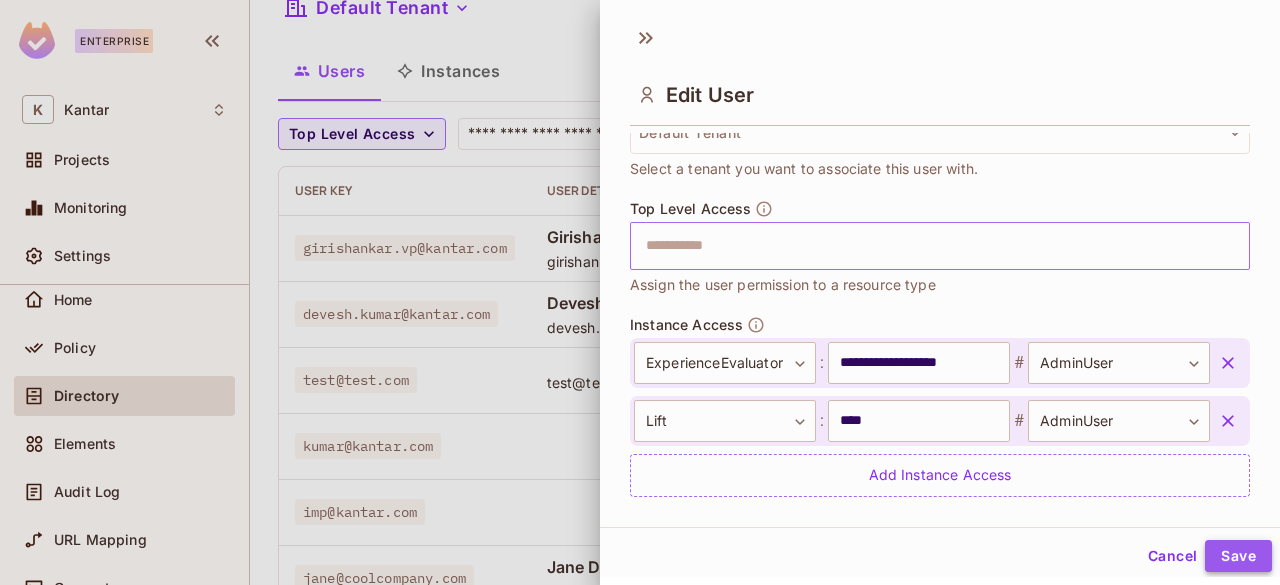 click on "Save" at bounding box center (1238, 556) 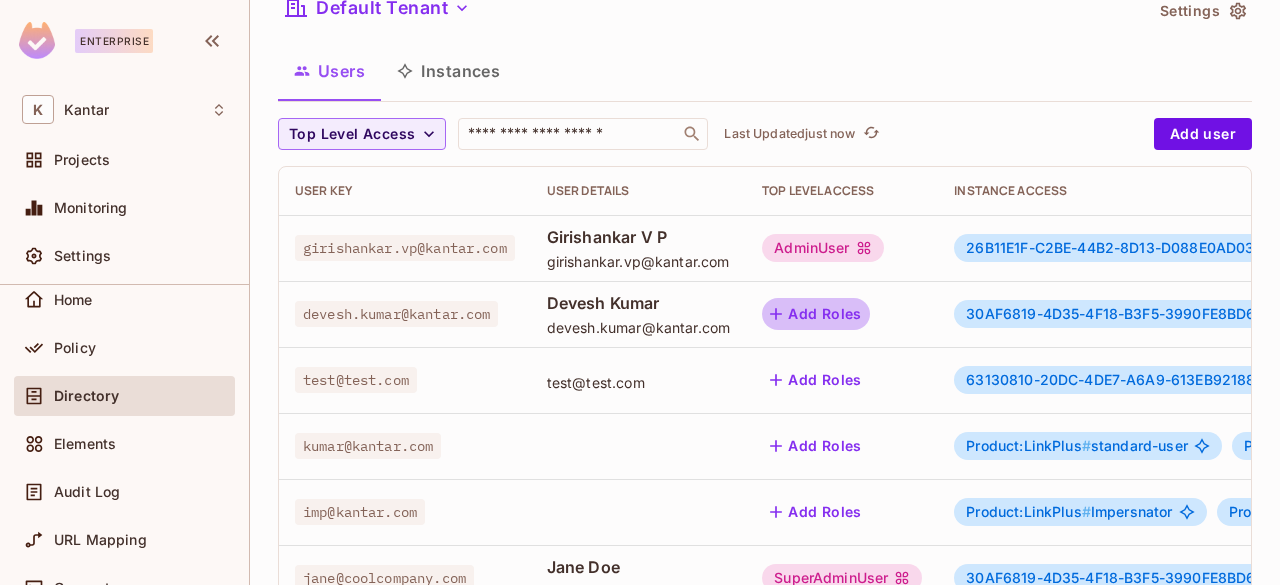 click on "Add Roles" at bounding box center (816, 314) 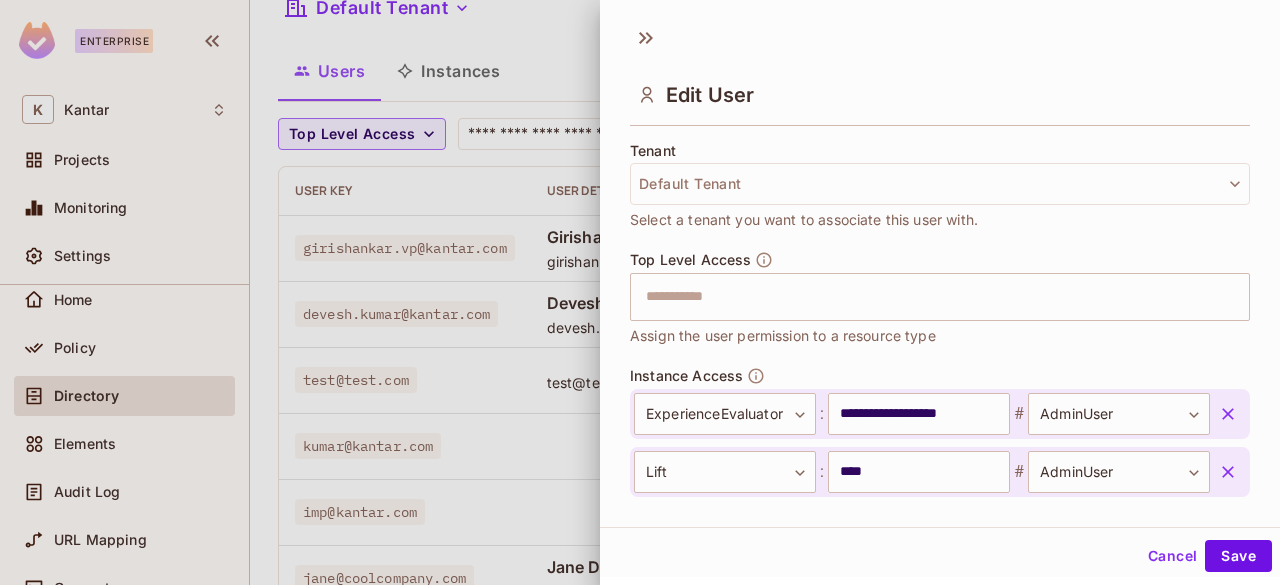 scroll, scrollTop: 484, scrollLeft: 0, axis: vertical 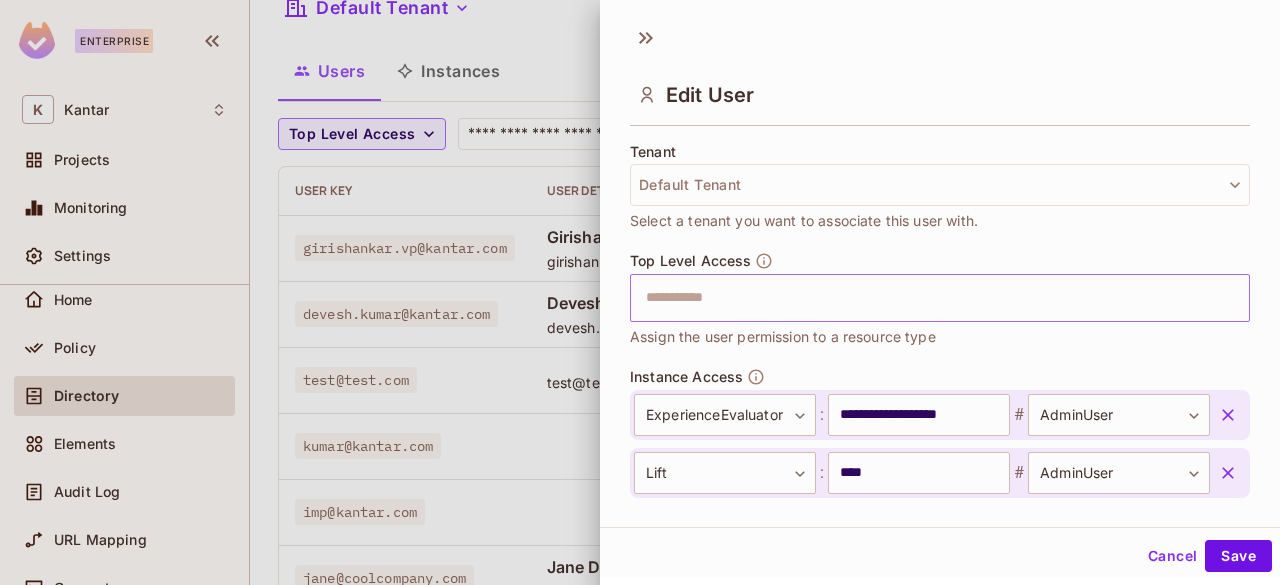 click at bounding box center (922, 298) 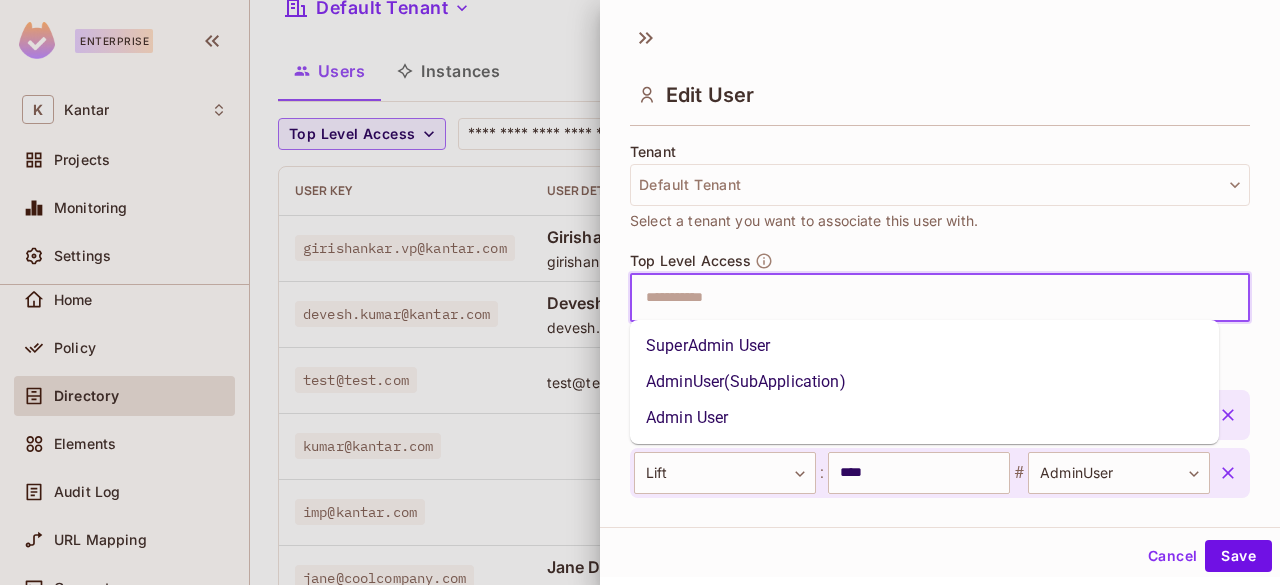 click on "AdminUser(SubApplication)" at bounding box center (924, 382) 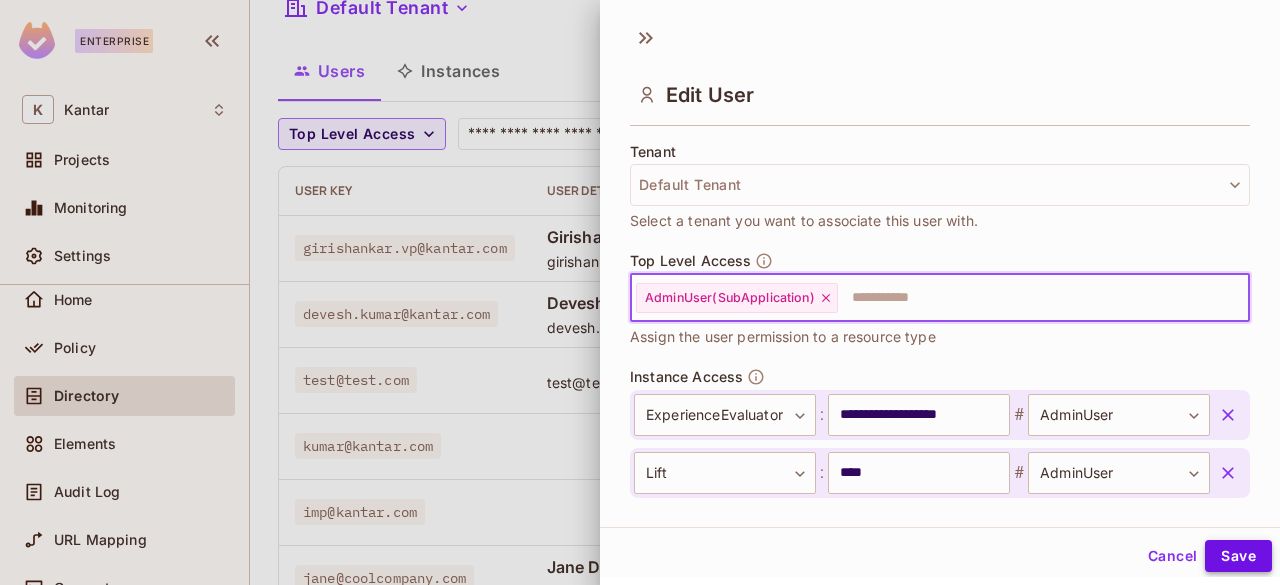 click on "Save" at bounding box center [1238, 556] 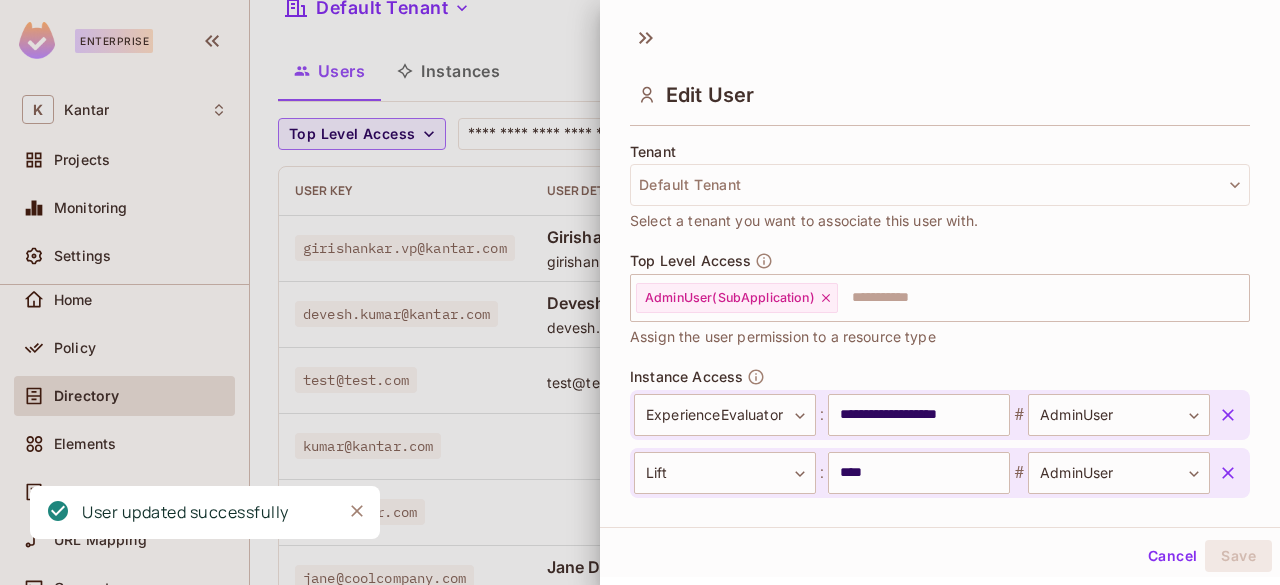 type 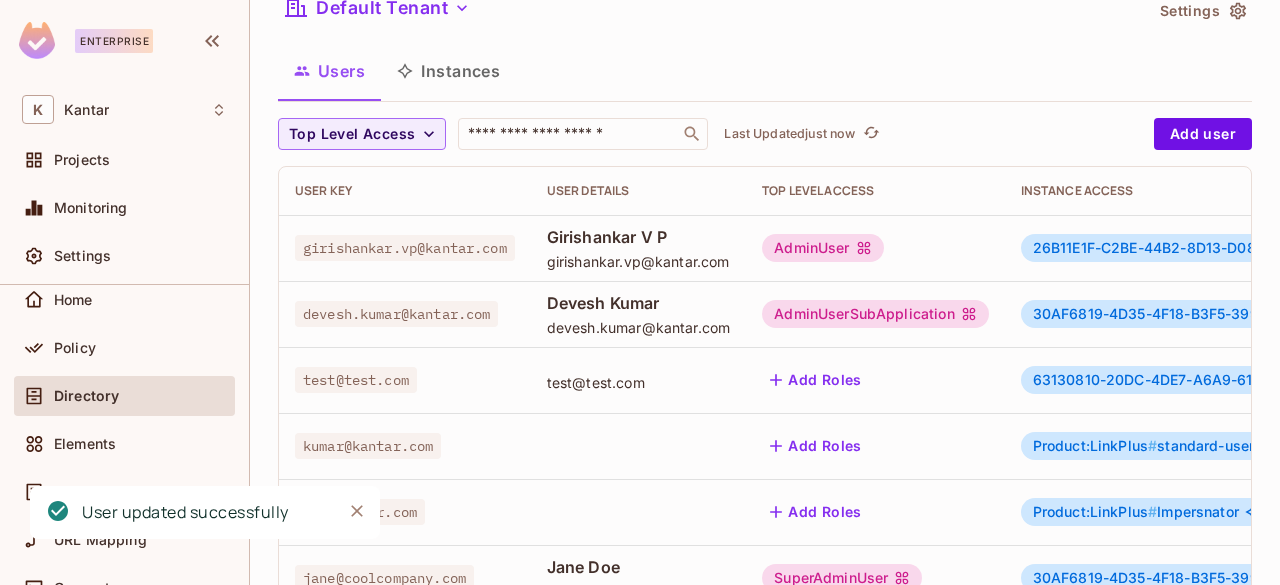 click on "AdminUserSubApplication" at bounding box center [875, 314] 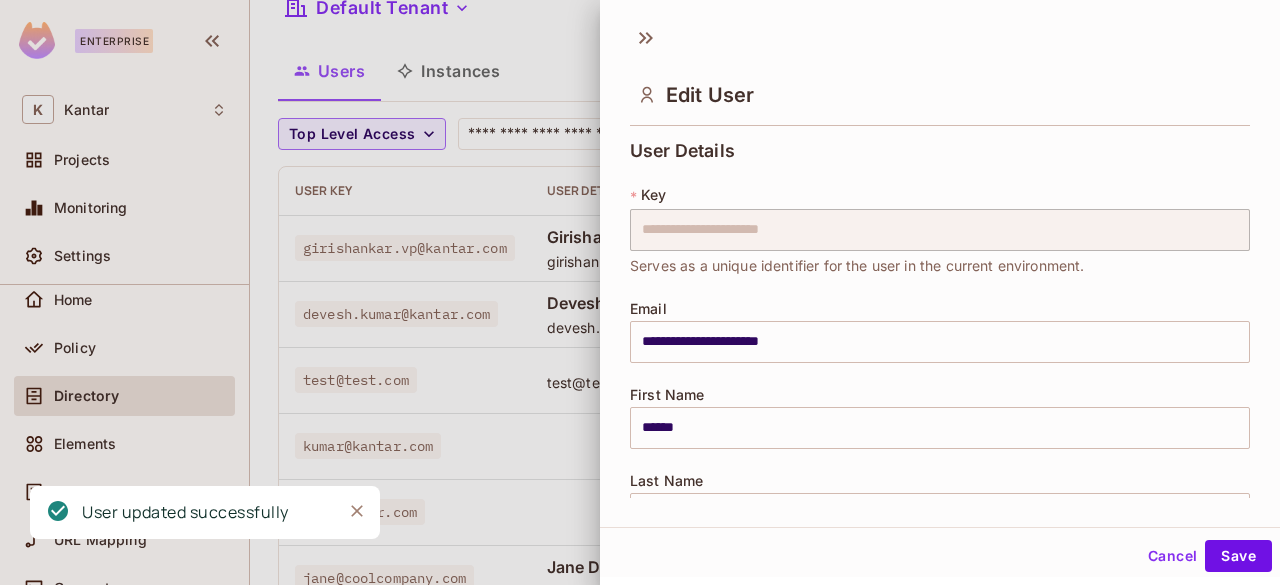 scroll, scrollTop: 594, scrollLeft: 0, axis: vertical 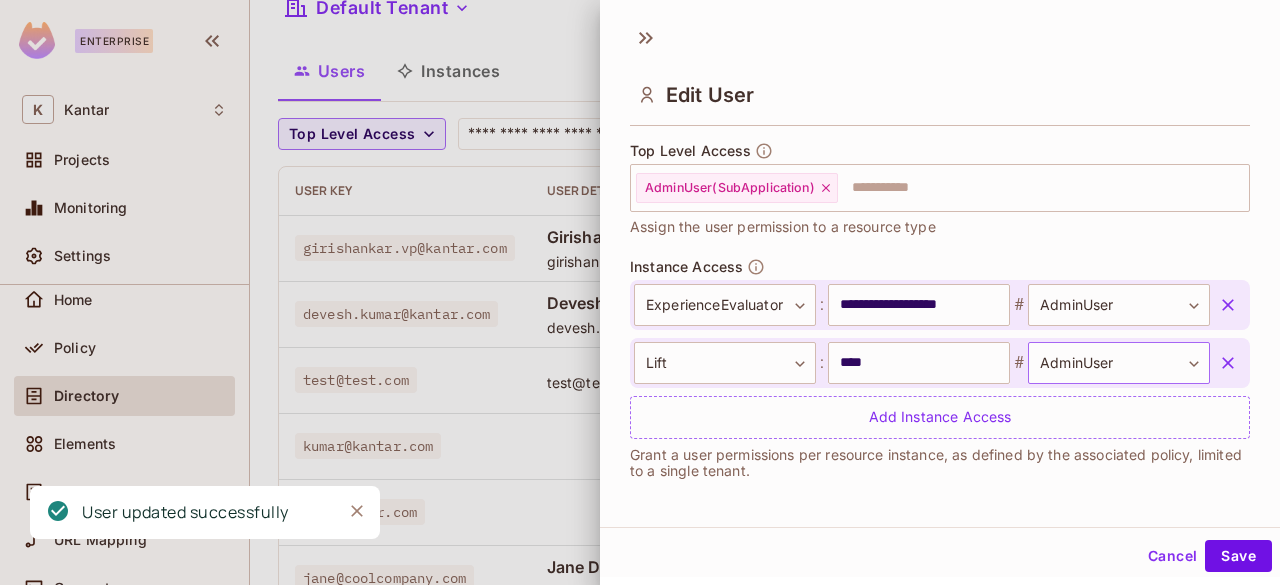 click on "Enterprise K Kantar Projects Monitoring Settings Export Studio Development Home Policy Directory Elements Audit Log URL Mapping Connect Upgrade Help & Updates Kantar / Export Studio : Development / User Management Default Tenant Settings Users Instances Top Level Access ​ Last Updated  just now Add user User Key User Details Top Level Access Instance Access [EMAIL] [NAME] [EMAIL] AdminUser 26B11E1F-C2BE-44B2-8D13-D088E0AD0300:LinkPlus # AdminUser 30AF6819-4D35-4F18-B3F5-3990FE8BD6A3:ExperienceEvaluator # StandardUser + 1 [EMAIL] [NAME] [EMAIL] AdminUserSubApplication 30AF6819-4D35-4F18-B3F5-3990FE8BD6A3:ExperienceEvaluator # AdminUser B146E847-F4D6-45C8-9373-CDA2372507B0:Lift # AdminUser [EMAIL]   [EMAIL] Add Roles 63130810-20DC-4DE7-A6A9-613EB9218810:LiftPoc # Admin [EMAIL]   Add Roles Product:LinkPlus # standard-user Product:ExperienceEvaluator # admin [EMAIL]   Add Roles Product:LinkPlus # # #" at bounding box center (640, 292) 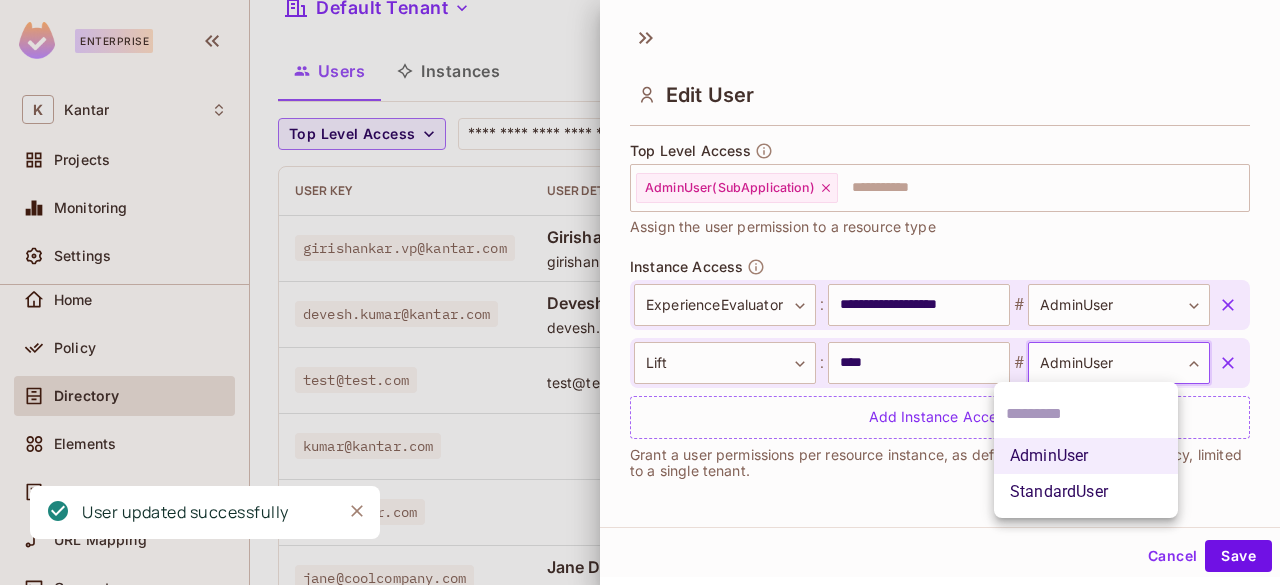 click on "StandardUser" at bounding box center [1086, 492] 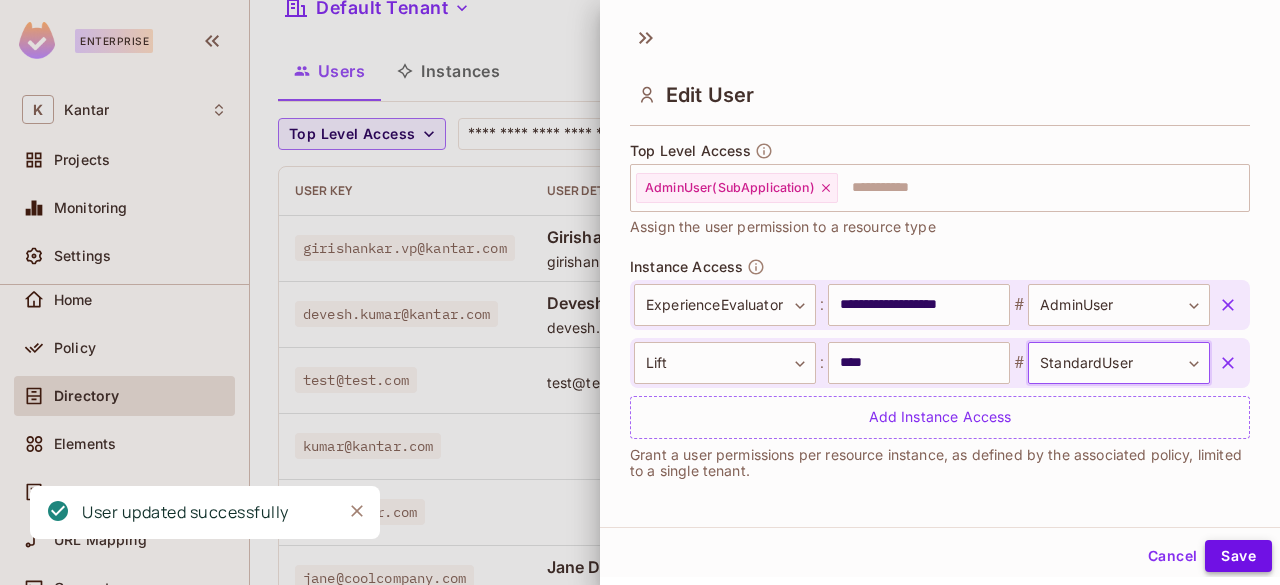click on "Save" at bounding box center [1238, 556] 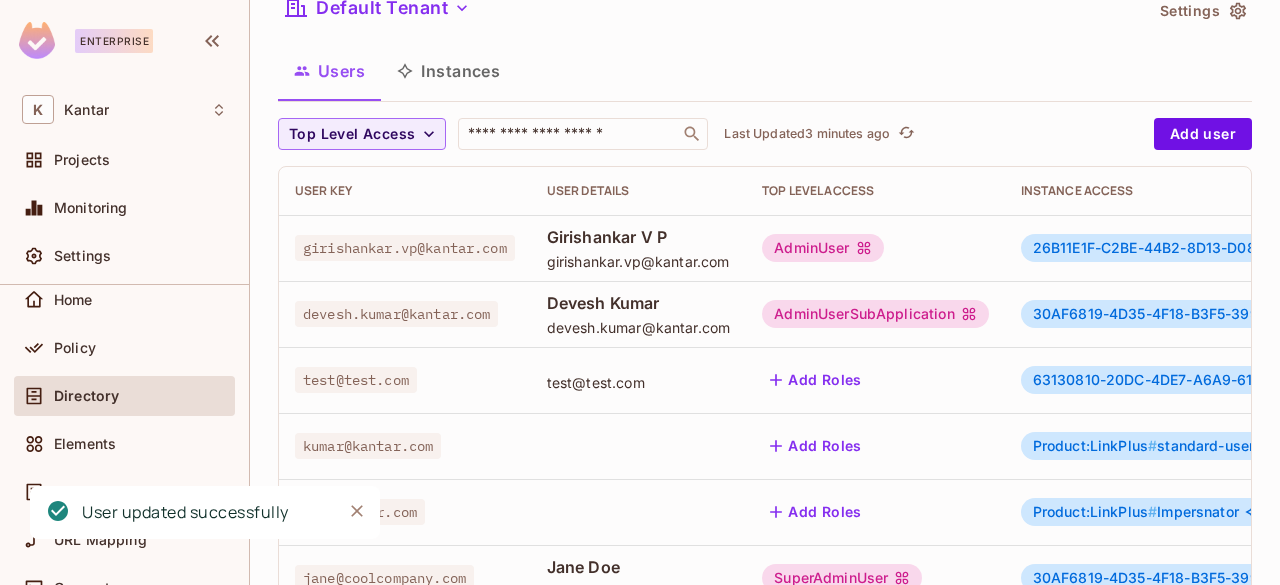 click on "AdminUserSubApplication" at bounding box center (875, 314) 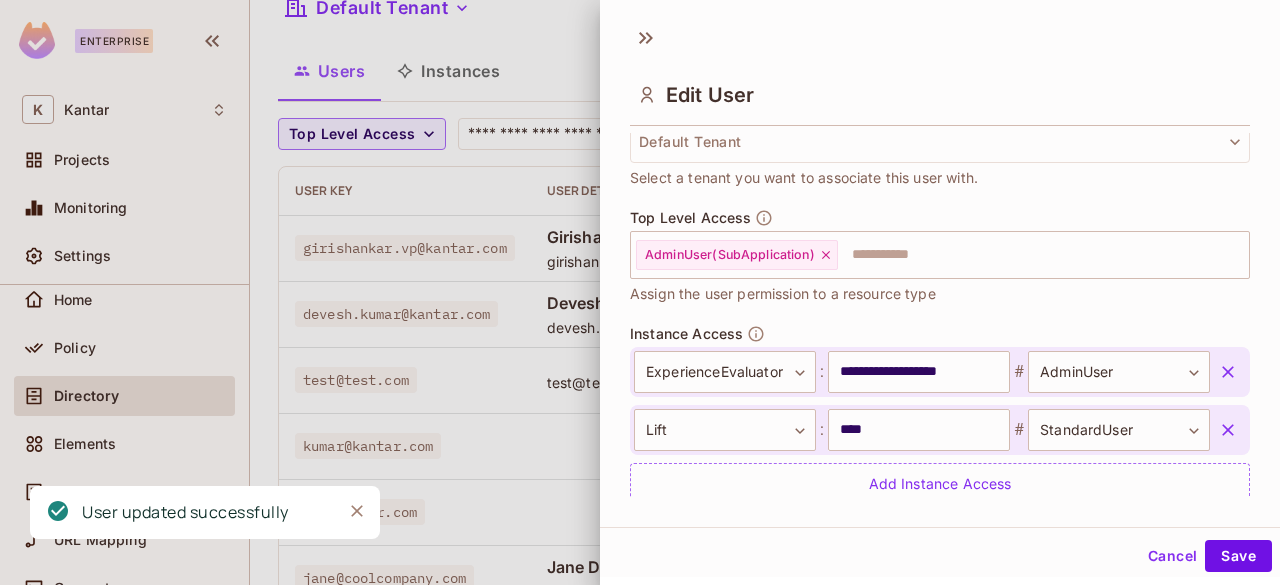 scroll, scrollTop: 594, scrollLeft: 0, axis: vertical 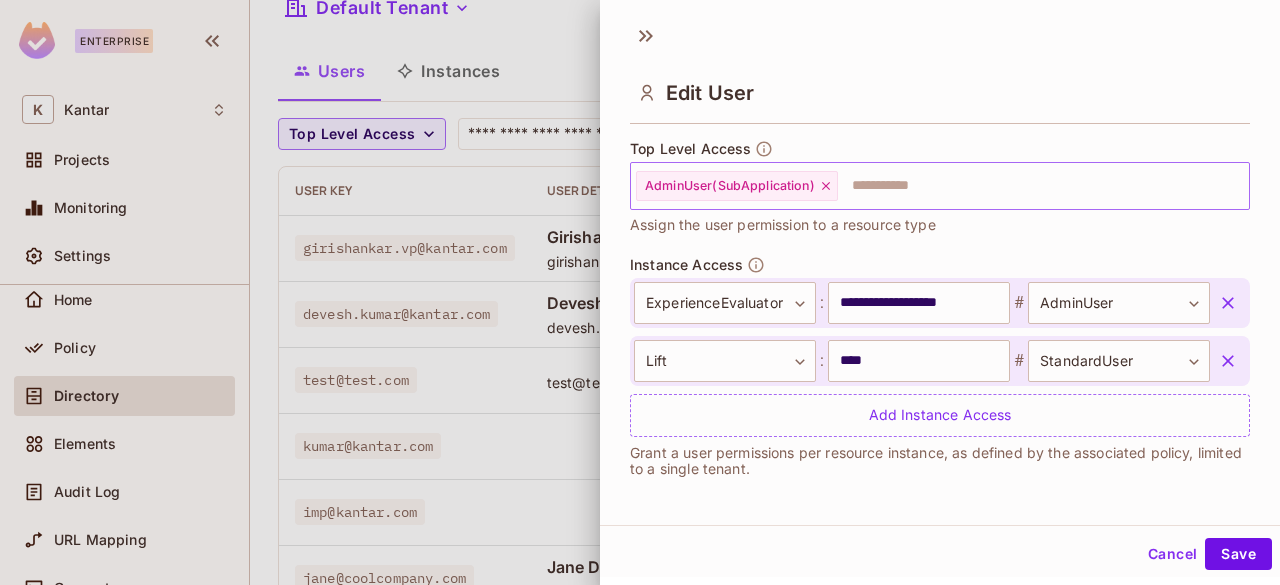 click on "AdminUser(SubApplication)" at bounding box center [737, 186] 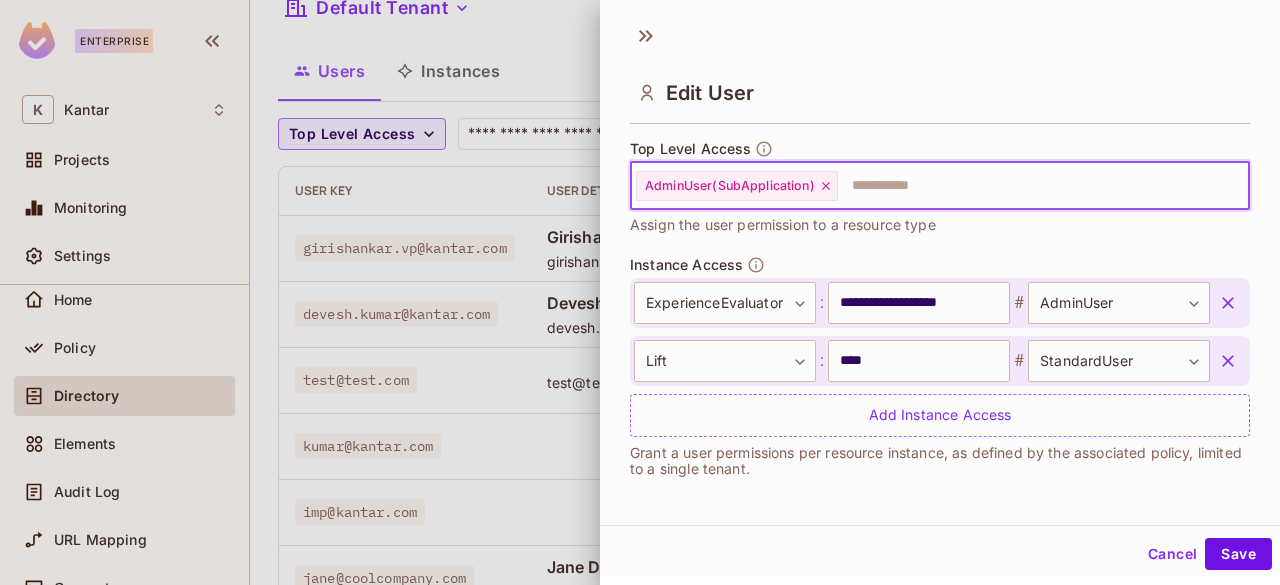 click on "AdminUser(SubApplication)" at bounding box center (737, 186) 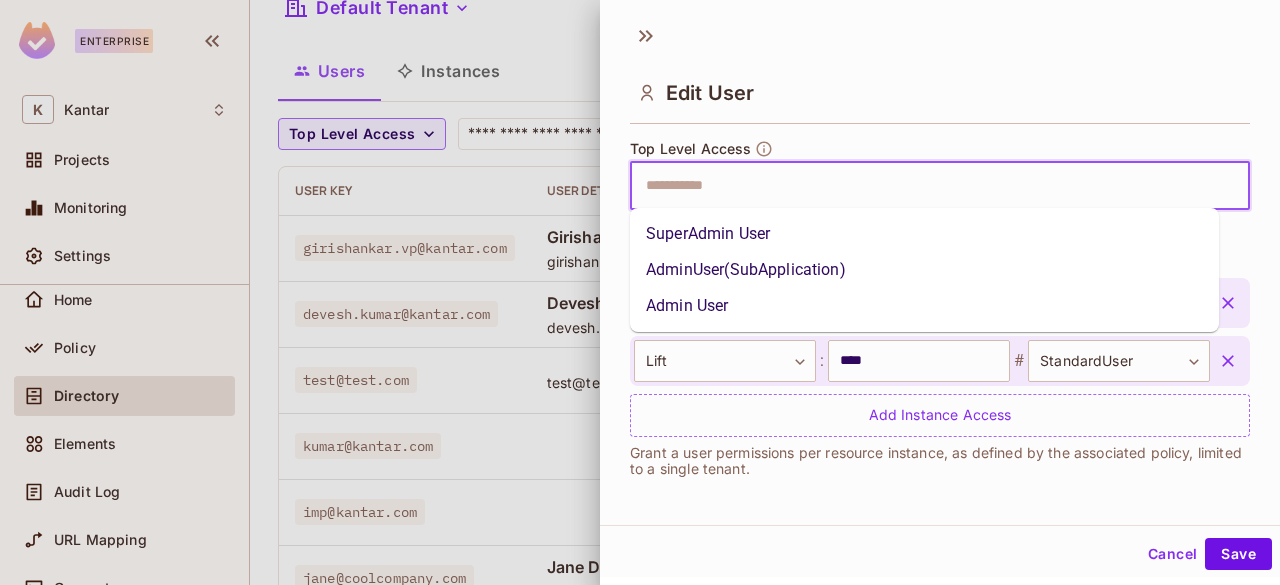 click at bounding box center (922, 186) 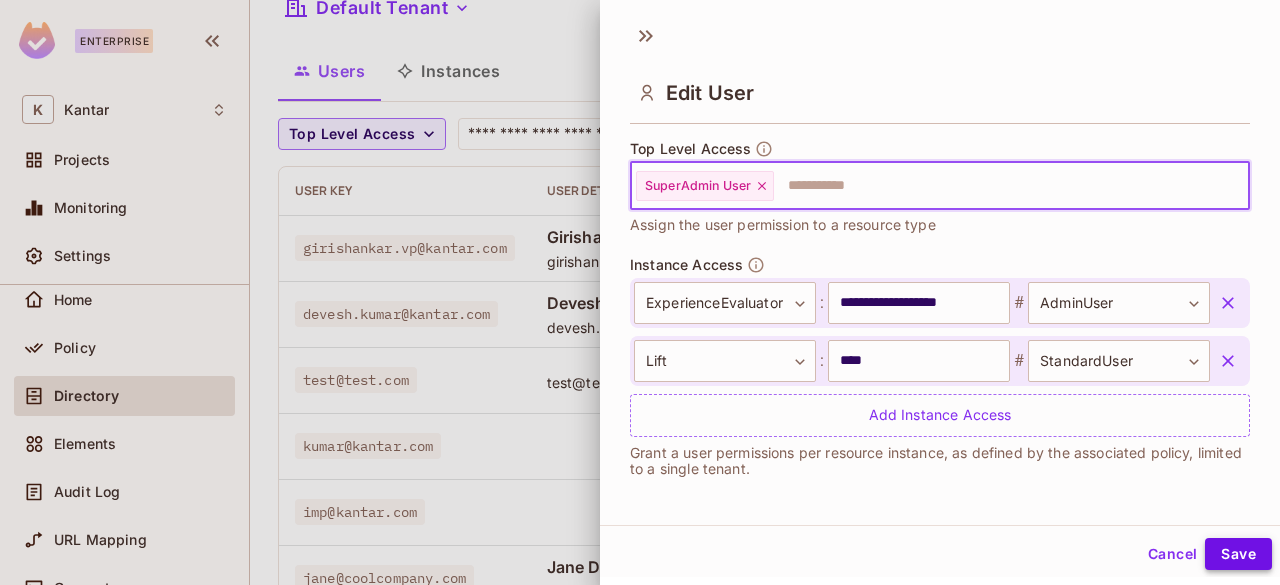 click on "Save" at bounding box center [1238, 554] 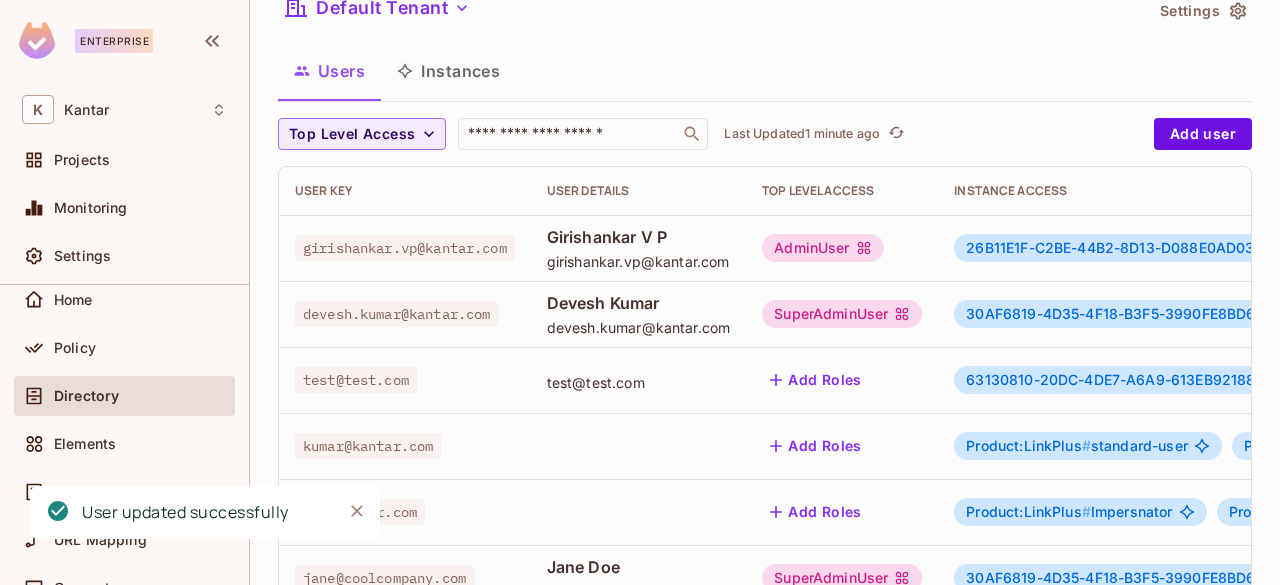 click on "SuperAdminUser" at bounding box center [842, 314] 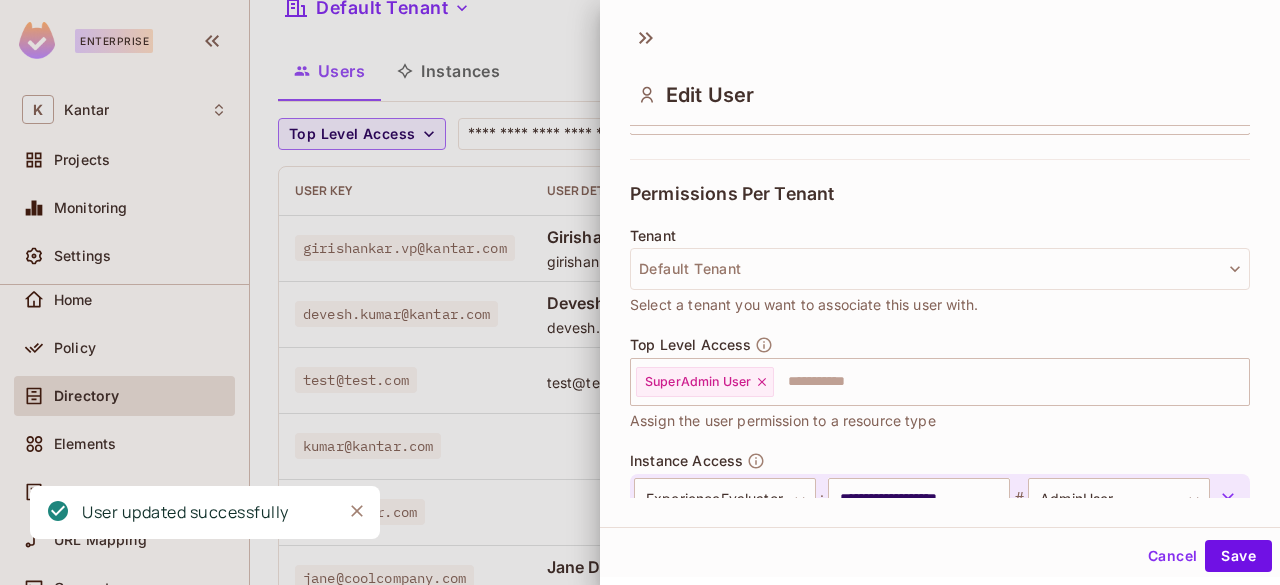 scroll, scrollTop: 559, scrollLeft: 0, axis: vertical 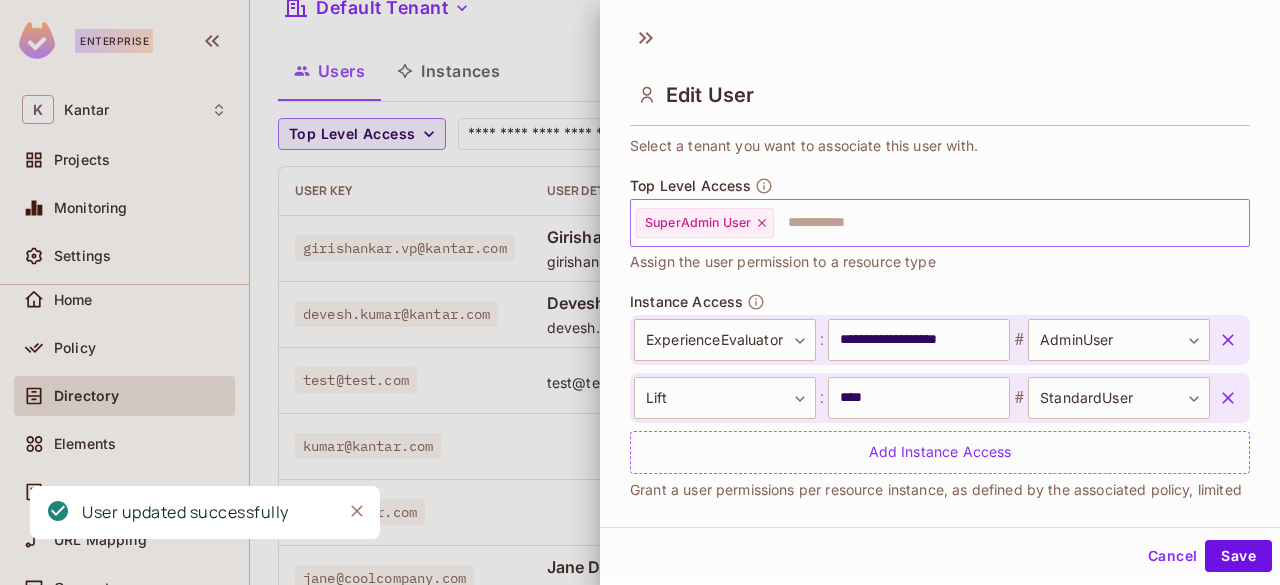 click 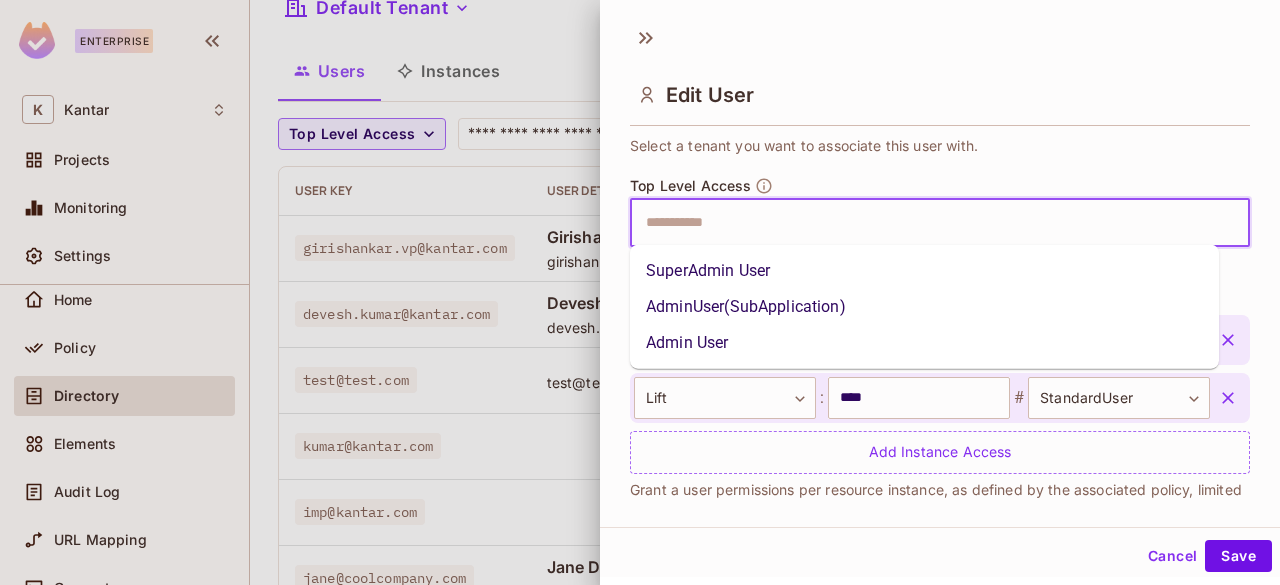 click at bounding box center (922, 223) 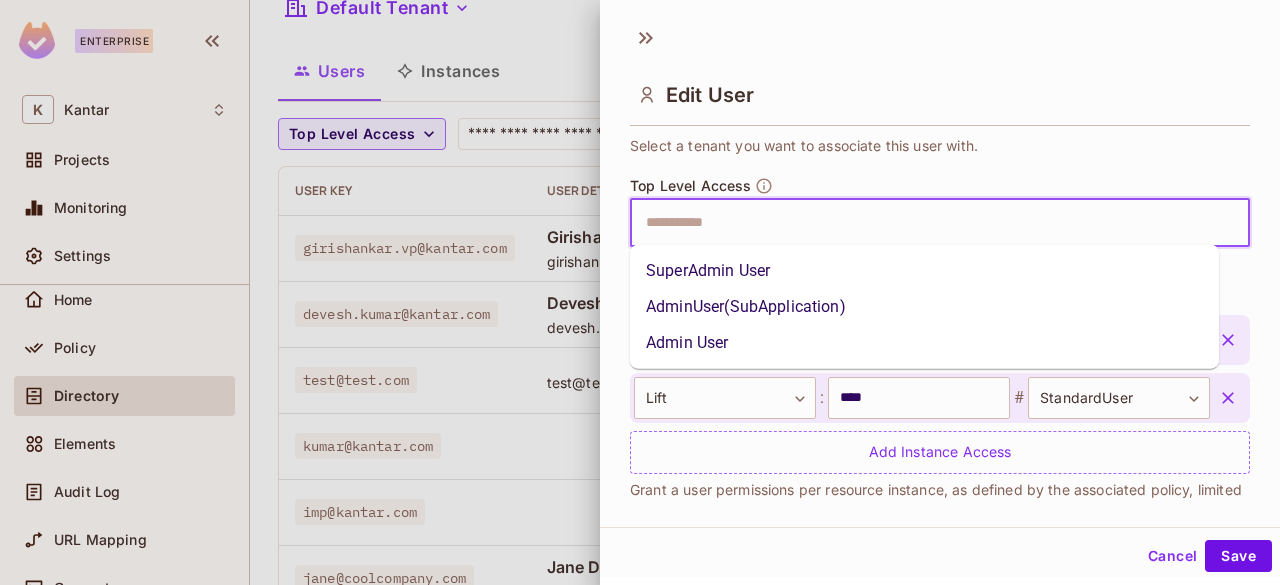 click on "AdminUser(SubApplication)" at bounding box center (924, 307) 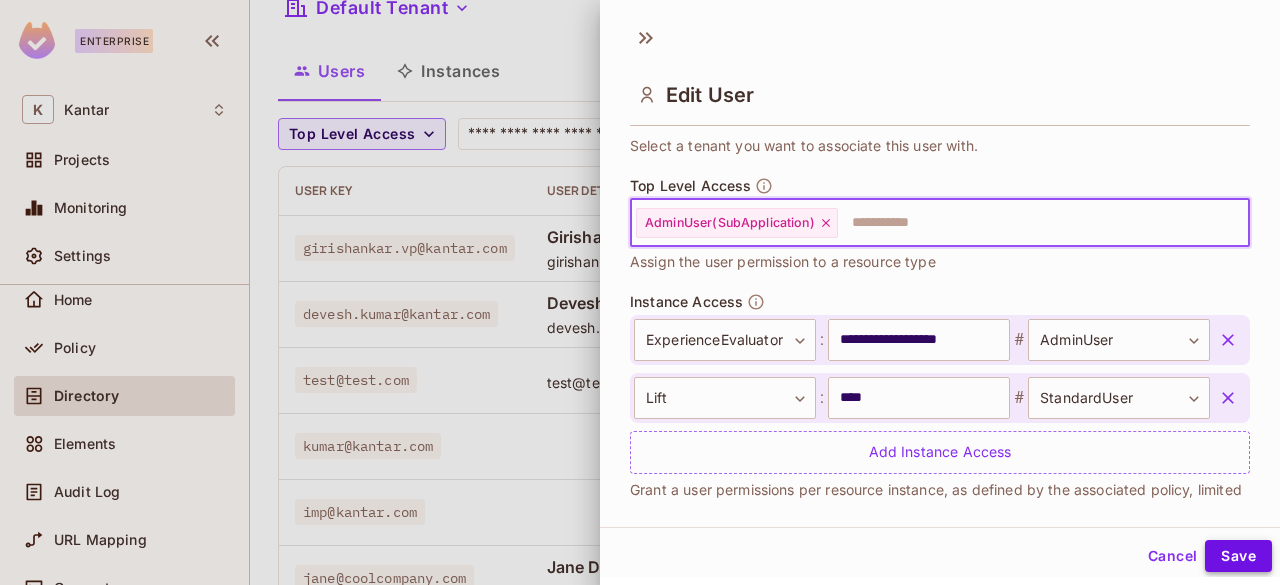 click on "Save" at bounding box center (1238, 556) 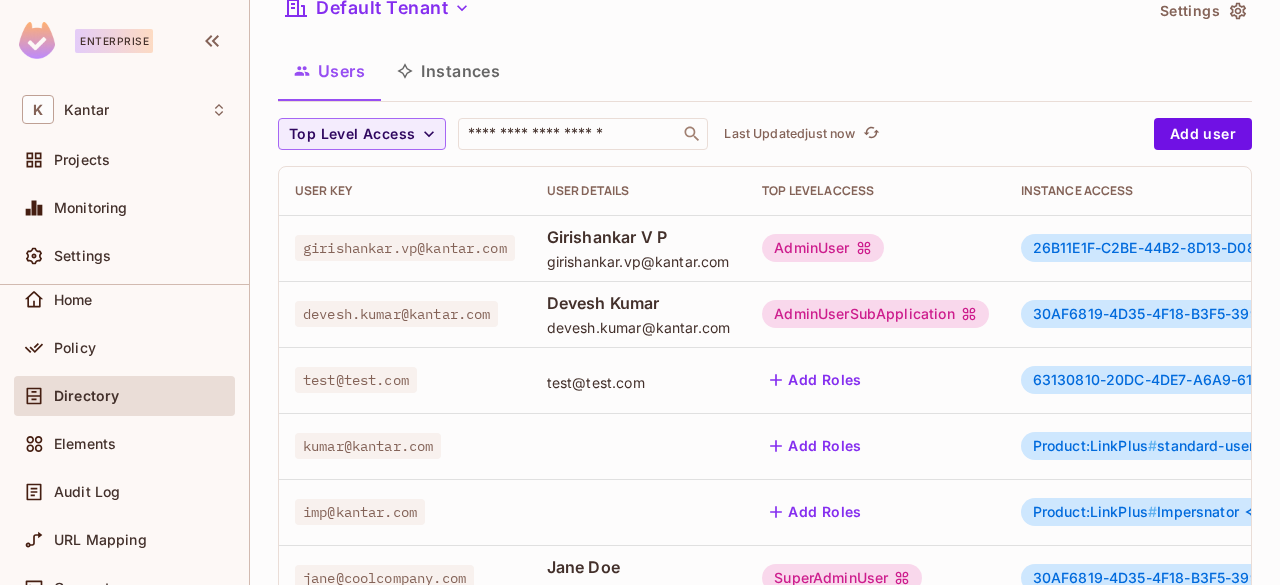 click on "AdminUserSubApplication" at bounding box center (875, 314) 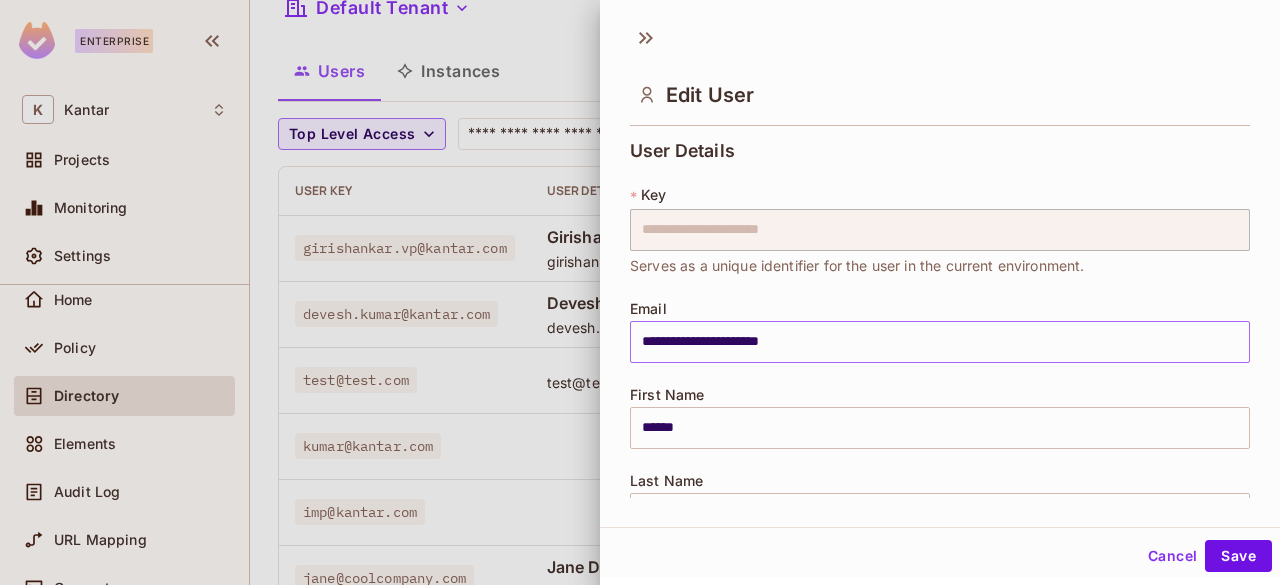 scroll, scrollTop: 594, scrollLeft: 0, axis: vertical 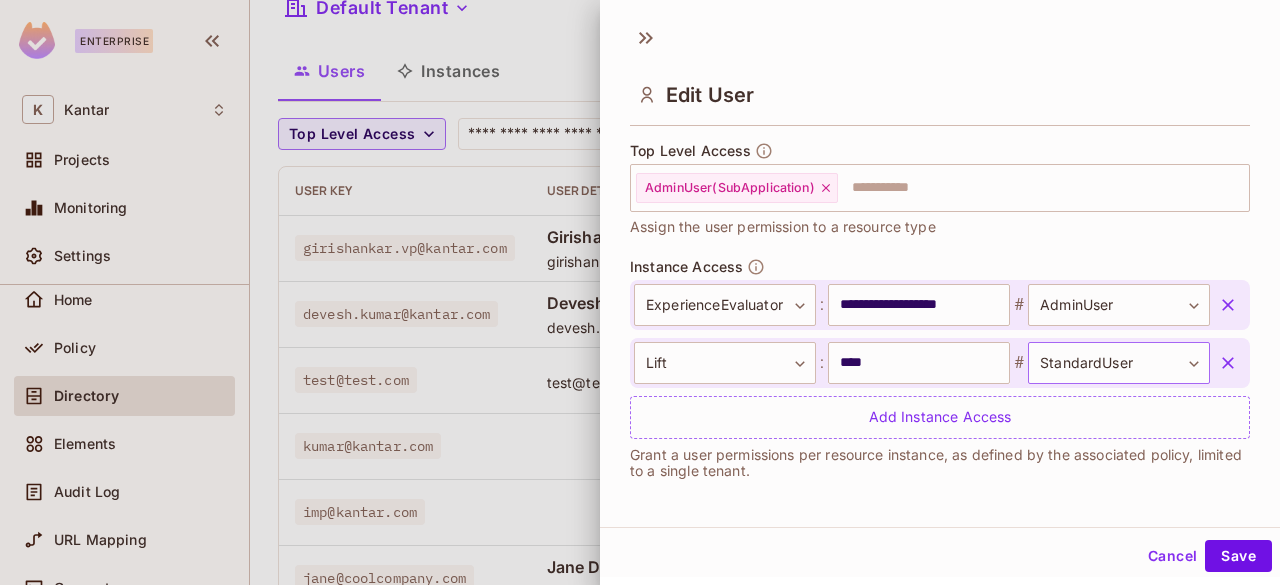 click on "Enterprise K Kantar Projects Monitoring Settings Export Studio Development Home Policy Directory Elements Audit Log URL Mapping Connect Upgrade Help & Updates Kantar / Export Studio : Development / User Management Default Tenant Settings Users Instances Top Level Access ​ Last Updated  just now Add user User Key User Details Top Level Access Instance Access [EMAIL] [FIRST] [LAST] [EMAIL] AdminUser [UUID]:LinkPlus # AdminUser [UUID]:ExperienceEvaluator # StandardUser + 1 [EMAIL] [FIRST] [LAST] [EMAIL] AdminUserSubApplication [UUID]:ExperienceEvaluator # AdminUser [UUID]:Lift # StandardUser [EMAIL]   [EMAIL] Add Roles [UUID]:LiftPoc # Admin [EMAIL]   Add Roles Product:LinkPlus # standard-user Product:ExperienceEvaluator # admin [EMAIL]   Add Roles Product:LinkPlus # #" at bounding box center [640, 292] 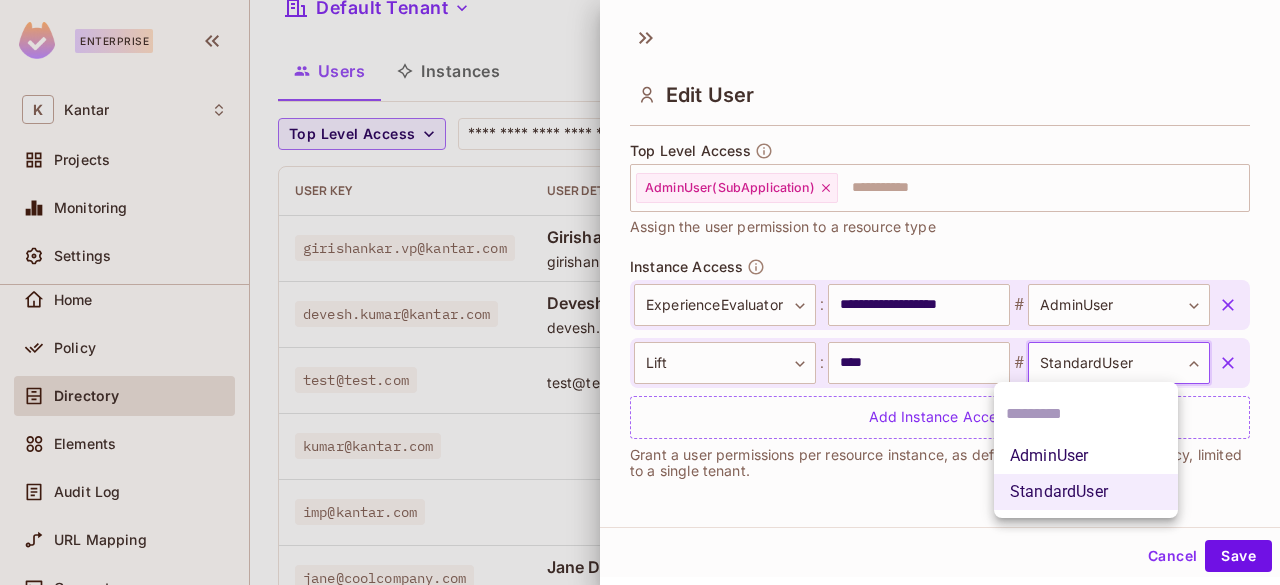 click on "AdminUser" at bounding box center (1086, 456) 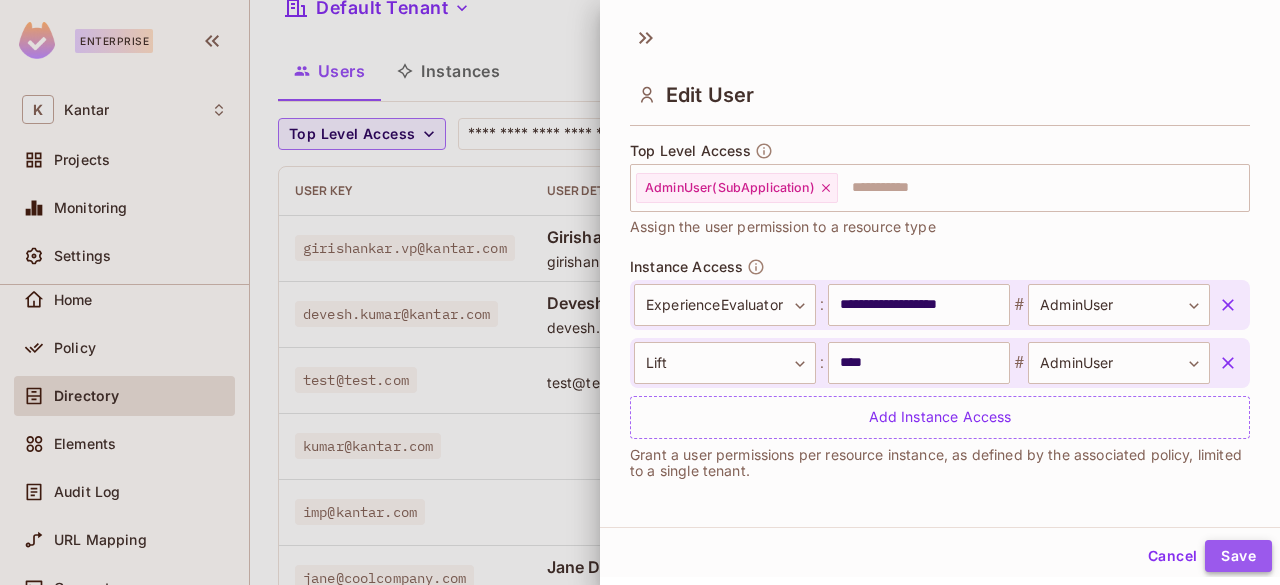 click on "Save" at bounding box center (1238, 556) 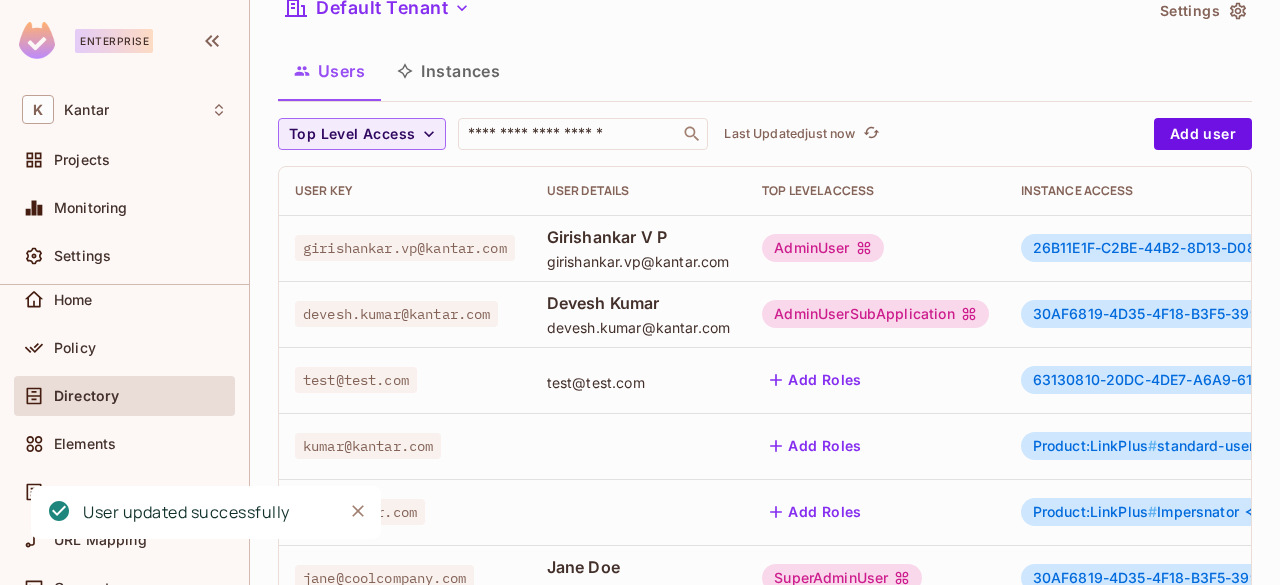 click on "AdminUserSubApplication" at bounding box center (875, 314) 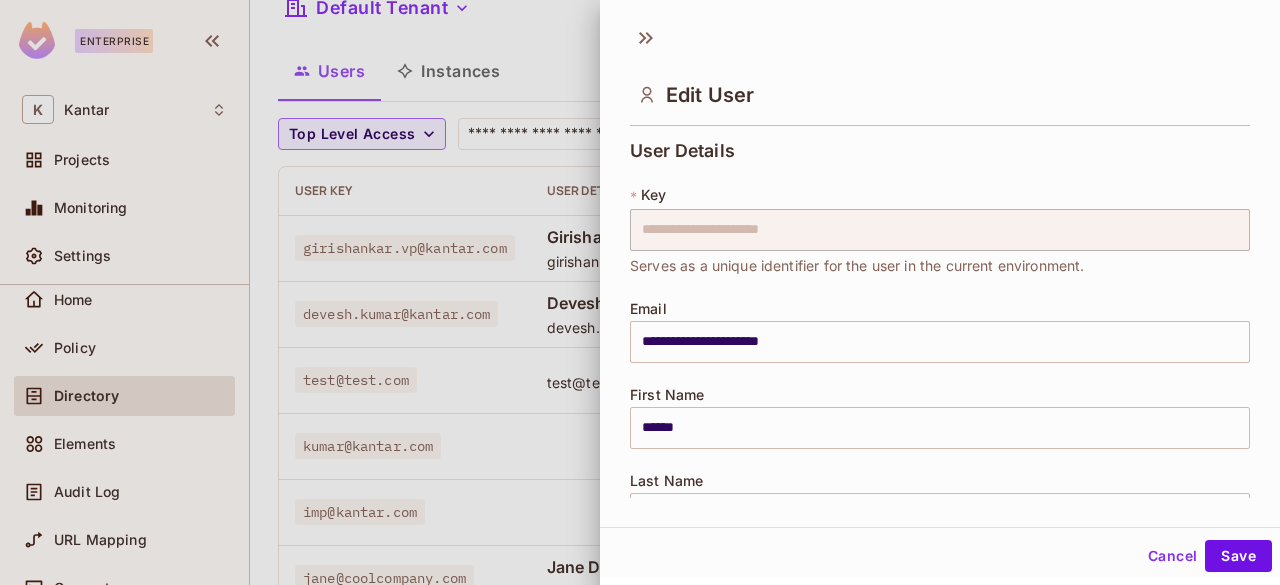 scroll, scrollTop: 594, scrollLeft: 0, axis: vertical 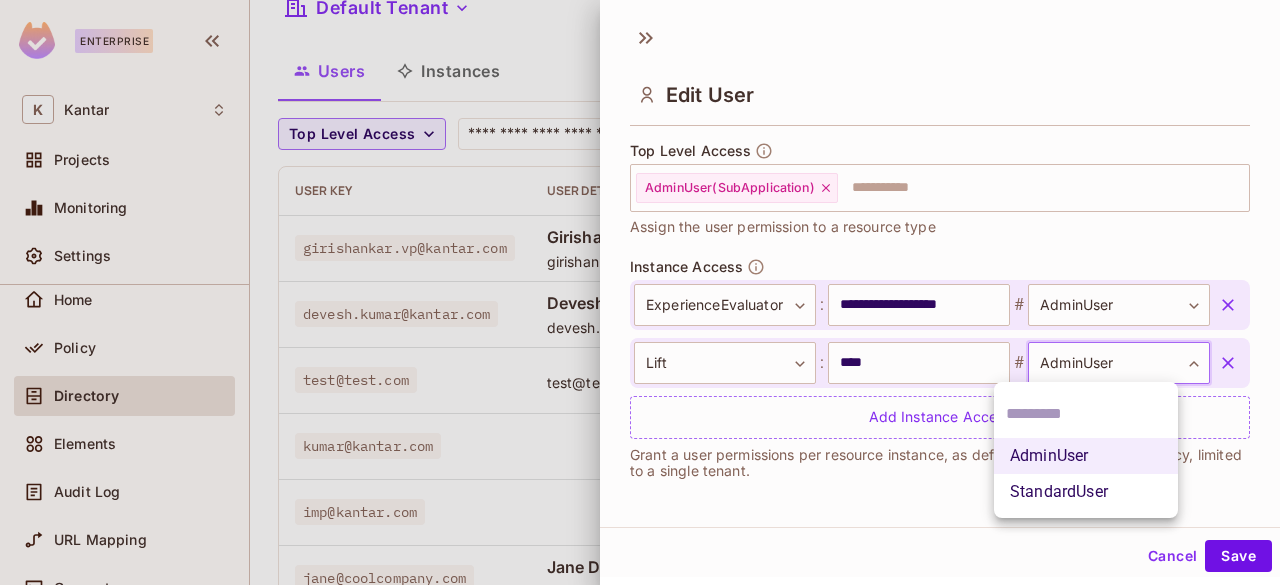 click on "Enterprise K Kantar Projects Monitoring Settings Export Studio Development Home Policy Directory Elements Audit Log URL Mapping Connect Upgrade Help & Updates Kantar / Export Studio : Development / User Management Default Tenant Settings Users Instances Top Level Access ​ Last Updated  just now Add user User Key User Details Top Level Access Instance Access [EMAIL] [NAME] [EMAIL] AdminUser 26B11E1F-C2BE-44B2-8D13-D088E0AD0300:LinkPlus # AdminUser 30AF6819-4D35-4F18-B3F5-3990FE8BD6A3:ExperienceEvaluator # StandardUser + 1 [EMAIL] [NAME] [EMAIL] AdminUserSubApplication 30AF6819-4D35-4F18-B3F5-3990FE8BD6A3:ExperienceEvaluator # AdminUser B146E847-F4D6-45C8-9373-CDA2372507B0:Lift # AdminUser [EMAIL]   [EMAIL] Add Roles 63130810-20DC-4DE7-A6A9-613EB9218810:LiftPoc # Admin [EMAIL]   Add Roles Product:LinkPlus # standard-user Product:ExperienceEvaluator # admin [EMAIL]   Add Roles Product:LinkPlus # # #" at bounding box center (640, 292) 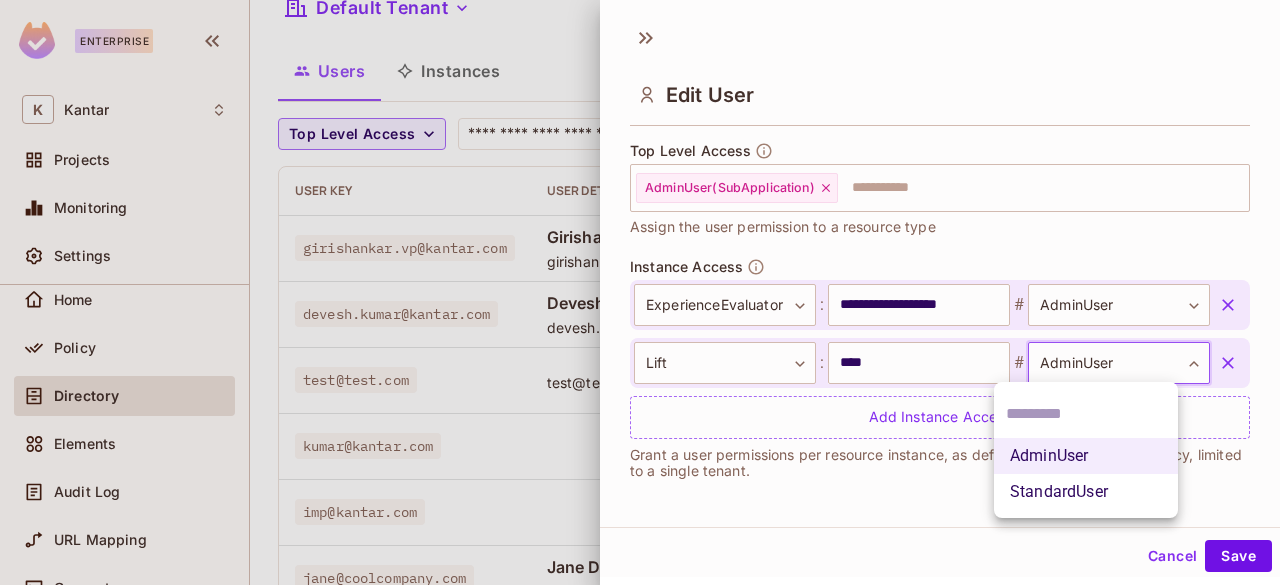 click on "StandardUser" at bounding box center (1086, 492) 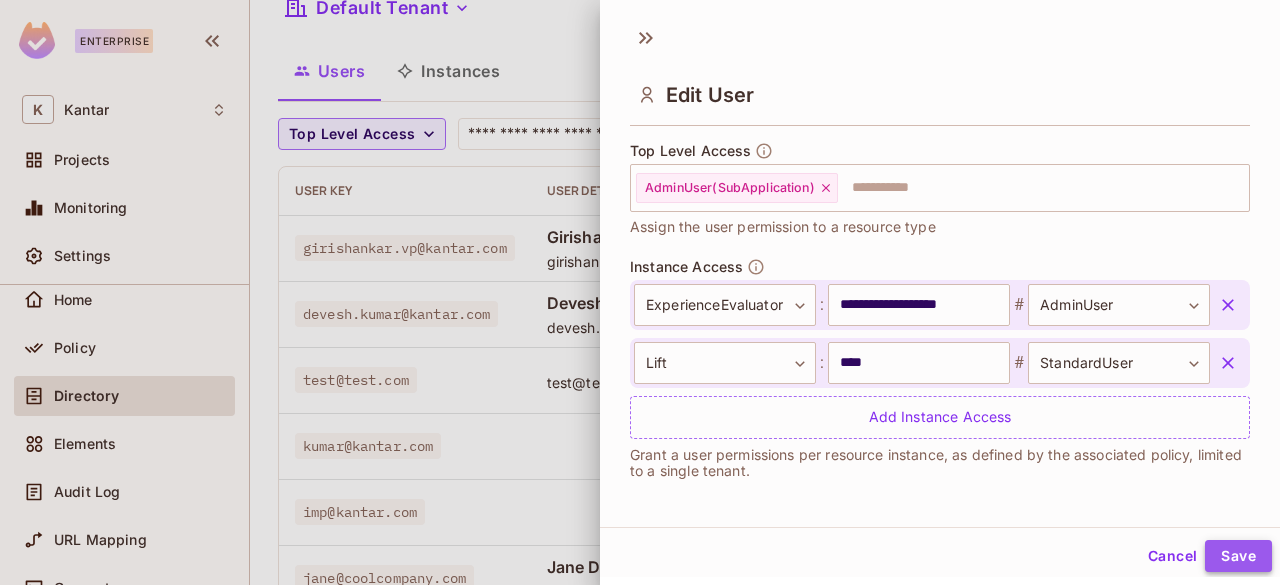 click on "Save" at bounding box center [1238, 556] 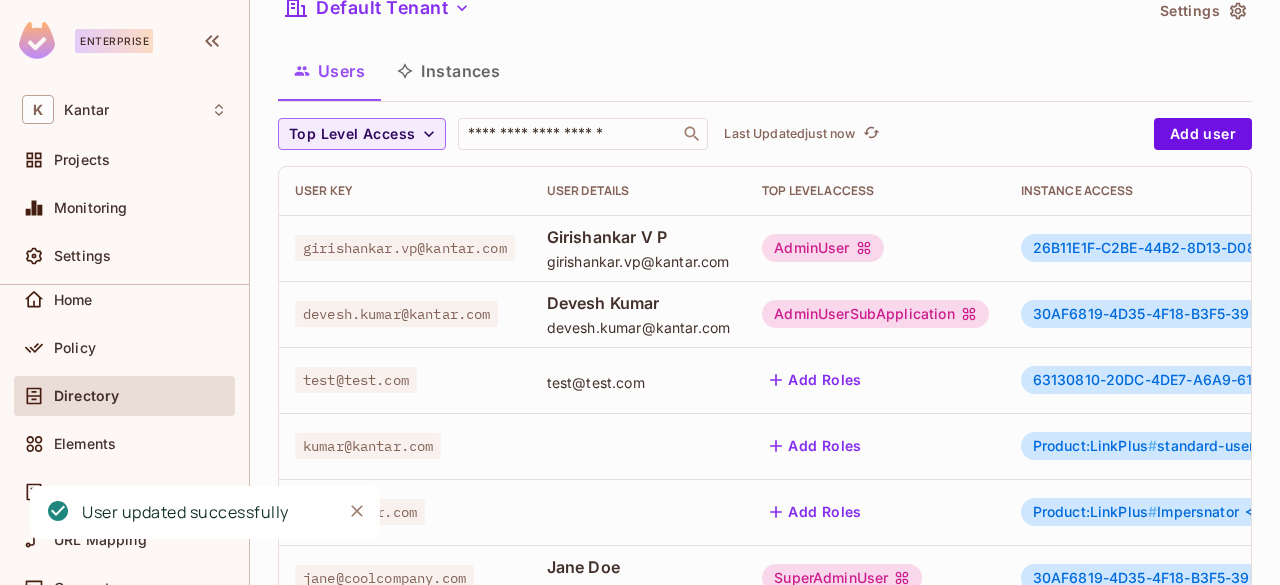click on "AdminUserSubApplication" at bounding box center (875, 314) 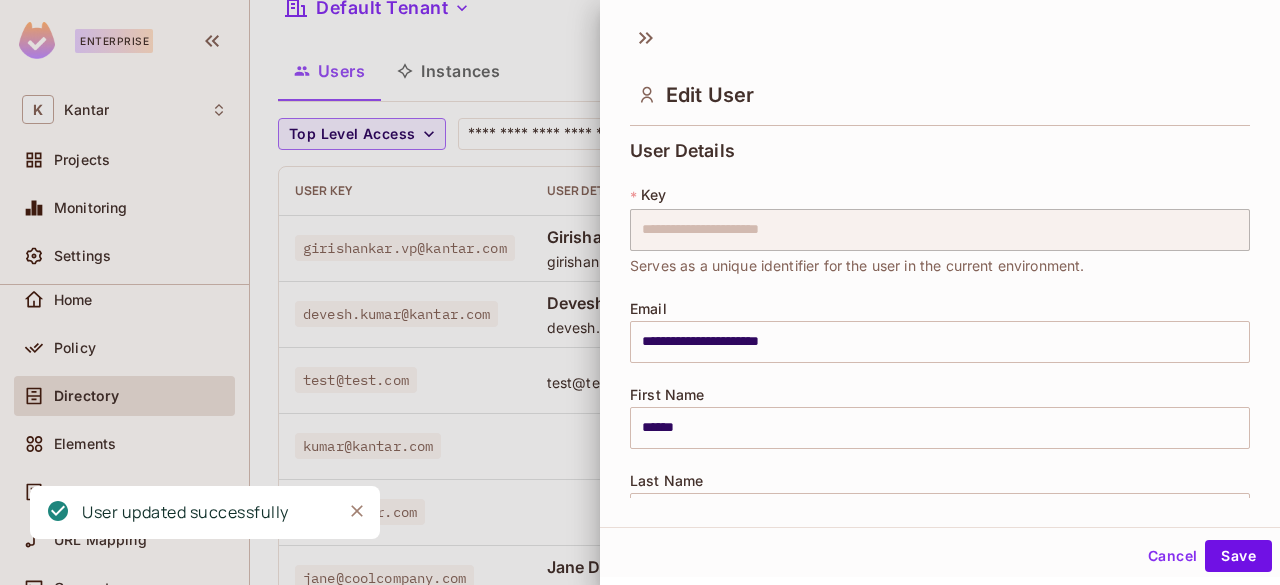 scroll, scrollTop: 594, scrollLeft: 0, axis: vertical 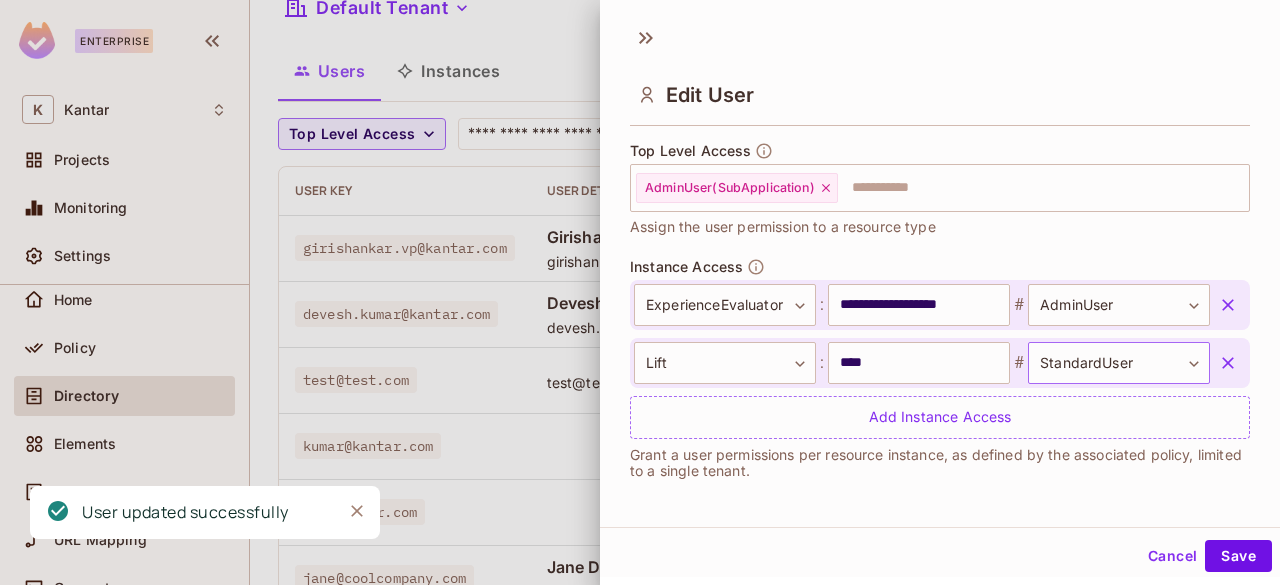 click on "Enterprise K Kantar Projects Monitoring Settings Export Studio Development Home Policy Directory Elements Audit Log URL Mapping Connect Upgrade Help & Updates Kantar / Export Studio : Development / User Management Default Tenant Settings Users Instances Top Level Access ​ Last Updated  just now Add user User Key User Details Top Level Access Instance Access [EMAIL] [NAME] [EMAIL] AdminUser 26B11E1F-C2BE-44B2-8D13-D088E0AD0300:LinkPlus # AdminUser 30AF6819-4D35-4F18-B3F5-3990FE8BD6A3:ExperienceEvaluator # StandardUser + 1 [EMAIL] [NAME] [EMAIL] AdminUserSubApplication 30AF6819-4D35-4F18-B3F5-3990FE8BD6A3:ExperienceEvaluator # AdminUser B146E847-F4D6-45C8-9373-CDA2372507B0:Lift # AdminUser + 1 [EMAIL]   [EMAIL] Add Roles 63130810-20DC-4DE7-A6A9-613EB9218810:LiftPoc # Admin [EMAIL]   Add Roles Product:LinkPlus # standard-user Product:ExperienceEvaluator # admin [EMAIL]   Add Roles Product:LinkPlus #" at bounding box center [640, 292] 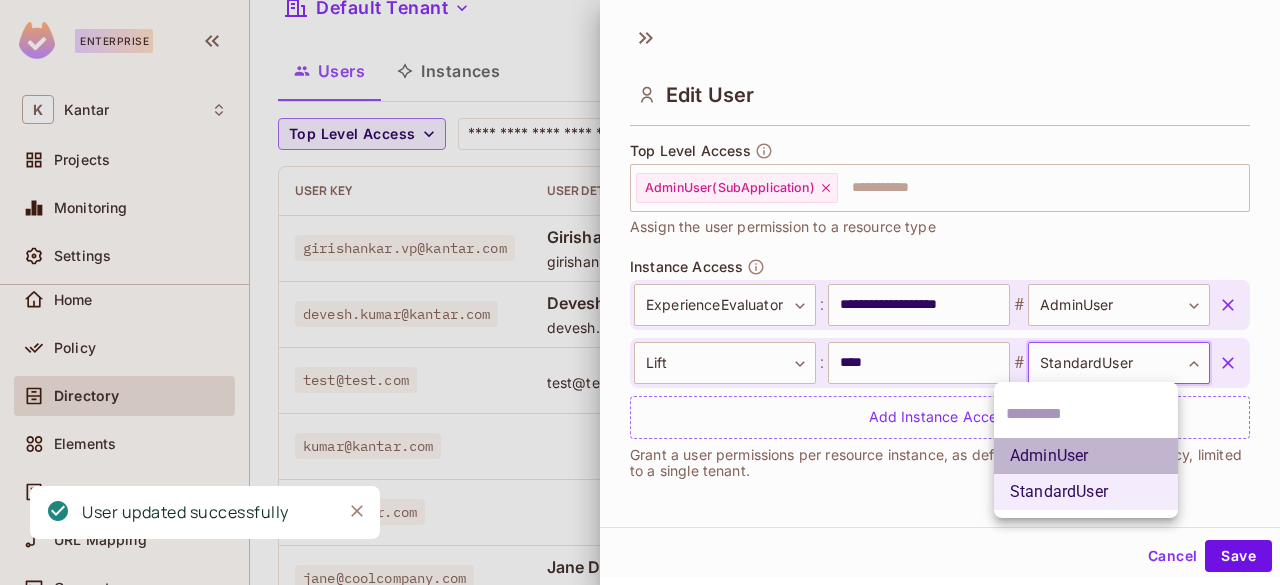 click on "AdminUser" at bounding box center (1086, 456) 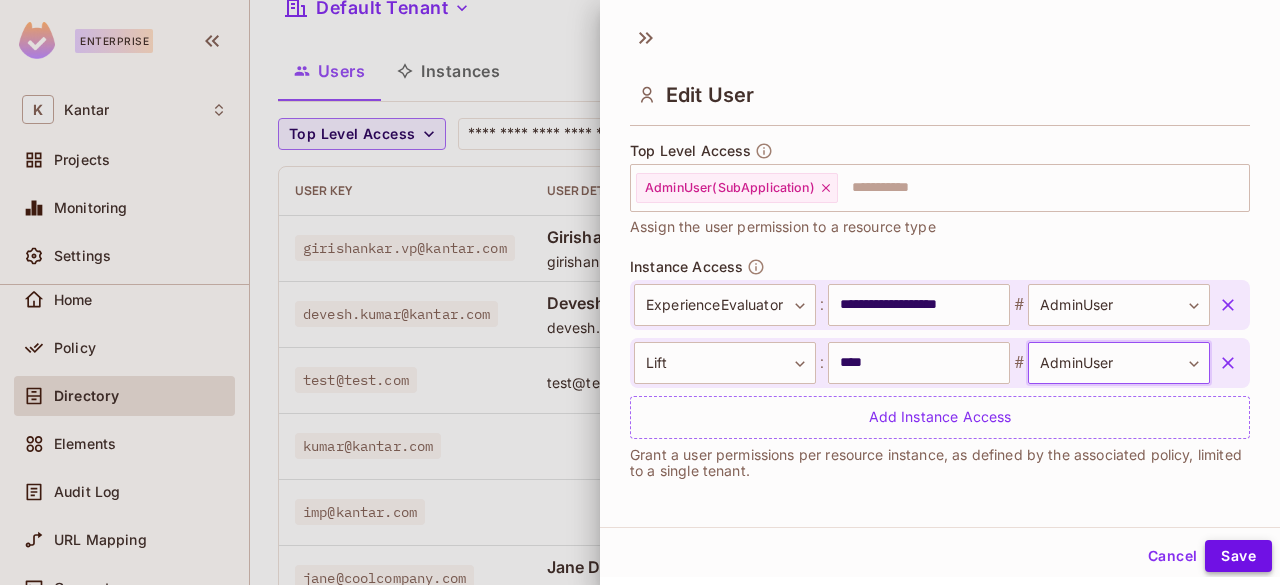 click on "Save" at bounding box center [1238, 556] 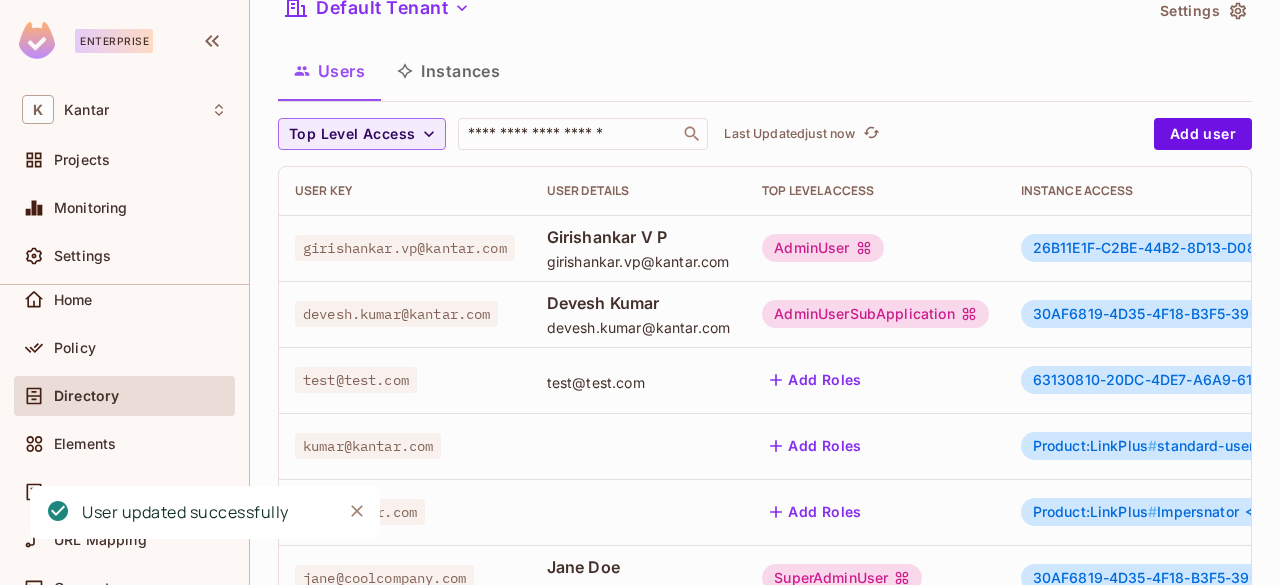 click on "AdminUserSubApplication" at bounding box center [875, 314] 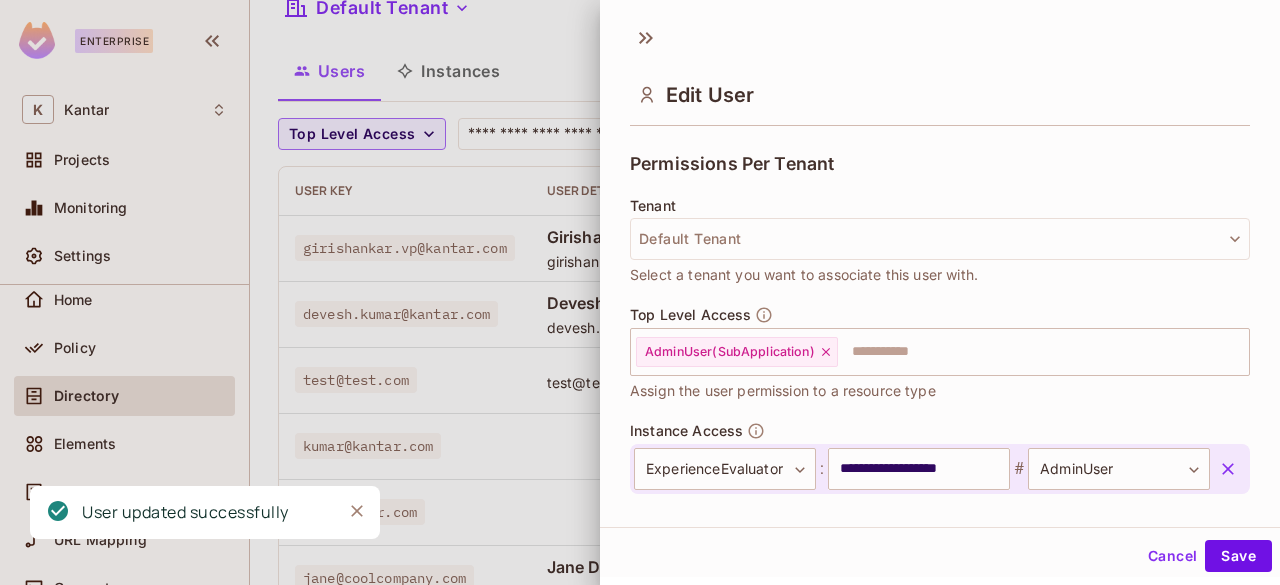 scroll, scrollTop: 434, scrollLeft: 0, axis: vertical 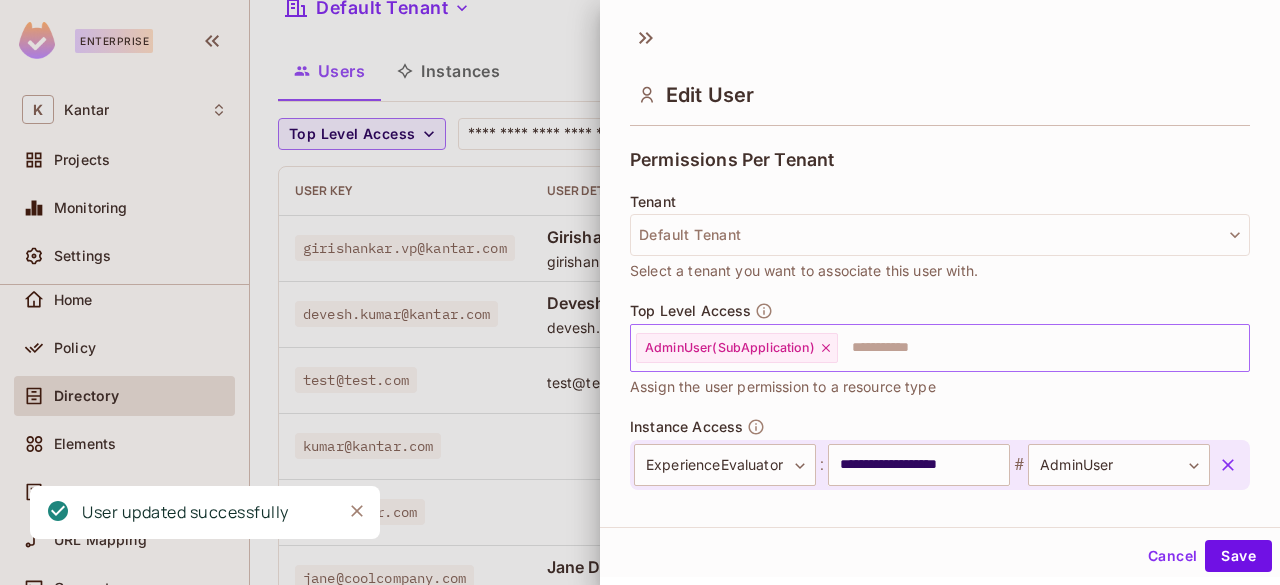 click 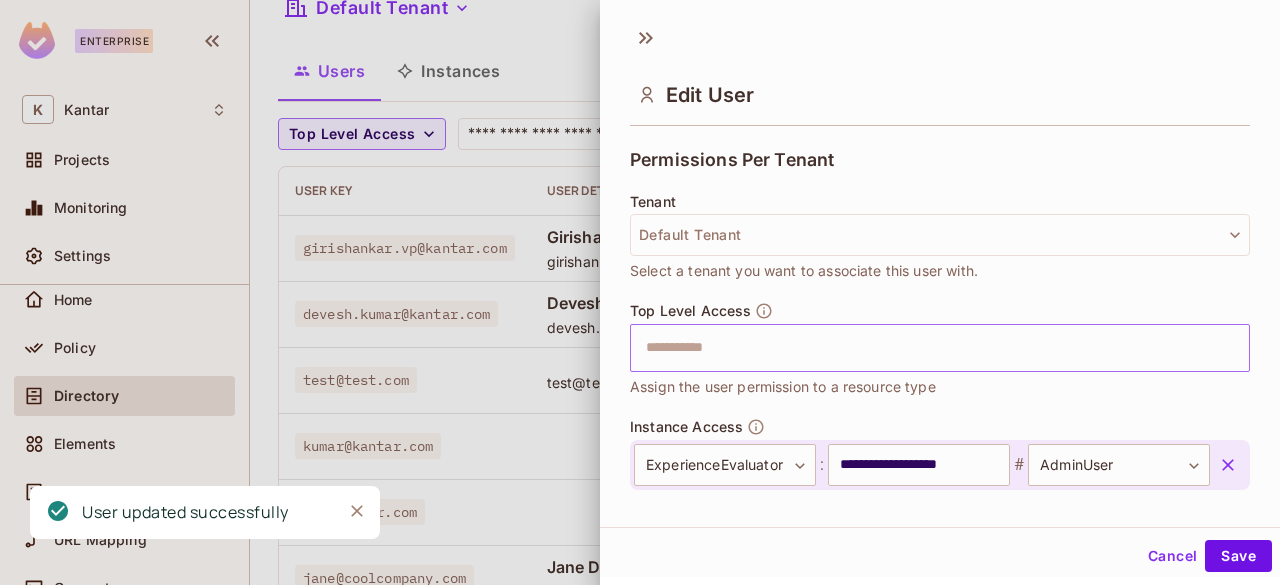 click at bounding box center (922, 348) 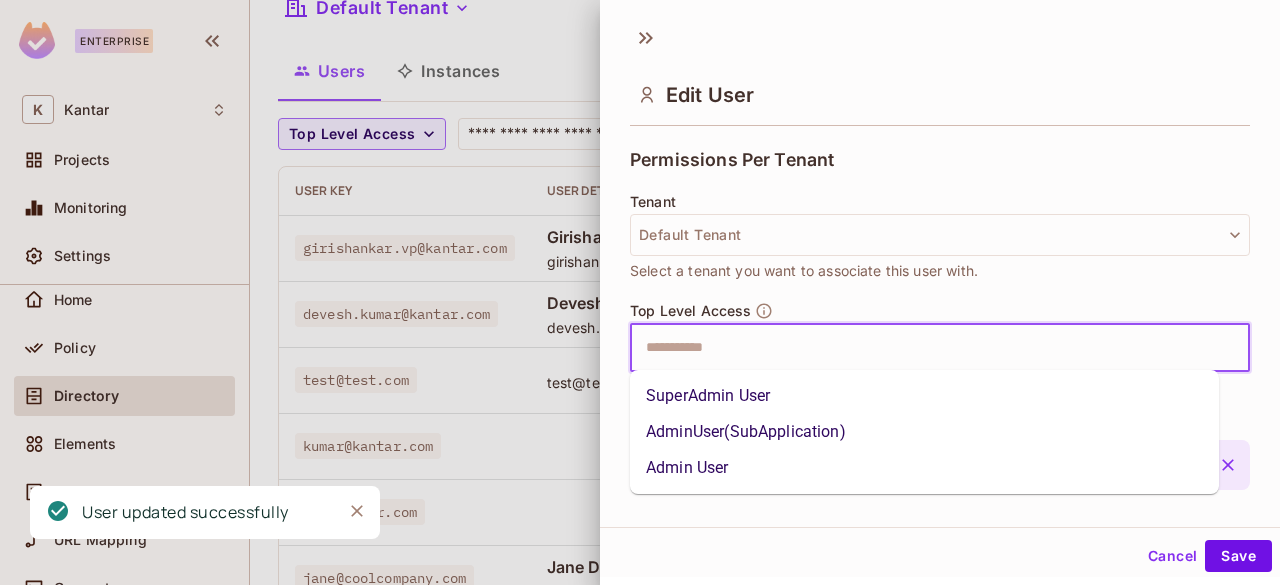 click on "SuperAdmin User" at bounding box center [924, 396] 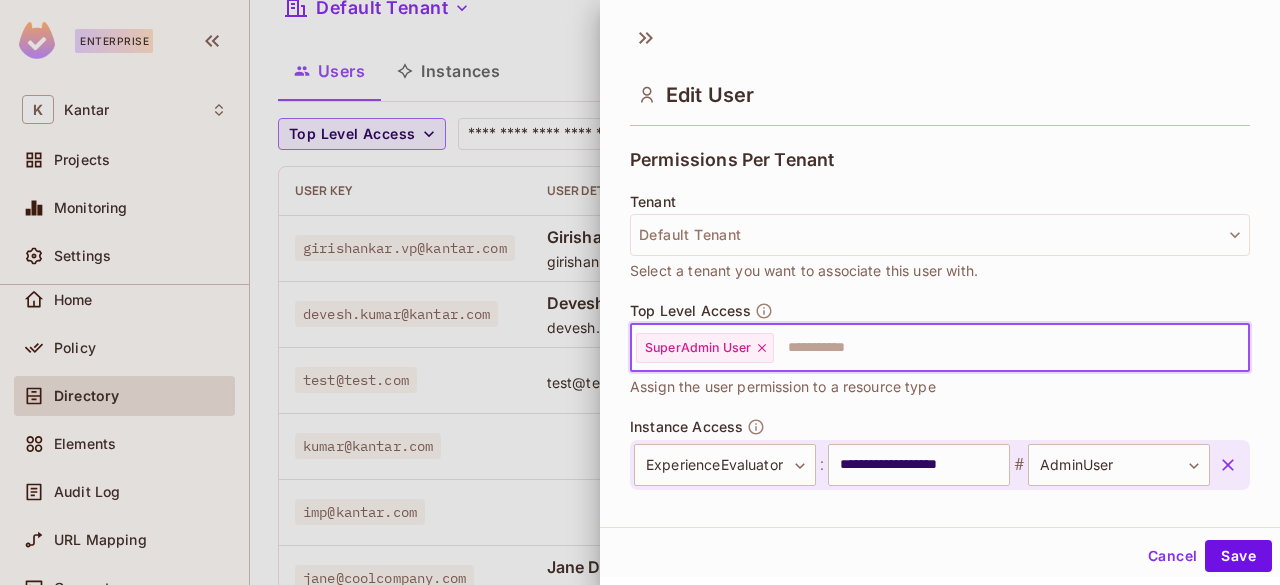 scroll, scrollTop: 594, scrollLeft: 0, axis: vertical 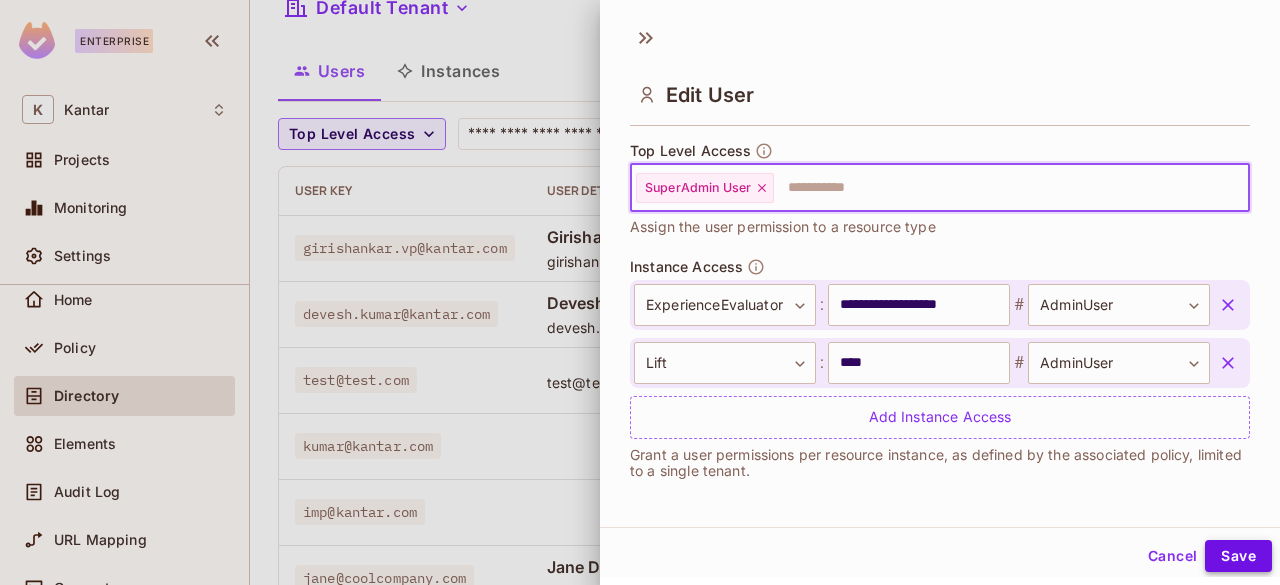 click on "Save" at bounding box center (1238, 556) 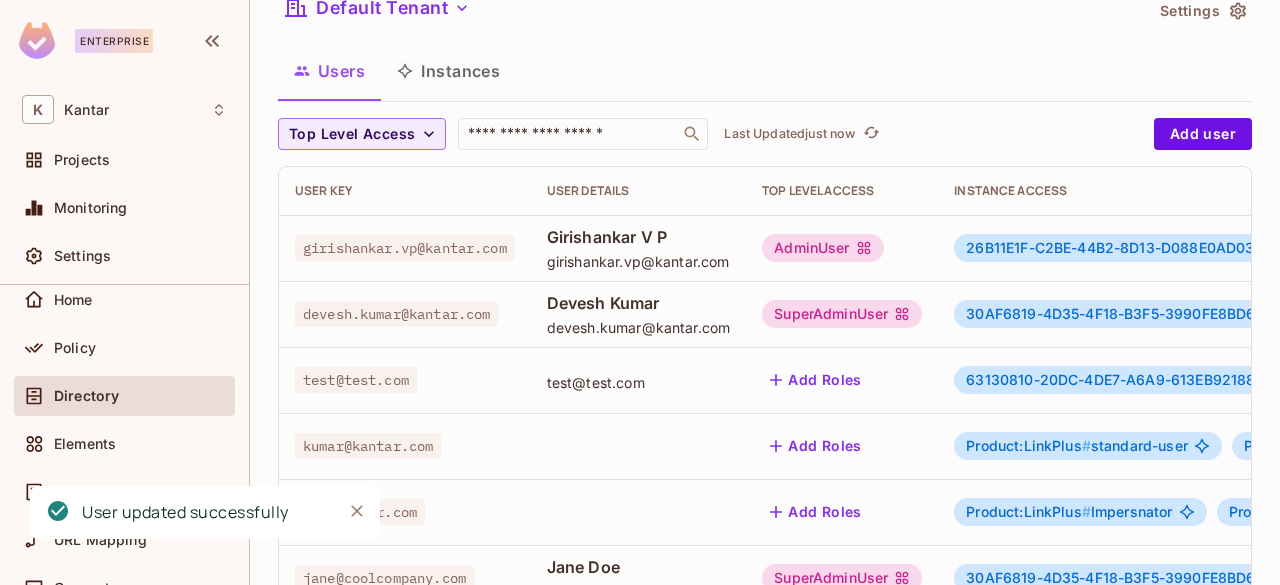 click on "SuperAdminUser" at bounding box center (842, 314) 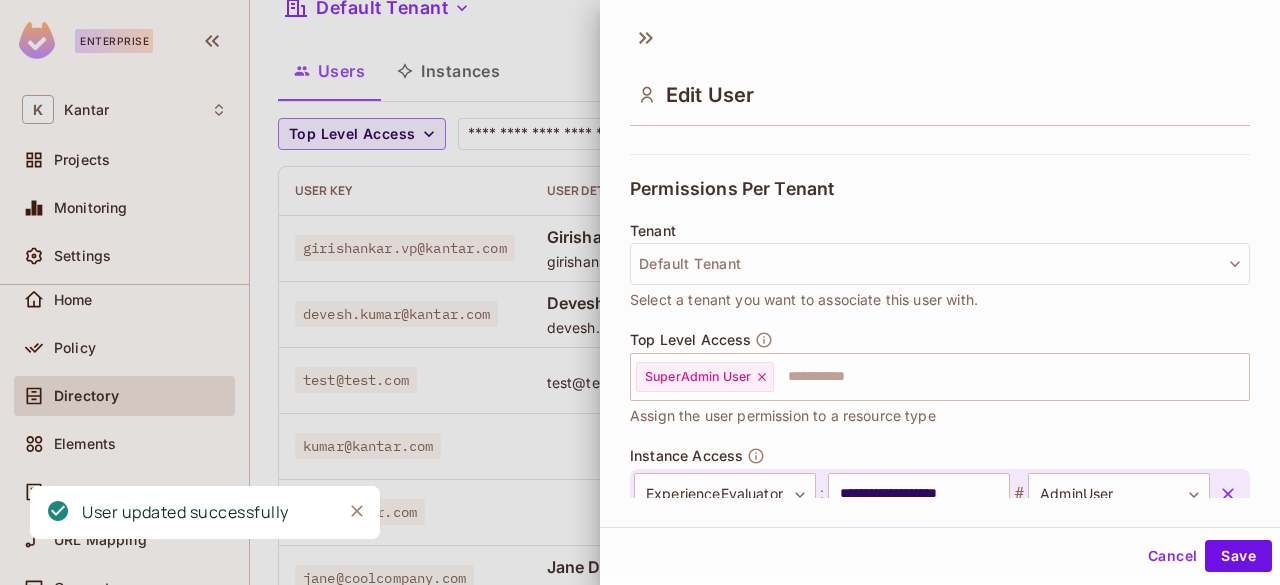scroll, scrollTop: 406, scrollLeft: 0, axis: vertical 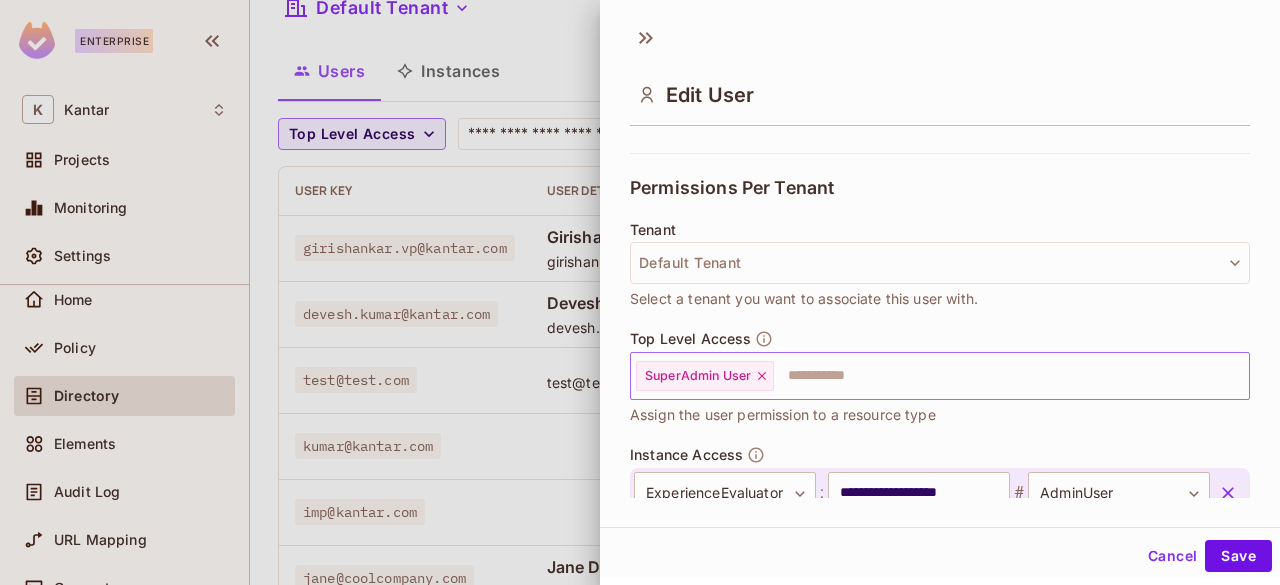 click on "SuperAdmin User" at bounding box center (705, 376) 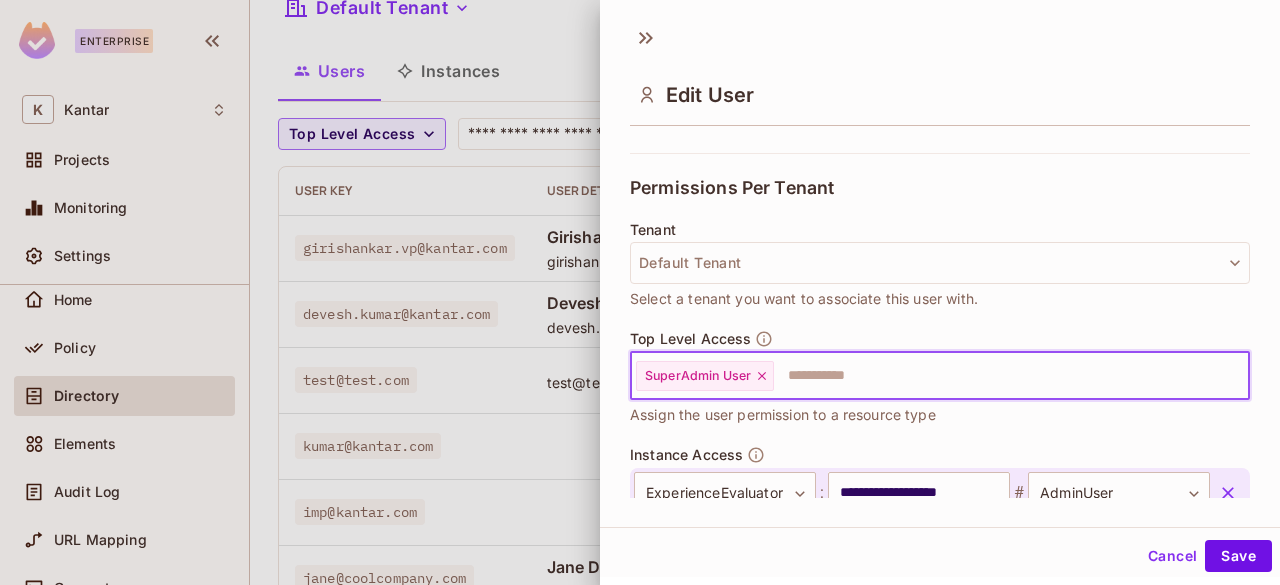 click 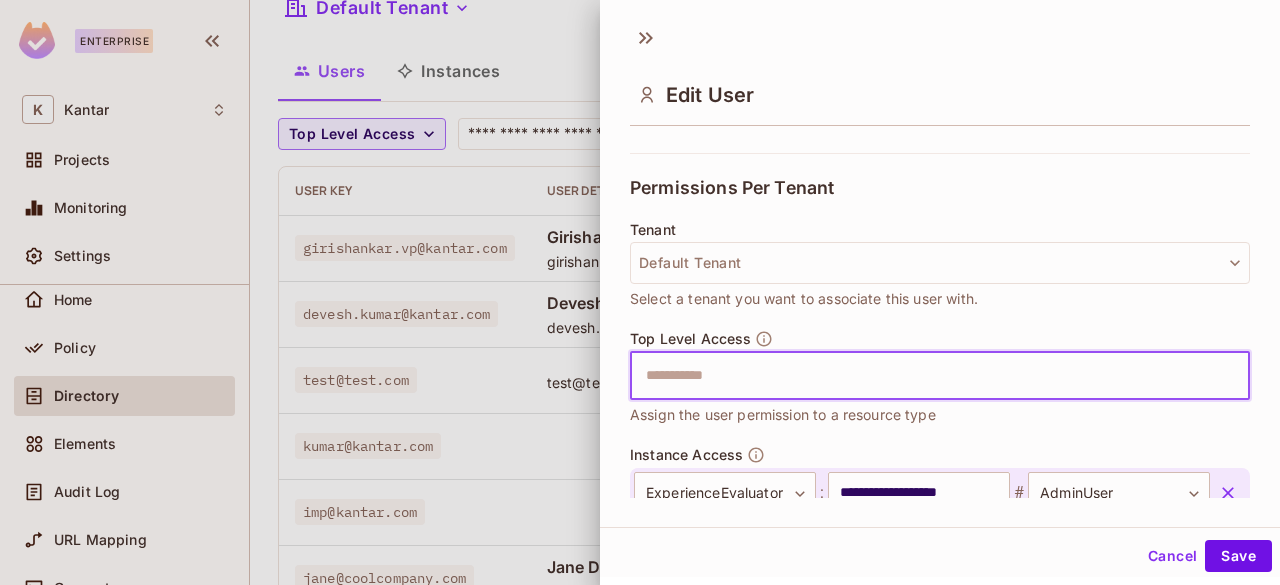 click at bounding box center [922, 376] 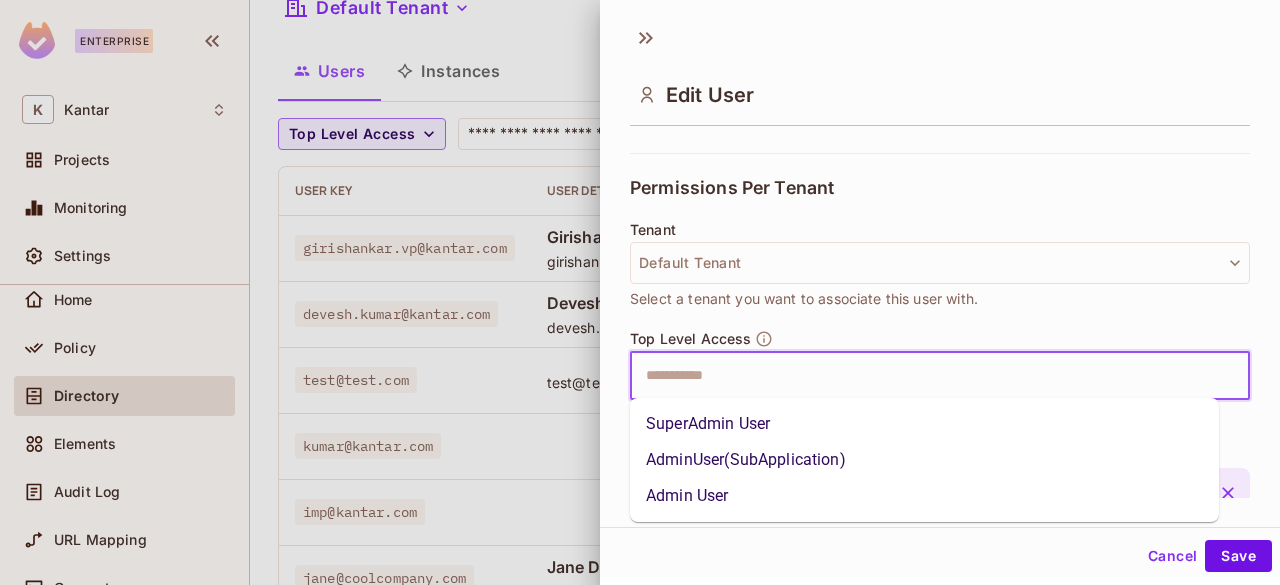 click on "Admin User" at bounding box center (924, 496) 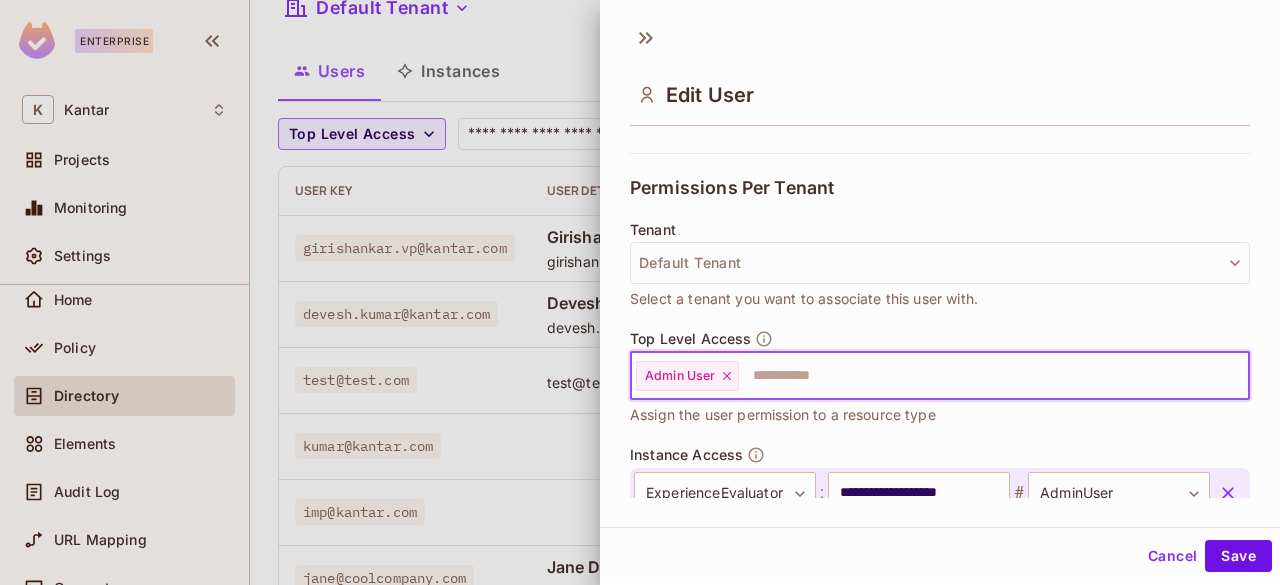 scroll, scrollTop: 2, scrollLeft: 0, axis: vertical 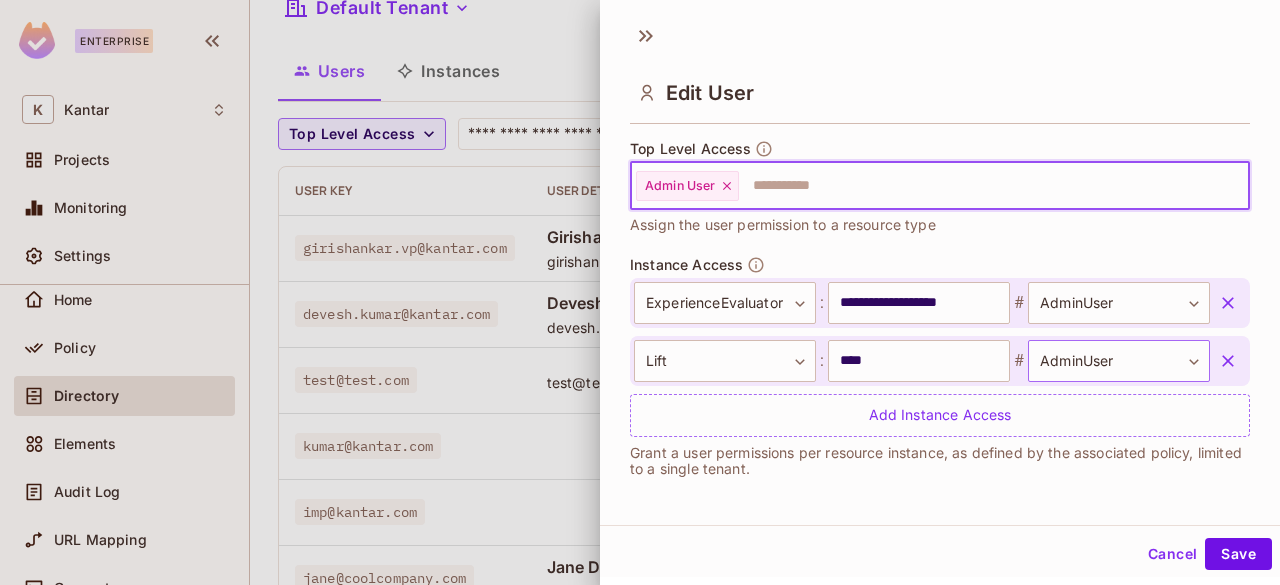 click on "Enterprise K Kantar Projects Monitoring Settings Export Studio Development Home Policy Directory Elements Audit Log URL Mapping Connect Upgrade Help & Updates Kantar / Export Studio : Development / User Management Default Tenant Settings Users Instances Top Level Access ​ Last Updated  just now Add user User Key User Details Top Level Access Instance Access [EMAIL] [NAME] [EMAIL] AdminUser 26B11E1F-C2BE-44B2-8D13-D088E0AD0300:LinkPlus # AdminUser 30AF6819-4D35-4F18-B3F5-3990FE8BD6A3:ExperienceEvaluator # StandardUser + 1 [EMAIL] [NAME] [EMAIL] SuperAdminUser 30AF6819-4D35-4F18-B3F5-3990FE8BD6A3:ExperienceEvaluator # AdminUser B146E847-F4D6-45C8-9373-CDA2372507B0:Lift # AdminUser [EMAIL]   [EMAIL] Add Roles 63130810-20DC-4DE7-A6A9-613EB9218810:LiftPoc # Admin [EMAIL]   Add Roles Product:LinkPlus # standard-user Product:ExperienceEvaluator # admin [EMAIL]   Add Roles Product:LinkPlus # Impersnator #" at bounding box center [640, 292] 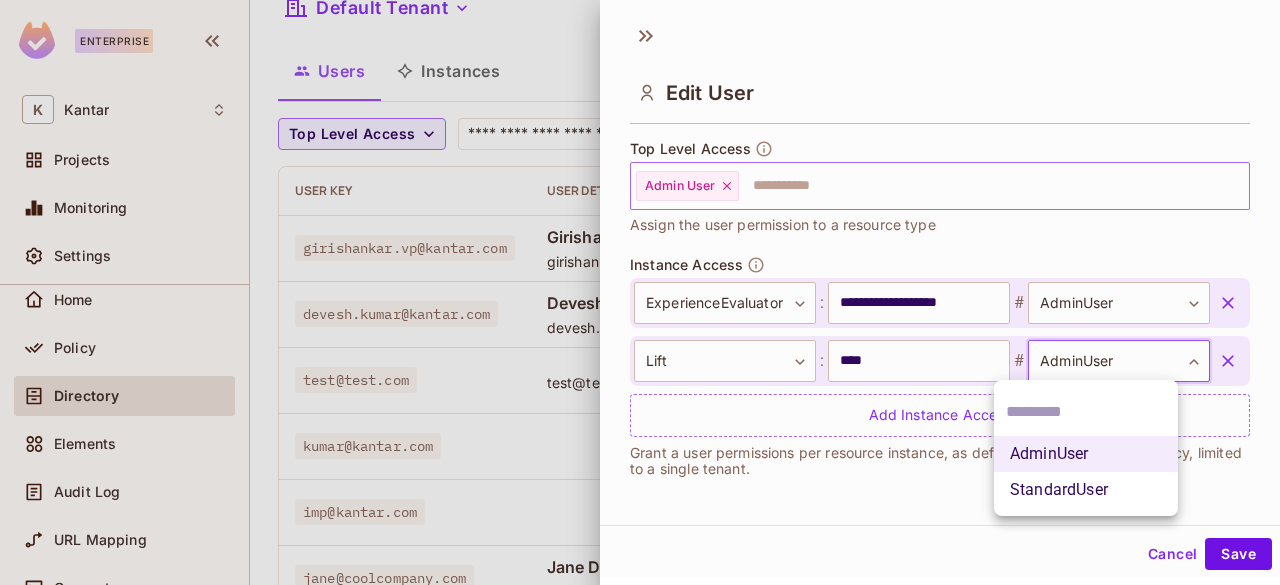 click on "StandardUser" at bounding box center [1086, 490] 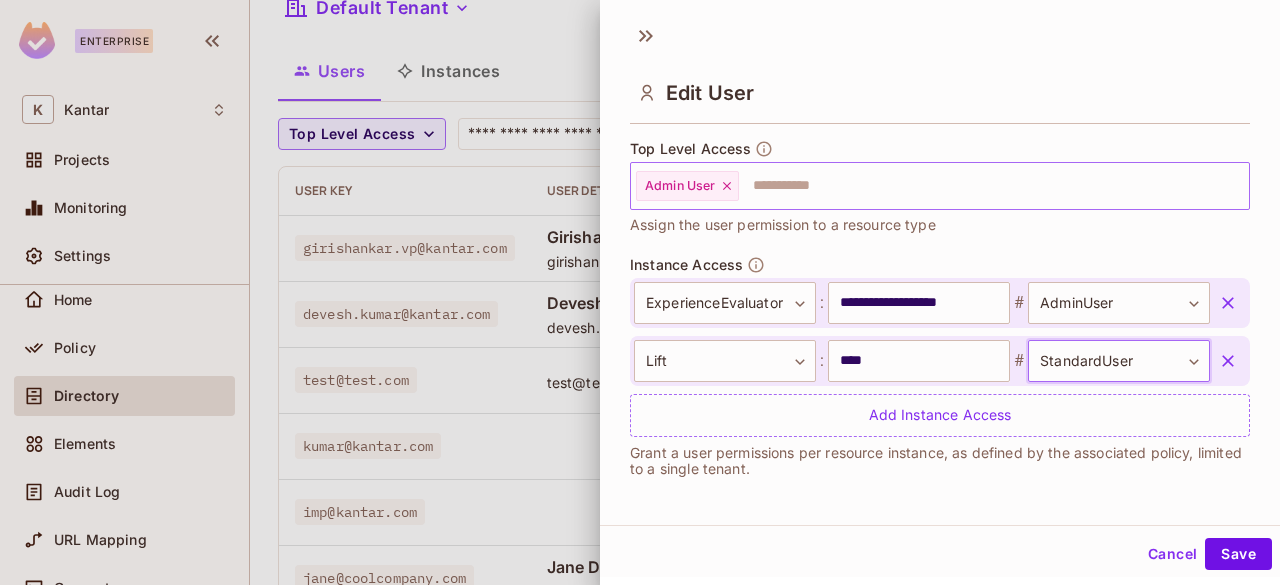 click on "Enterprise K Kantar Projects Monitoring Settings Export Studio Development Home Policy Directory Elements Audit Log URL Mapping Connect Upgrade Help & Updates Kantar / Export Studio : Development / User Management Default Tenant Settings Users Instances Top Level Access ​ Last Updated  just now Add user User Key User Details Top Level Access Instance Access [EMAIL] [NAME] [EMAIL] AdminUser 26B11E1F-C2BE-44B2-8D13-D088E0AD0300:LinkPlus # AdminUser 30AF6819-4D35-4F18-B3F5-3990FE8BD6A3:ExperienceEvaluator # StandardUser + 1 [EMAIL] [NAME] [EMAIL] SuperAdminUser 30AF6819-4D35-4F18-B3F5-3990FE8BD6A3:ExperienceEvaluator # AdminUser B146E847-F4D6-45C8-9373-CDA2372507B0:Lift # AdminUser [EMAIL]   [EMAIL] Add Roles 63130810-20DC-4DE7-A6A9-613EB9218810:LiftPoc # Admin [EMAIL]   Add Roles Product:LinkPlus # standard-user Product:ExperienceEvaluator # admin [EMAIL]   Add Roles Product:LinkPlus # Impersnator #" at bounding box center [640, 292] 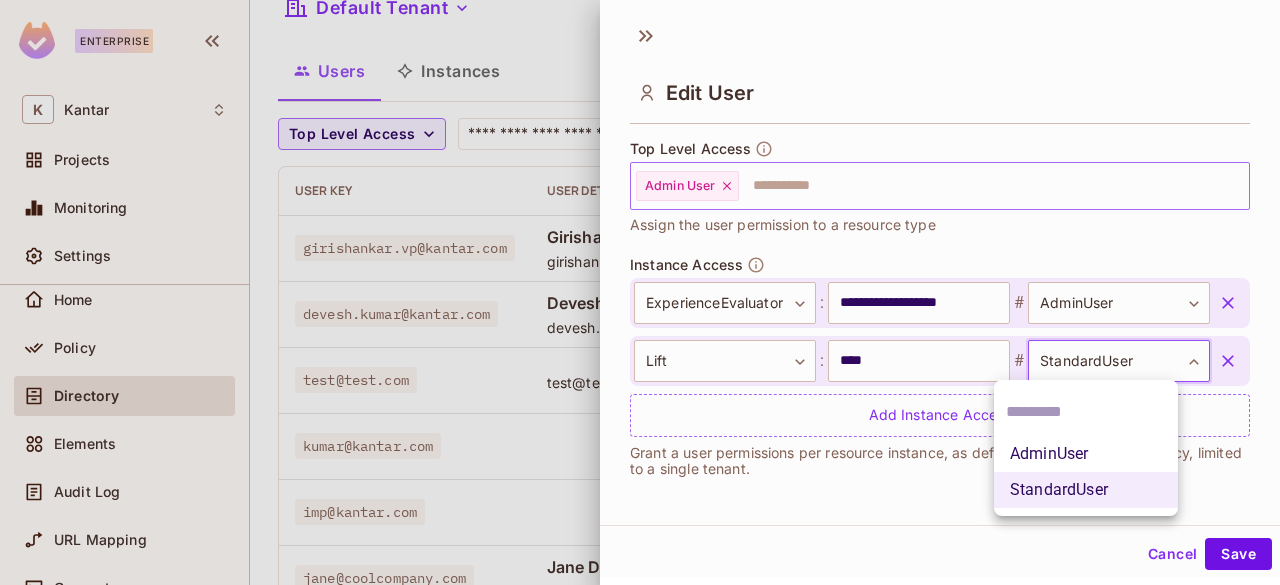 click on "AdminUser" at bounding box center (1086, 454) 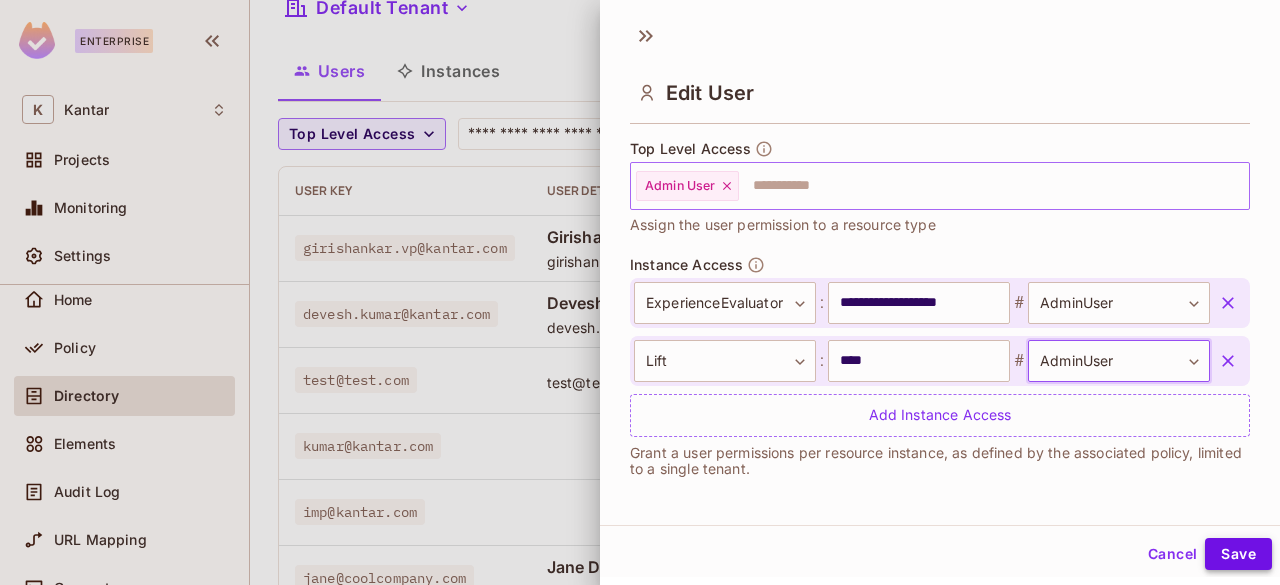 click on "Save" at bounding box center [1238, 554] 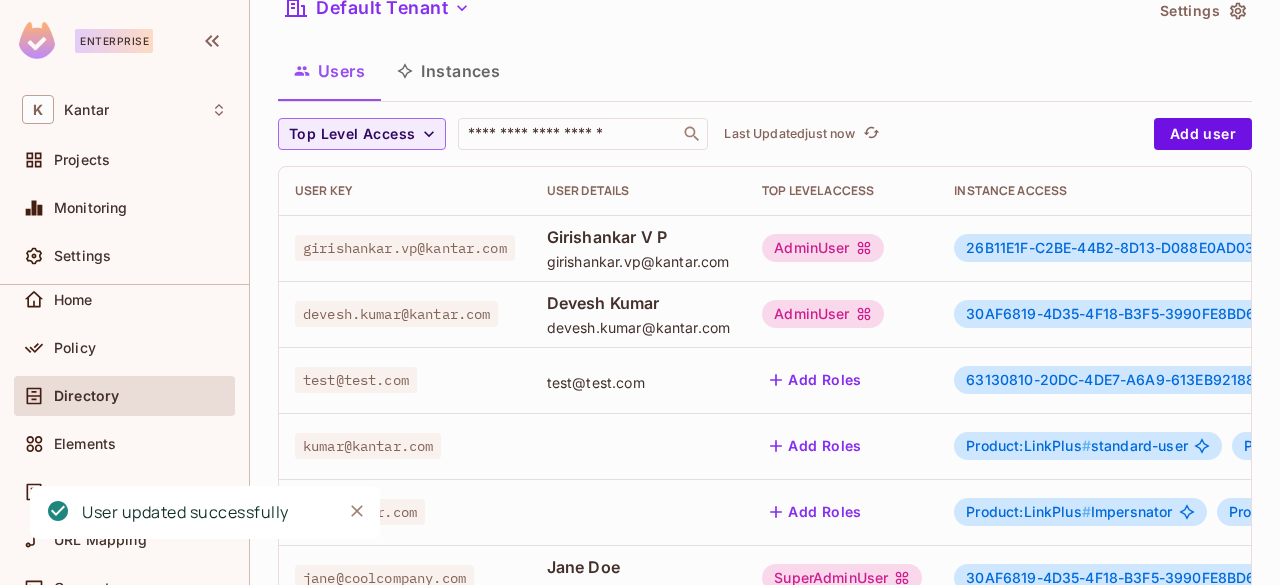 click on "AdminUser" at bounding box center [822, 314] 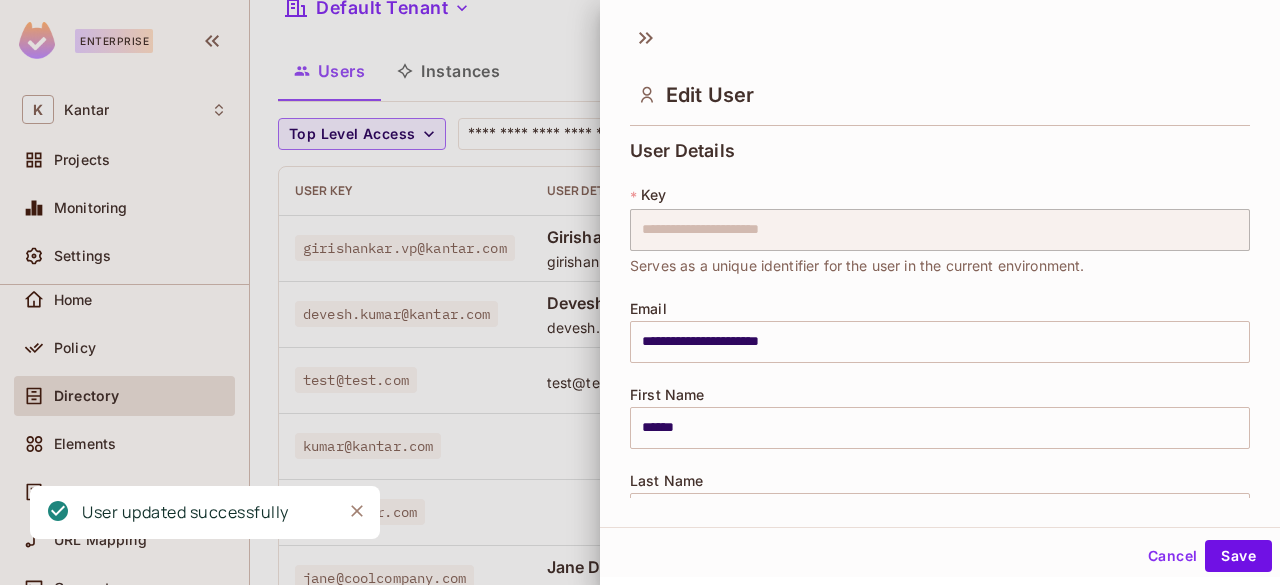 scroll, scrollTop: 594, scrollLeft: 0, axis: vertical 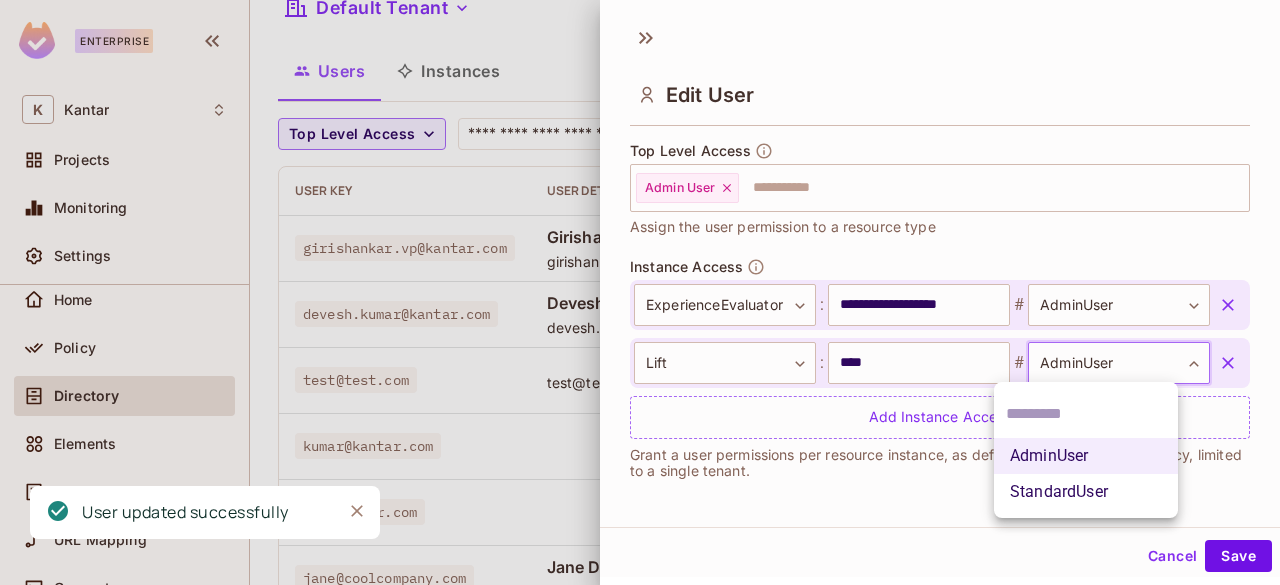 click on "Enterprise K Kantar Projects Monitoring Settings Export Studio Development Home Policy Directory Elements Audit Log URL Mapping Connect Upgrade Help & Updates Kantar / Export Studio : Development / User Management Default Tenant Settings Users Instances Top Level Access ​ Last Updated  just now Add user User Key User Details Top Level Access Instance Access [EMAIL] [NAME] [EMAIL] AdminUser 26B11E1F-C2BE-44B2-8D13-D088E0AD0300:LinkPlus # AdminUser 30AF6819-4D35-4F18-B3F5-3990FE8BD6A3:ExperienceEvaluator # StandardUser + 1 [EMAIL] [NAME] [EMAIL] AdminUser 30AF6819-4D35-4F18-B3F5-3990FE8BD6A3:ExperienceEvaluator # AdminUser B146E847-F4D6-45C8-9373-CDA2372507B0:Lift # AdminUser [EMAIL]   [EMAIL] Add Roles 63130810-20DC-4DE7-A6A9-613EB9218810:LiftPoc # Admin [EMAIL]   Add Roles Product:LinkPlus # standard-user Product:ExperienceEvaluator # admin [EMAIL]   Add Roles Product:LinkPlus # Impersnator # #" at bounding box center (640, 292) 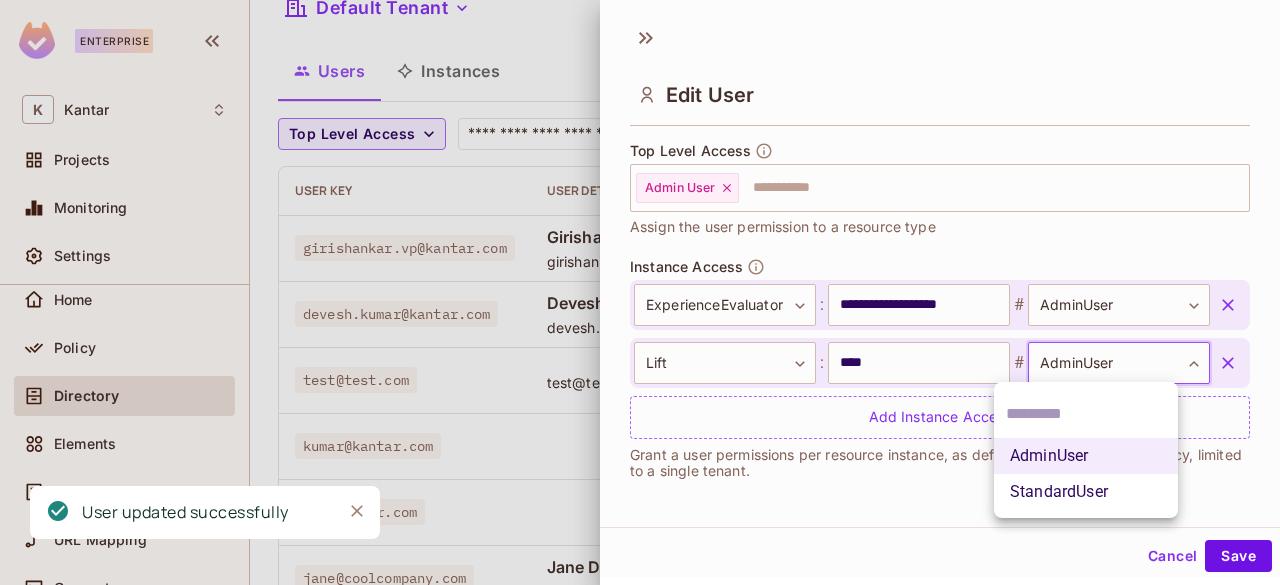 click on "StandardUser" at bounding box center (1086, 492) 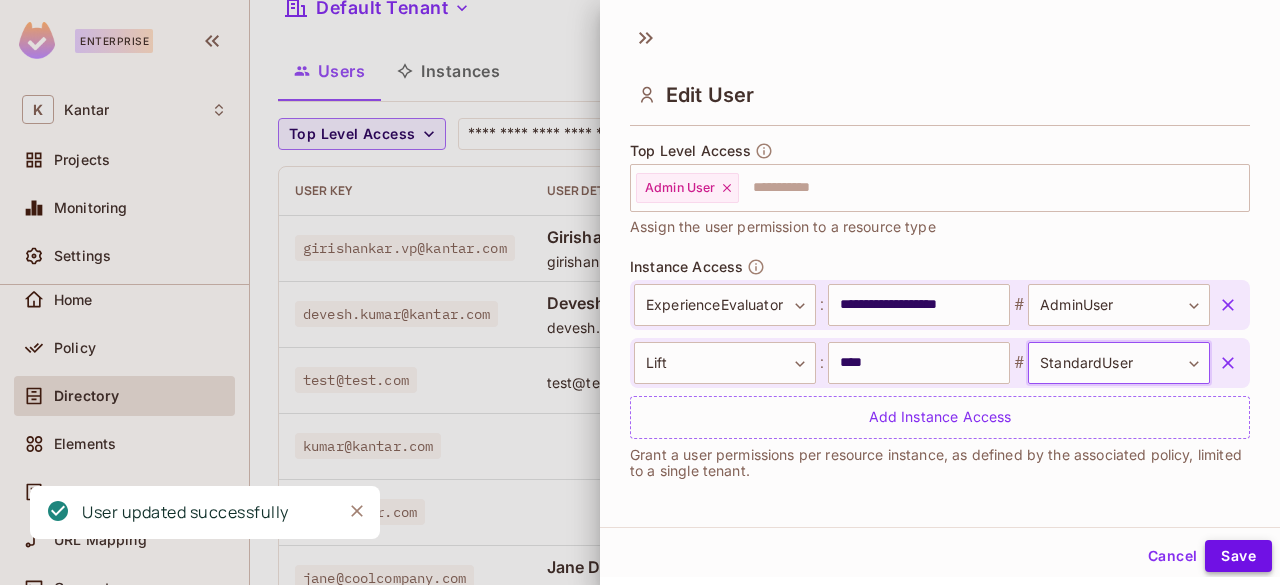 click on "Save" at bounding box center (1238, 556) 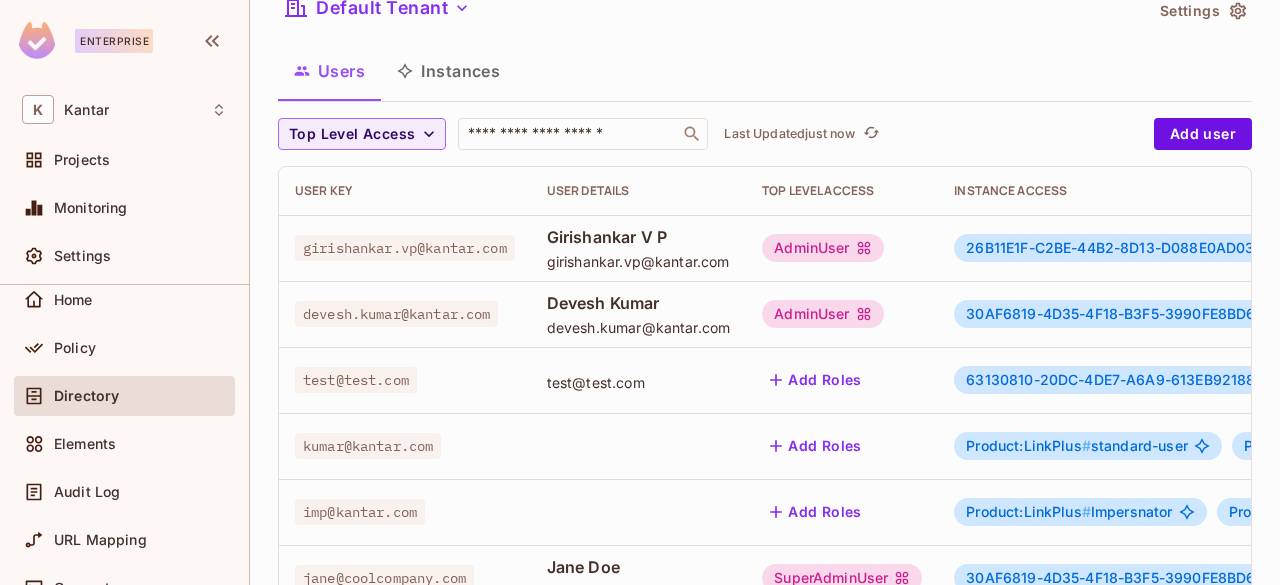 click on "AdminUser" at bounding box center [822, 314] 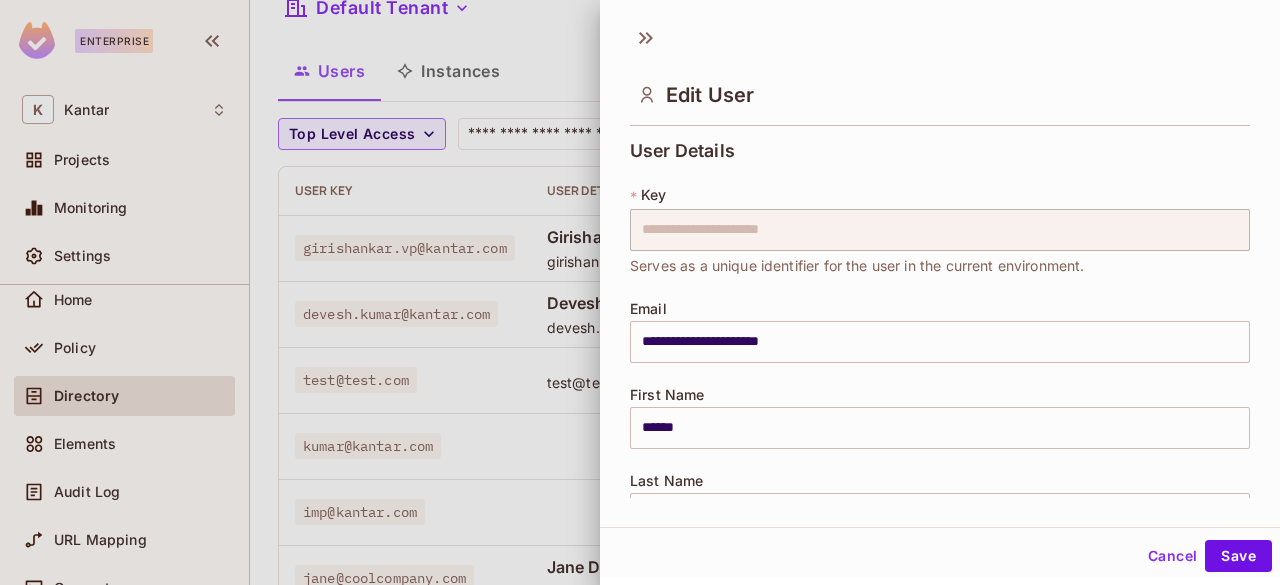 scroll, scrollTop: 594, scrollLeft: 0, axis: vertical 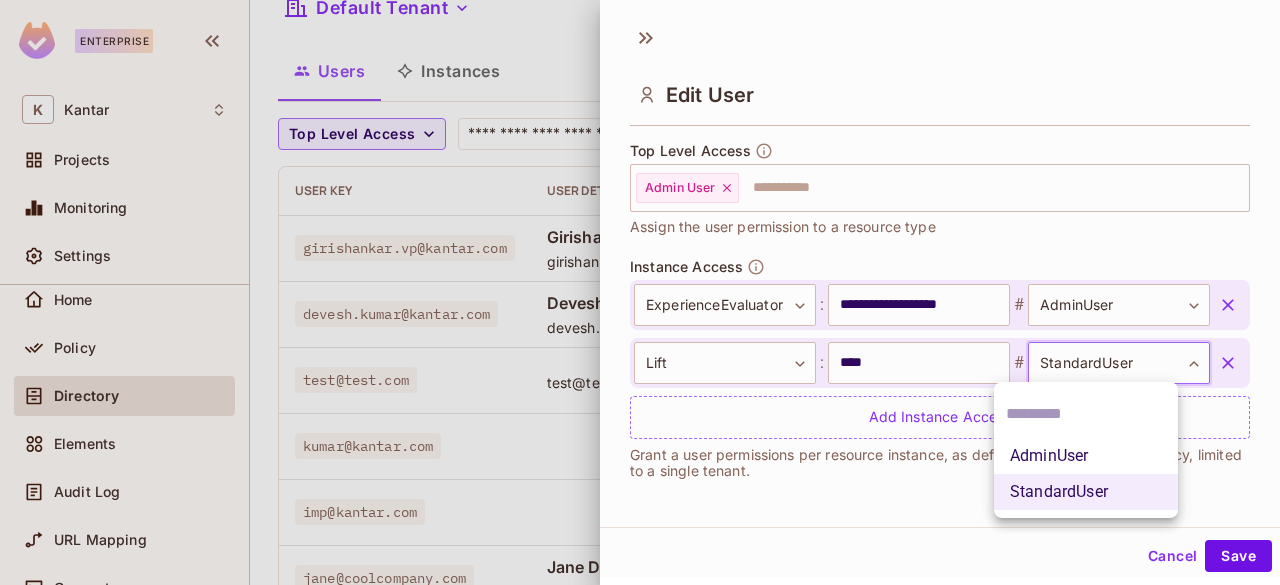 click on "Enterprise K Kantar Projects Monitoring Settings Export Studio Development Home Policy Directory Elements Audit Log URL Mapping Connect Upgrade Help & Updates Kantar / Export Studio : Development / User Management Default Tenant Settings Users Instances Top Level Access ​ Last Updated  just now Add user User Key User Details Top Level Access Instance Access [EMAIL] [NAME] [EMAIL] AdminUser 26B11E1F-C2BE-44B2-8D13-D088E0AD0300:LinkPlus # AdminUser 30AF6819-4D35-4F18-B3F5-3990FE8BD6A3:ExperienceEvaluator # StandardUser + 1 [EMAIL] [NAME] [EMAIL] AdminUser 30AF6819-4D35-4F18-B3F5-3990FE8BD6A3:ExperienceEvaluator # AdminUser B146E847-F4D6-45C8-9373-CDA2372507B0:Lift # StandardUser [EMAIL]   [EMAIL] Add Roles 63130810-20DC-4DE7-A6A9-613EB9218810:LiftPoc # Admin [EMAIL]   Add Roles Product:LinkPlus # standard-user Product:ExperienceEvaluator # admin [EMAIL]   Add Roles Product:LinkPlus # Impersnator # #" at bounding box center (640, 292) 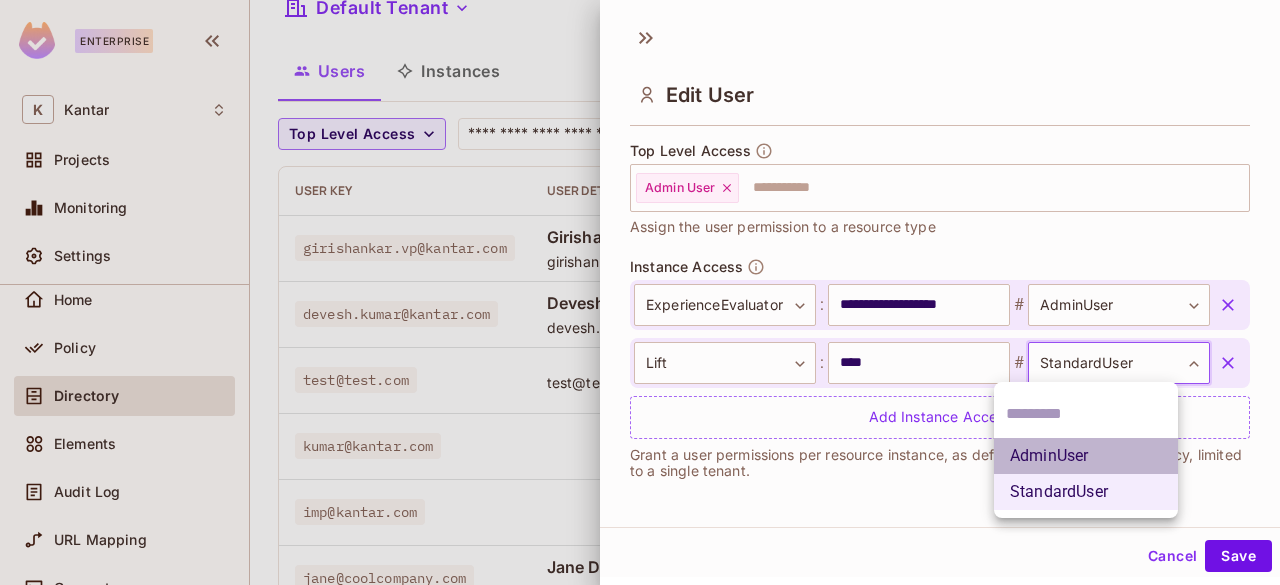click on "AdminUser" at bounding box center (1086, 456) 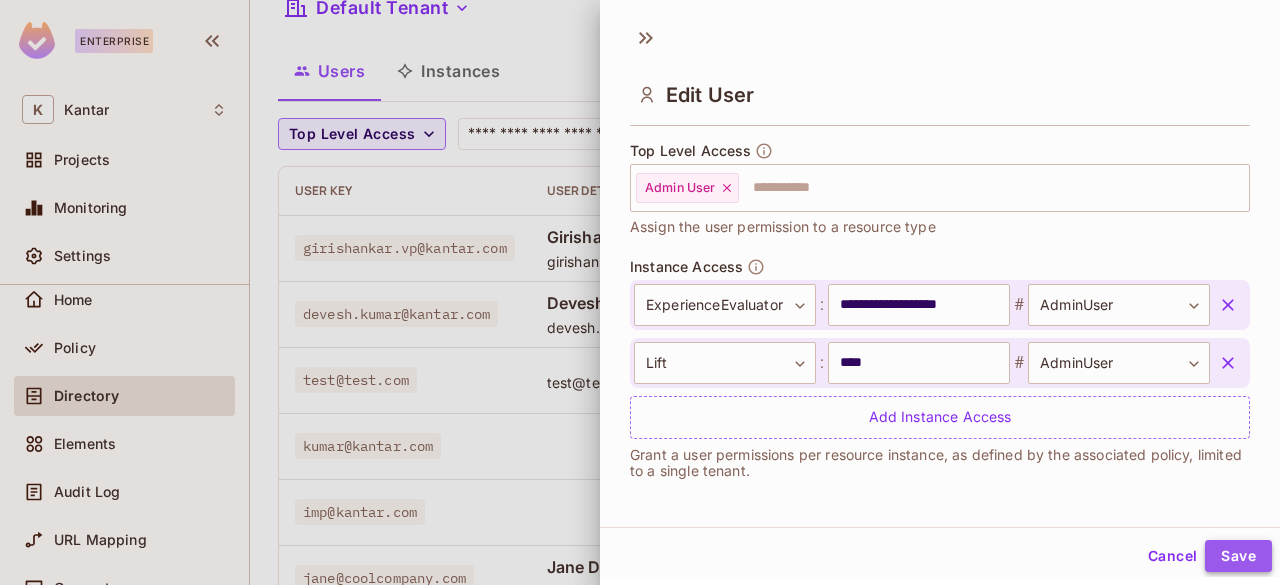 click on "Save" at bounding box center (1238, 556) 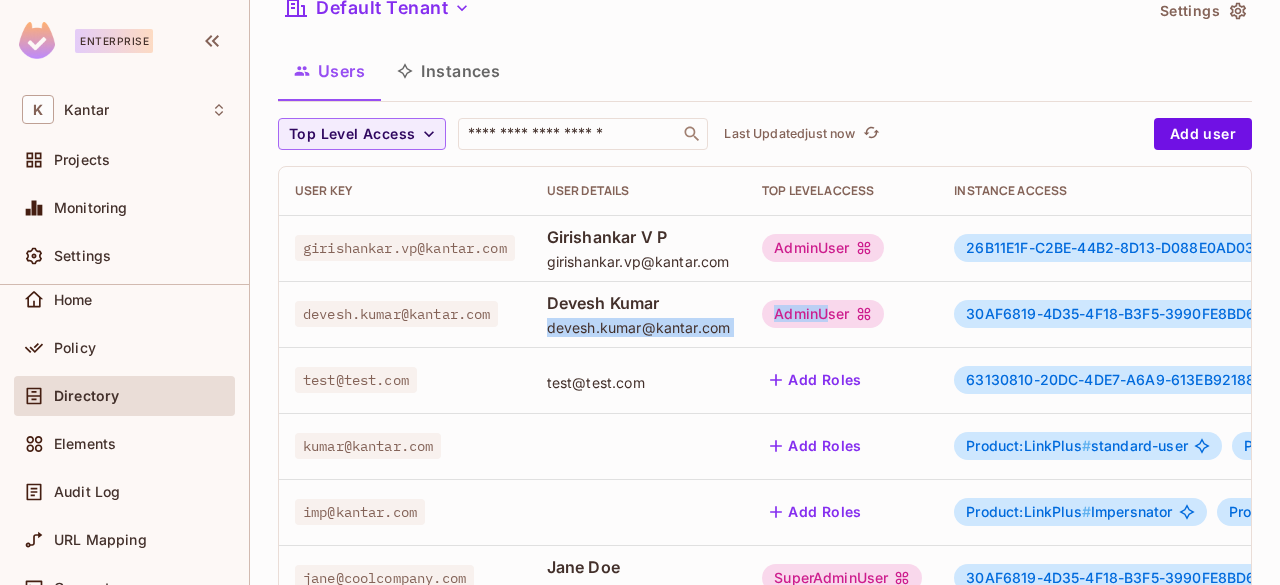 drag, startPoint x: 706, startPoint y: 289, endPoint x: 836, endPoint y: 307, distance: 131.24023 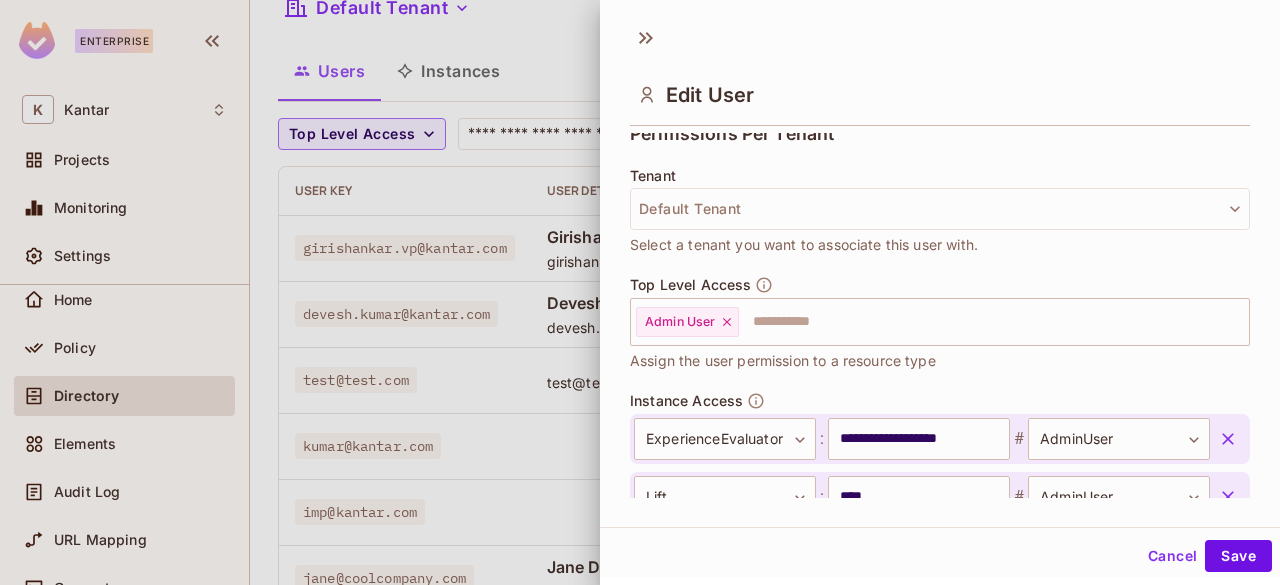 scroll, scrollTop: 593, scrollLeft: 0, axis: vertical 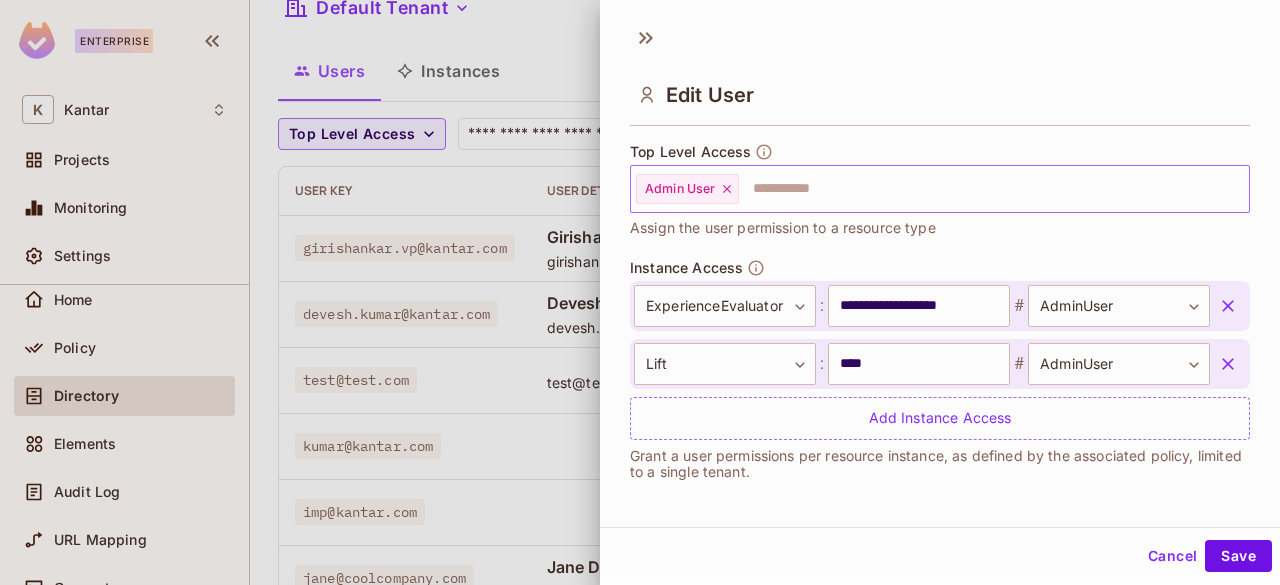 click on "Admin User" at bounding box center (687, 189) 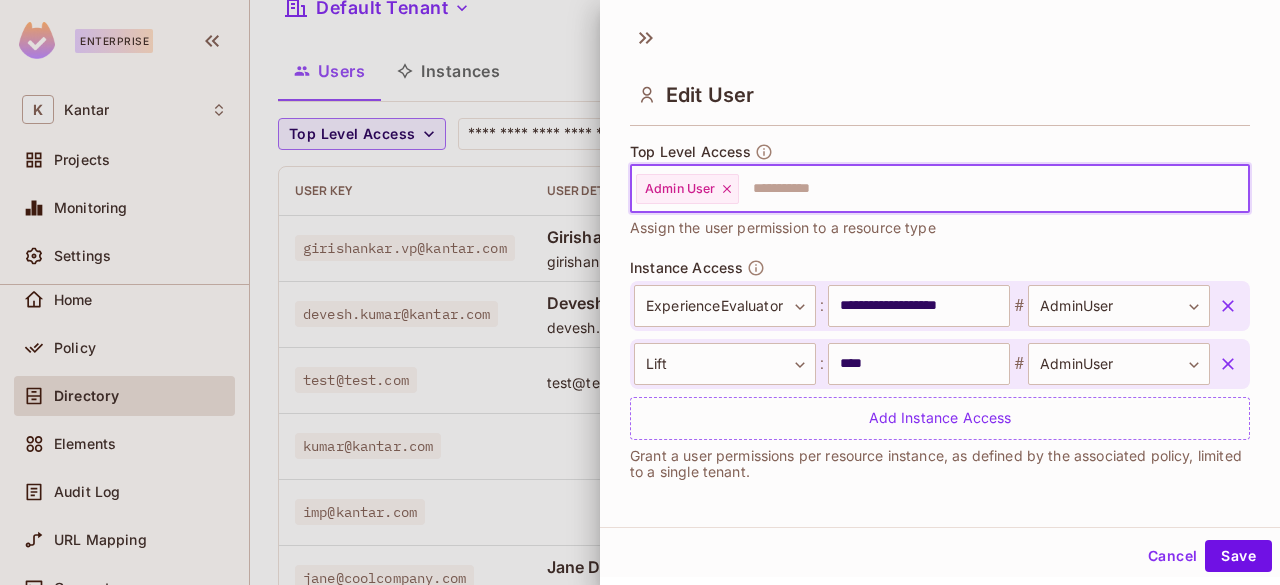 click 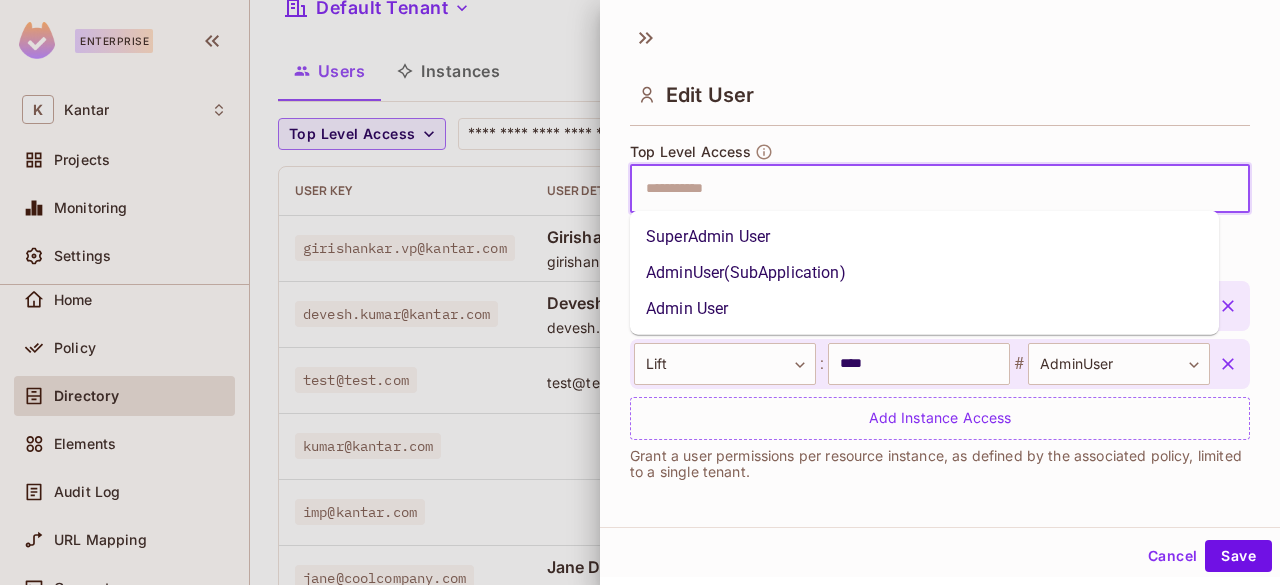 click at bounding box center (922, 189) 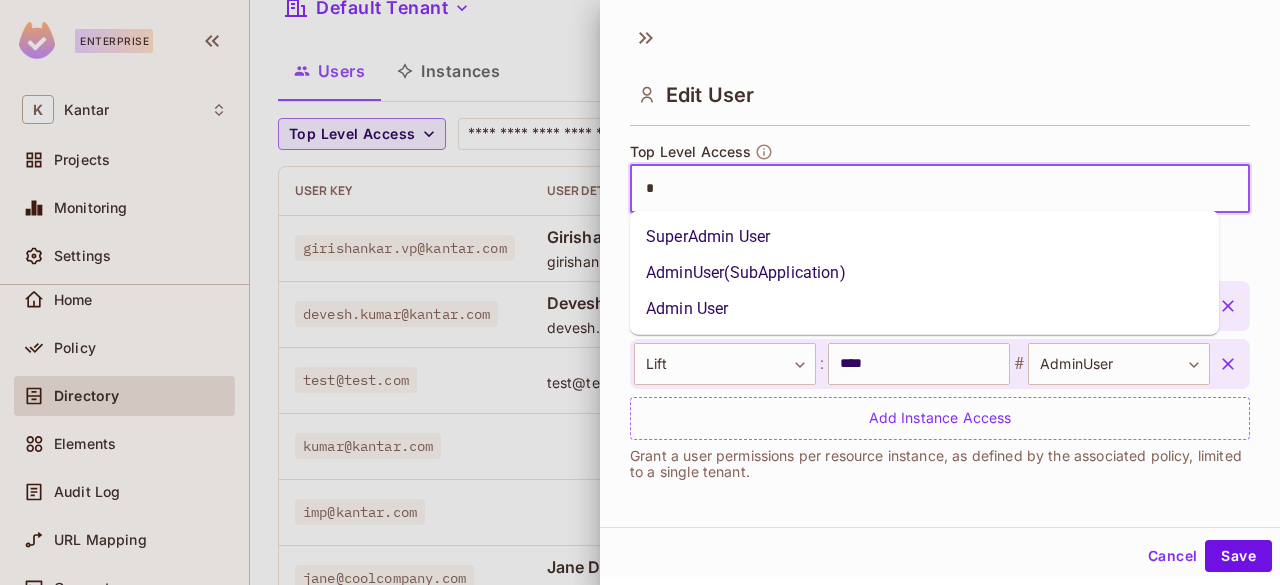 click on "SuperAdmin User" at bounding box center (924, 237) 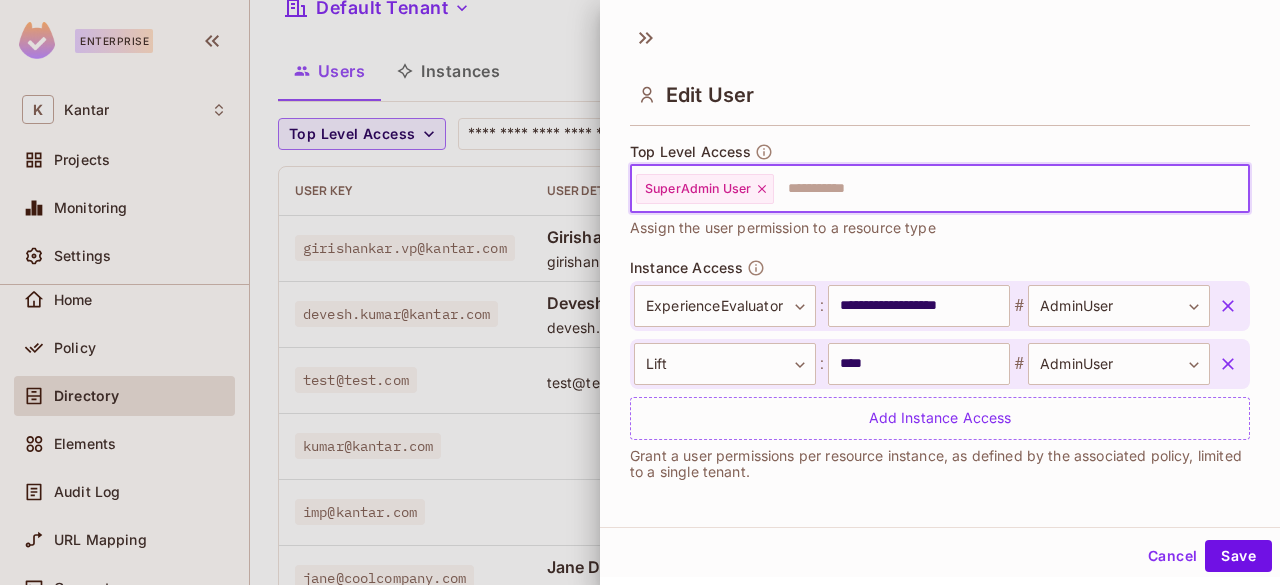 click 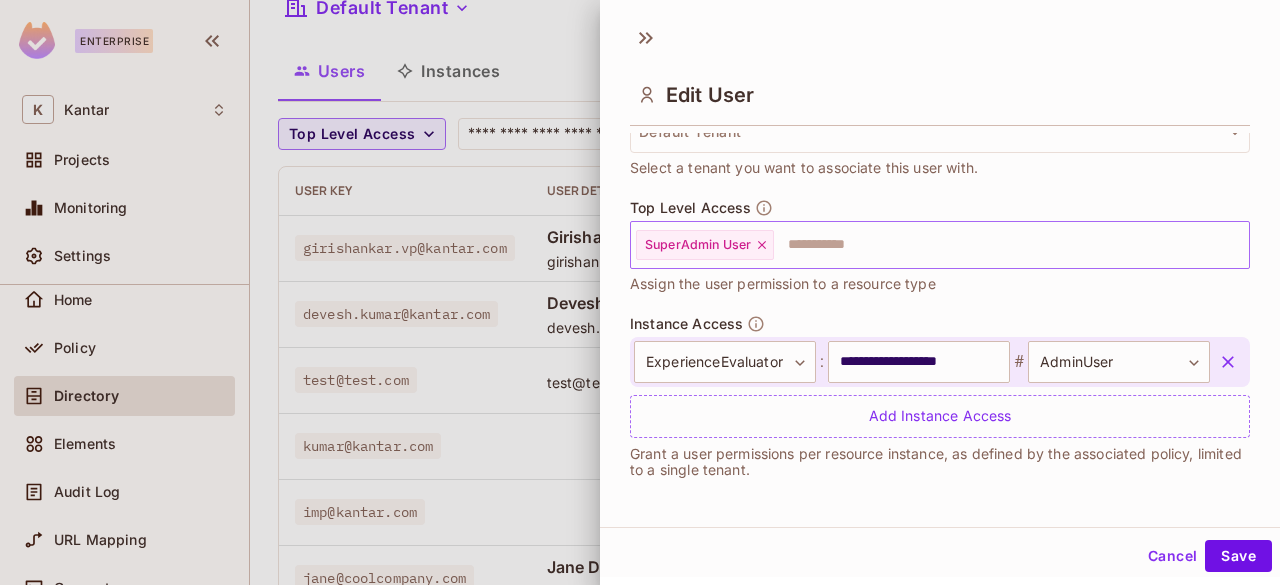 scroll, scrollTop: 536, scrollLeft: 0, axis: vertical 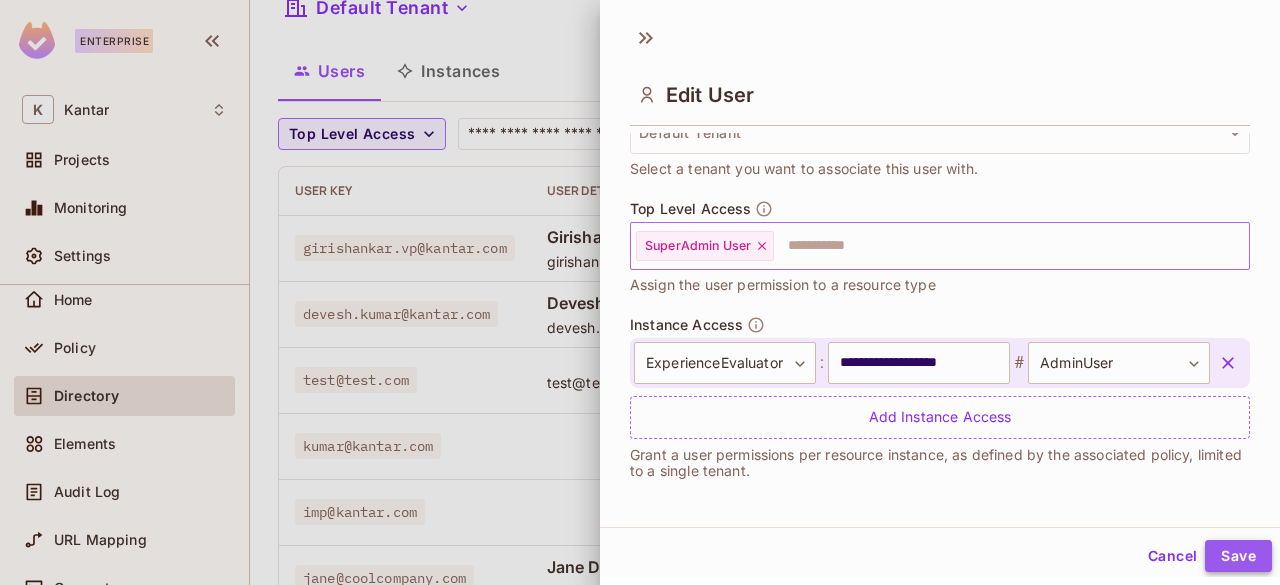 click on "Save" at bounding box center (1238, 556) 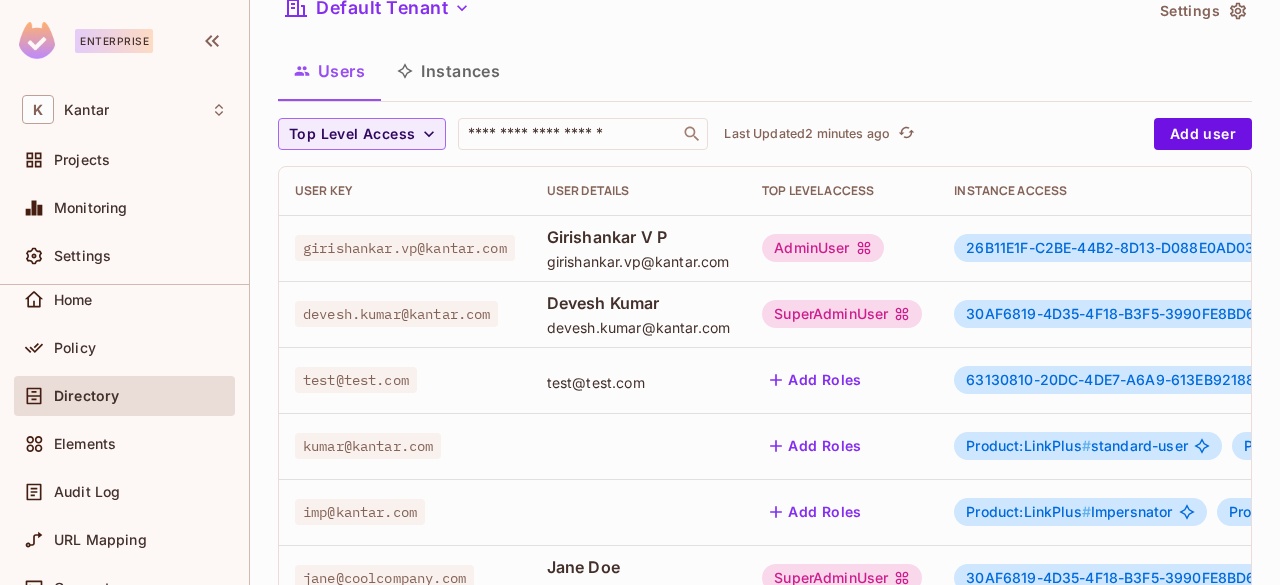 click on "SuperAdminUser" at bounding box center (842, 314) 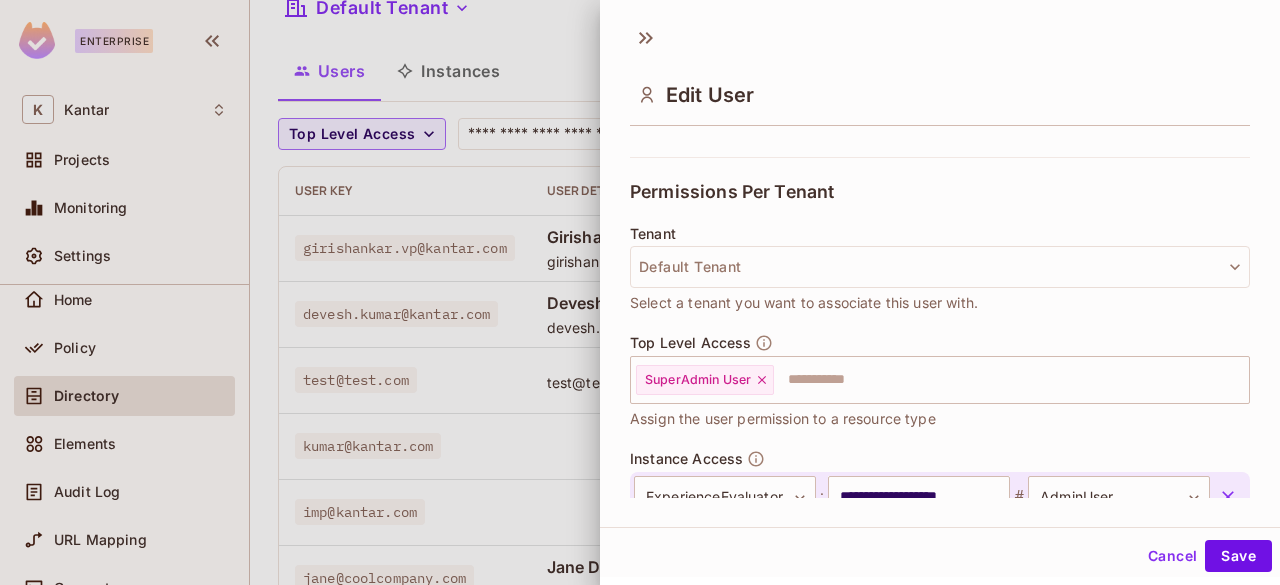 scroll, scrollTop: 408, scrollLeft: 0, axis: vertical 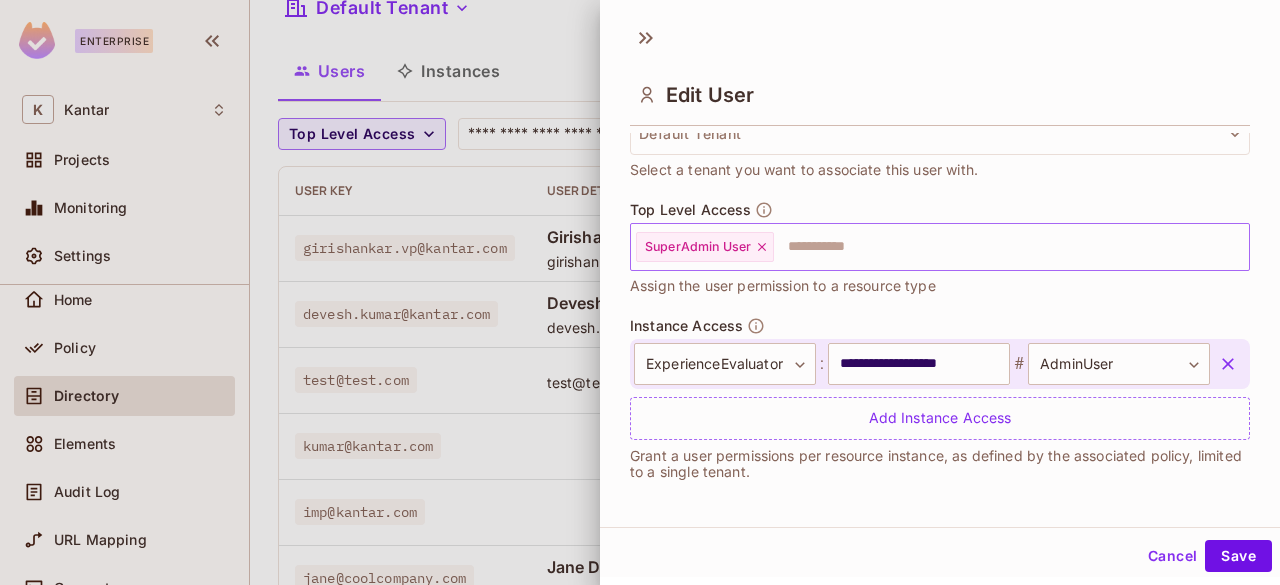 click 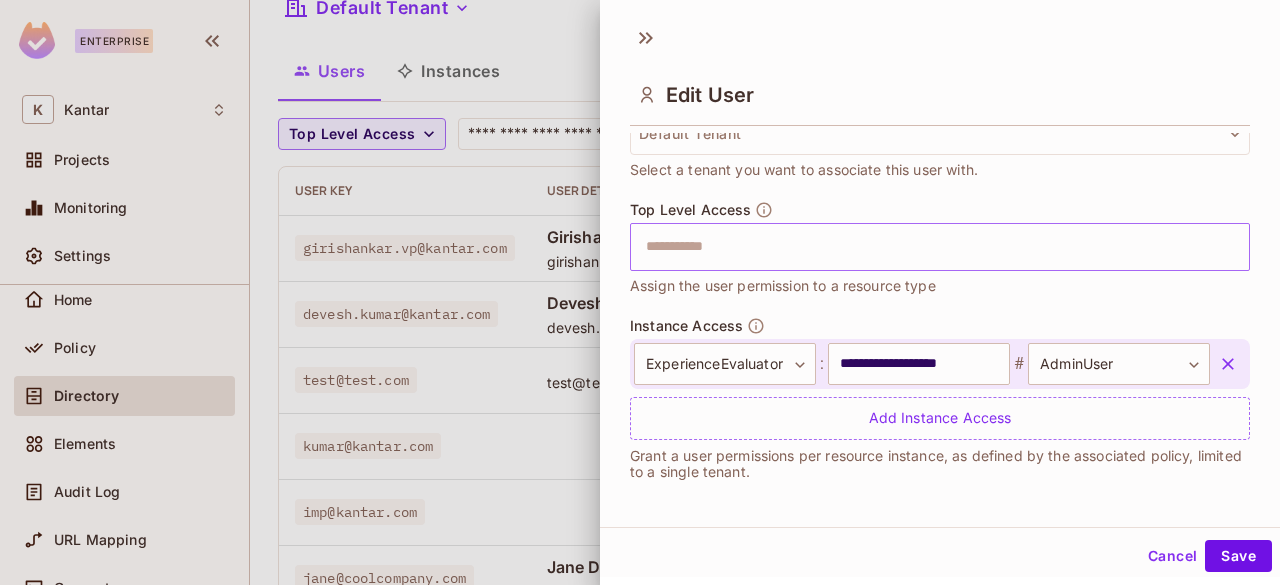 click at bounding box center [922, 247] 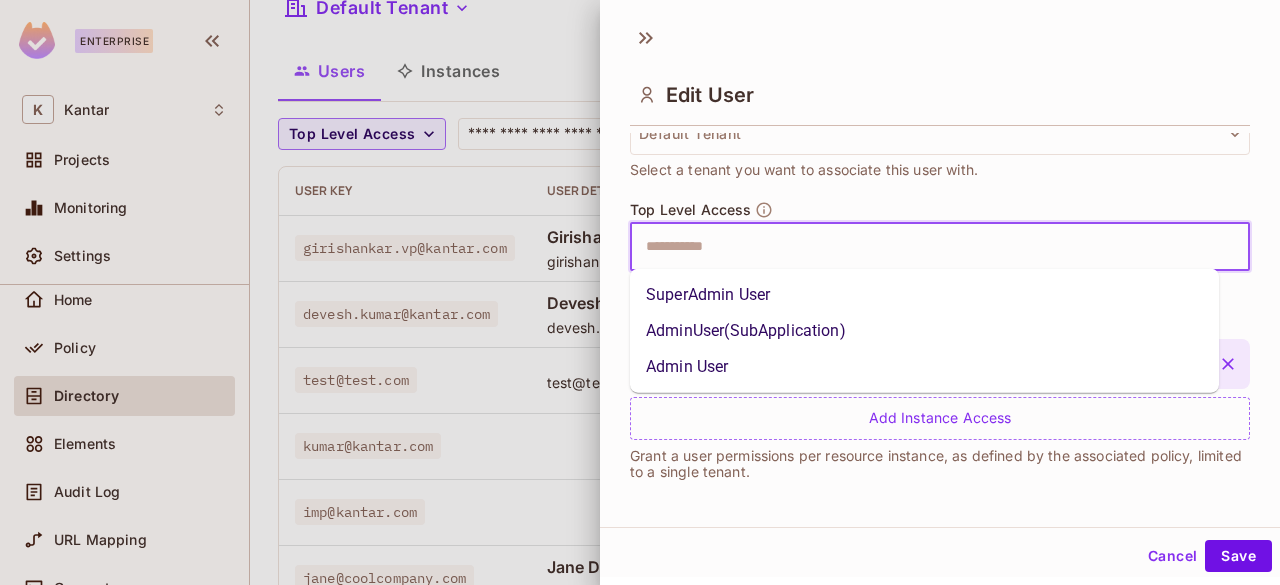 click on "Admin User" at bounding box center (924, 367) 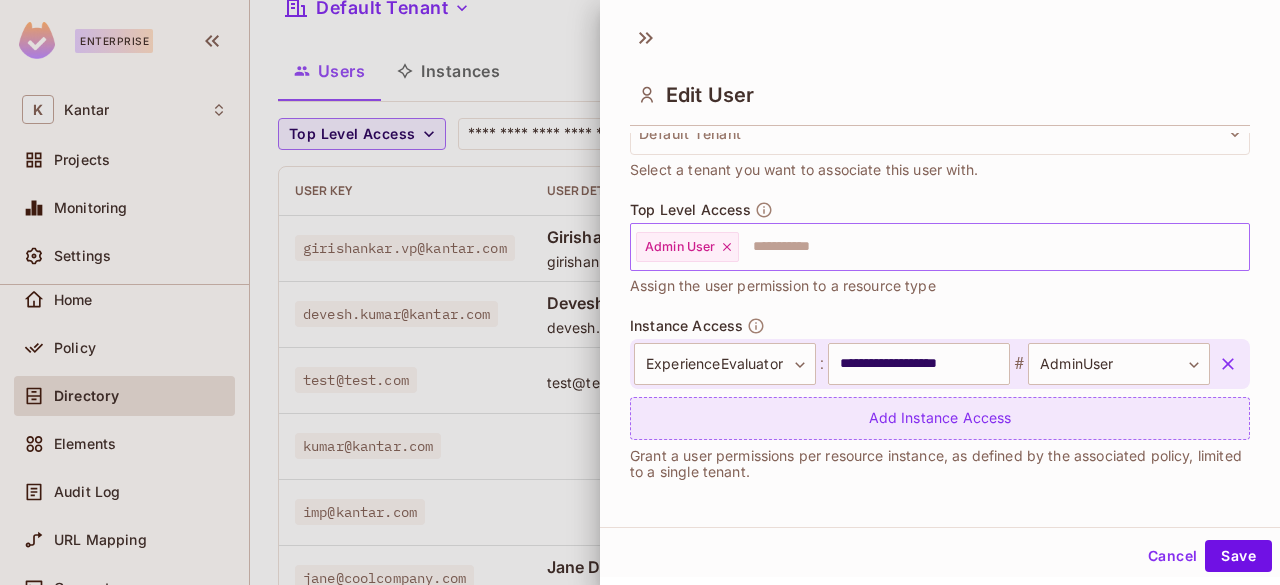 click on "Add Instance Access" at bounding box center (940, 418) 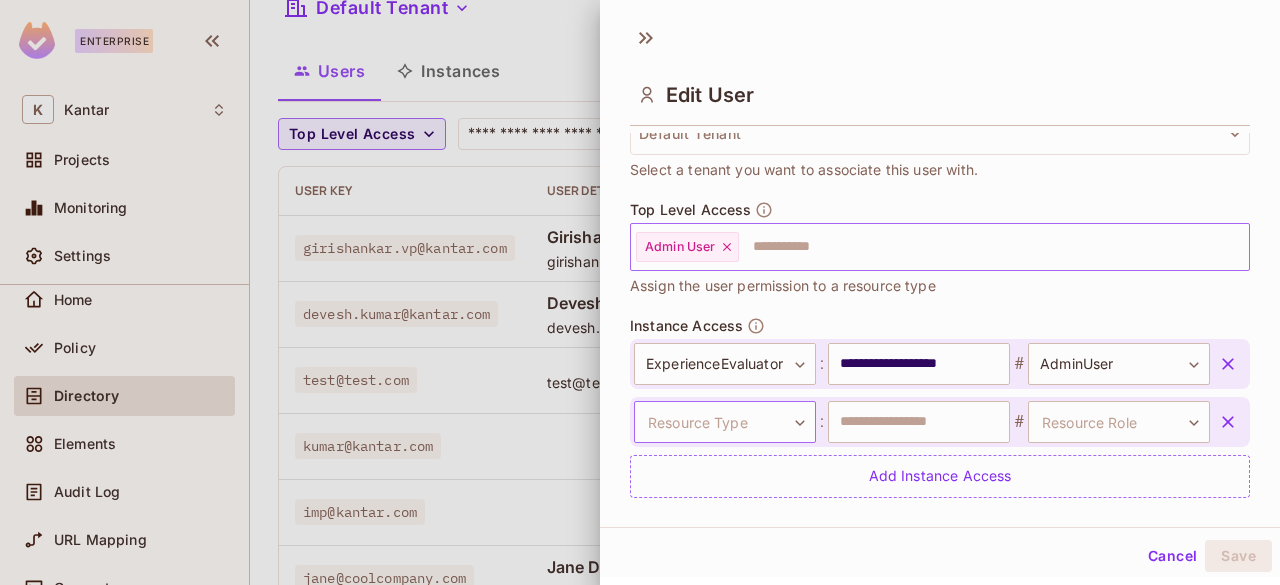 click on "Enterprise K Kantar Projects Monitoring Settings Export Studio Development Home Policy Directory Elements Audit Log URL Mapping Connect Upgrade Help & Updates Kantar / Export Studio : Development / User Management Default Tenant Settings Users Instances Top Level Access ​ Last Updated  7 minutes ago Add user User Key User Details Top Level Access Instance Access [EMAIL] [NAME] [EMAIL] AdminUser 26B11E1F-C2BE-44B2-8D13-D088E0AD0300:LinkPlus # AdminUser 30AF6819-4D35-4F18-B3F5-3990FE8BD6A3:ExperienceEvaluator # StandardUser + 1 [EMAIL] [NAME] [EMAIL] SuperAdminUser 30AF6819-4D35-4F18-B3F5-3990FE8BD6A3:ExperienceEvaluator # AdminUser [EMAIL]   [EMAIL] Add Roles 63130810-20DC-4DE7-A6A9-613EB9218810:LiftPoc # Admin [EMAIL]   Add Roles Product:LinkPlus # standard-user Product:ExperienceEvaluator # admin [EMAIL]   Add Roles Product:LinkPlus # Impersnator Product:ExperienceEvaluator # Impersnator [NAME]" at bounding box center (640, 292) 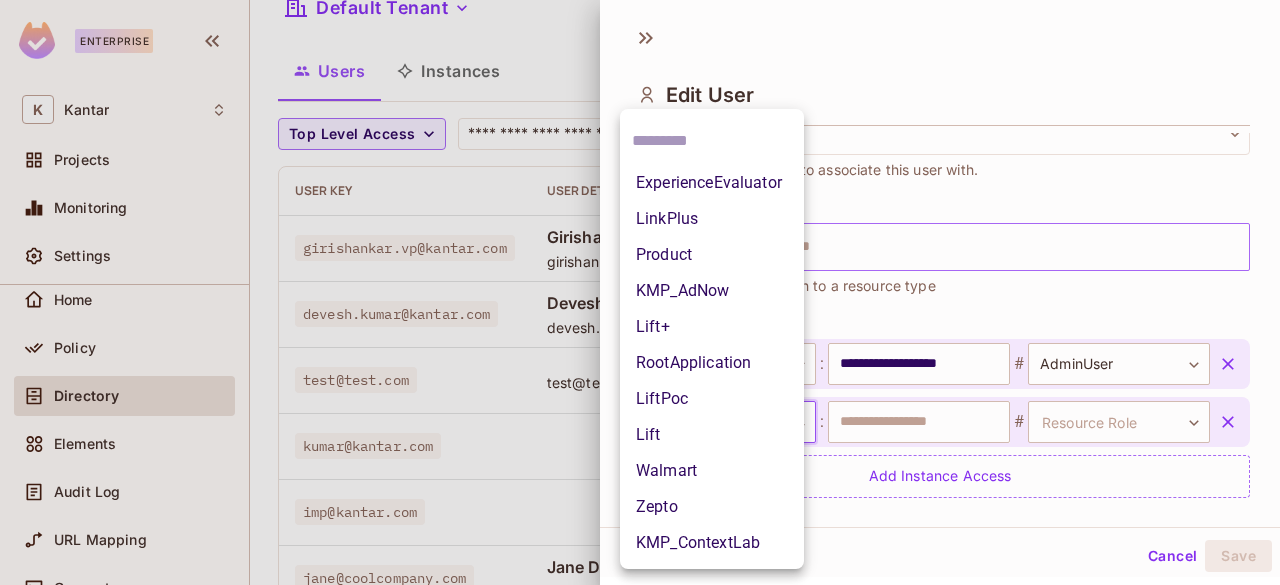 click on "Lift" at bounding box center [712, 435] 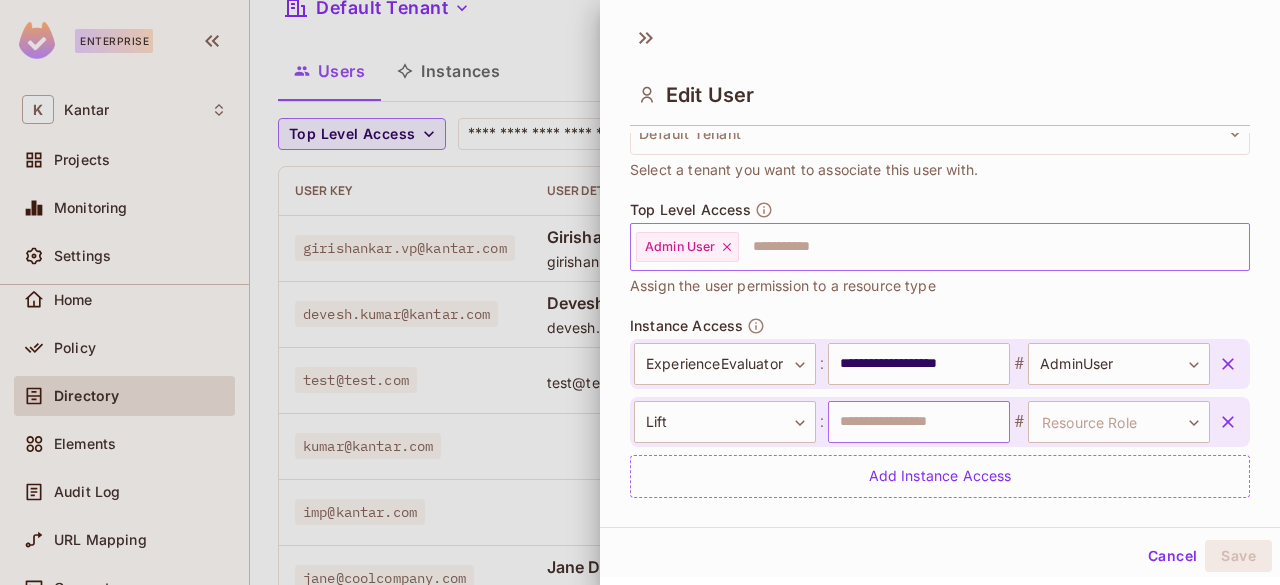 click at bounding box center (919, 422) 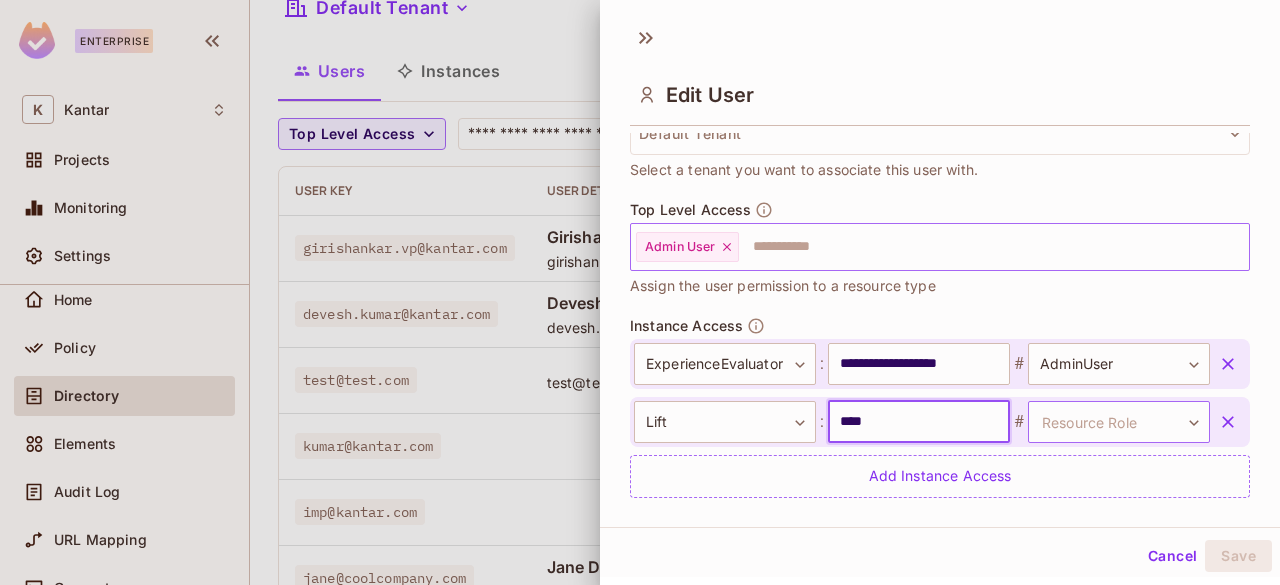 type on "****" 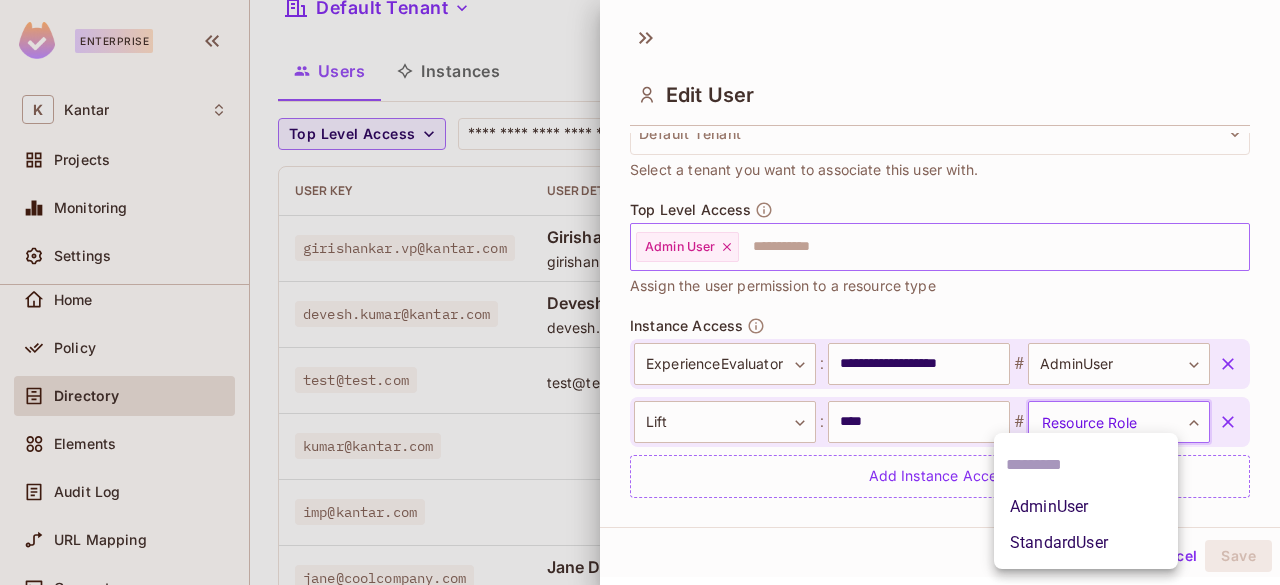 click on "Enterprise K Kantar Projects Monitoring Settings Export Studio Development Home Policy Directory Elements Audit Log URL Mapping Connect Upgrade Help & Updates Kantar / Export Studio : Development / User Management Default Tenant Settings Users Instances Top Level Access ​ Last Updated  7 minutes ago Add user User Key User Details Top Level Access Instance Access [EMAIL] [NAME] [EMAIL] AdminUser 26B11E1F-C2BE-44B2-8D13-D088E0AD0300:LinkPlus # AdminUser 30AF6819-4D35-4F18-B3F5-3990FE8BD6A3:ExperienceEvaluator # StandardUser + 1 [EMAIL] [NAME] [EMAIL] SuperAdminUser 30AF6819-4D35-4F18-B3F5-3990FE8BD6A3:ExperienceEvaluator # AdminUser [EMAIL]   [EMAIL] Add Roles 63130810-20DC-4DE7-A6A9-613EB9218810:LiftPoc # Admin [EMAIL]   Add Roles Product:LinkPlus # standard-user Product:ExperienceEvaluator # admin [EMAIL]   Add Roles Product:LinkPlus # Impersnator Product:ExperienceEvaluator # Impersnator [NAME]" at bounding box center (640, 292) 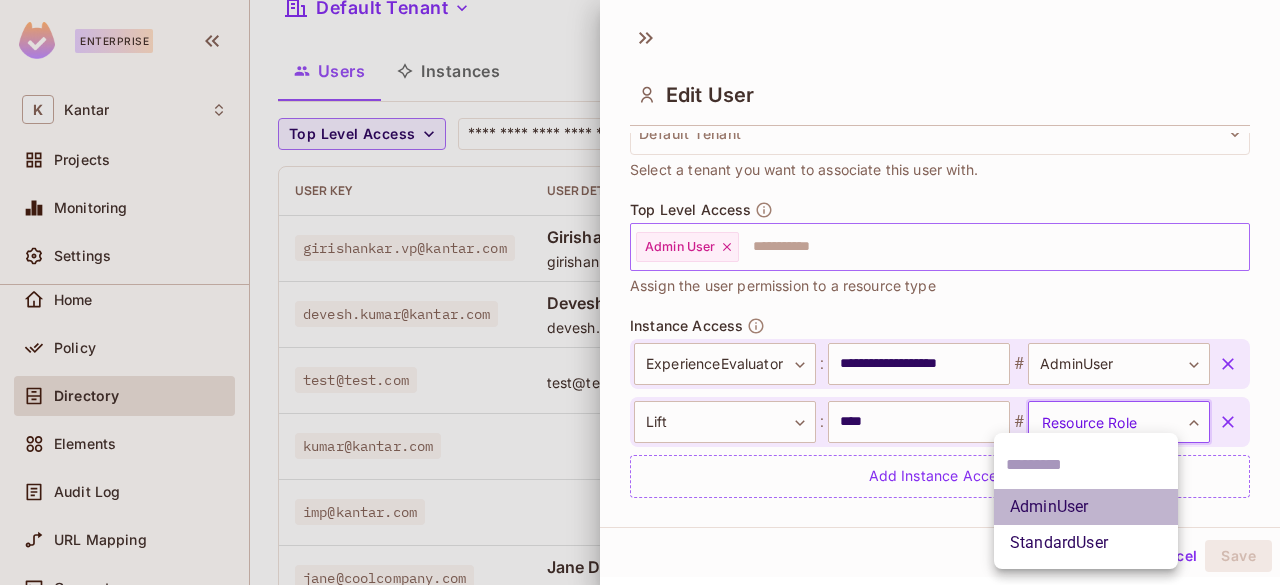 click on "AdminUser" at bounding box center (1086, 507) 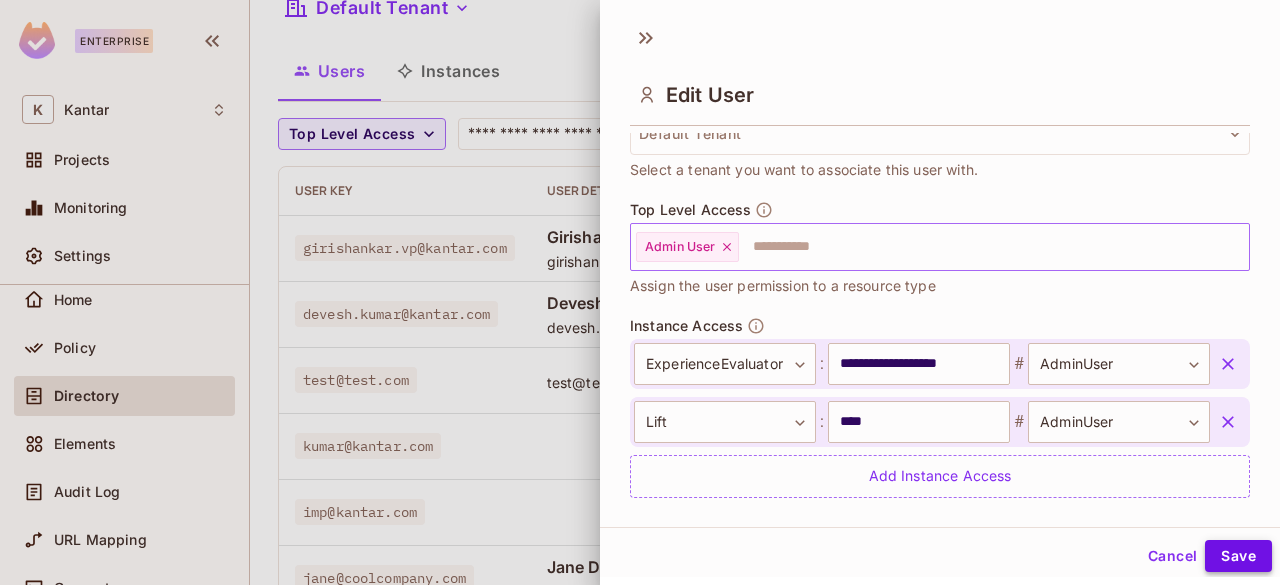 click on "Save" at bounding box center (1238, 556) 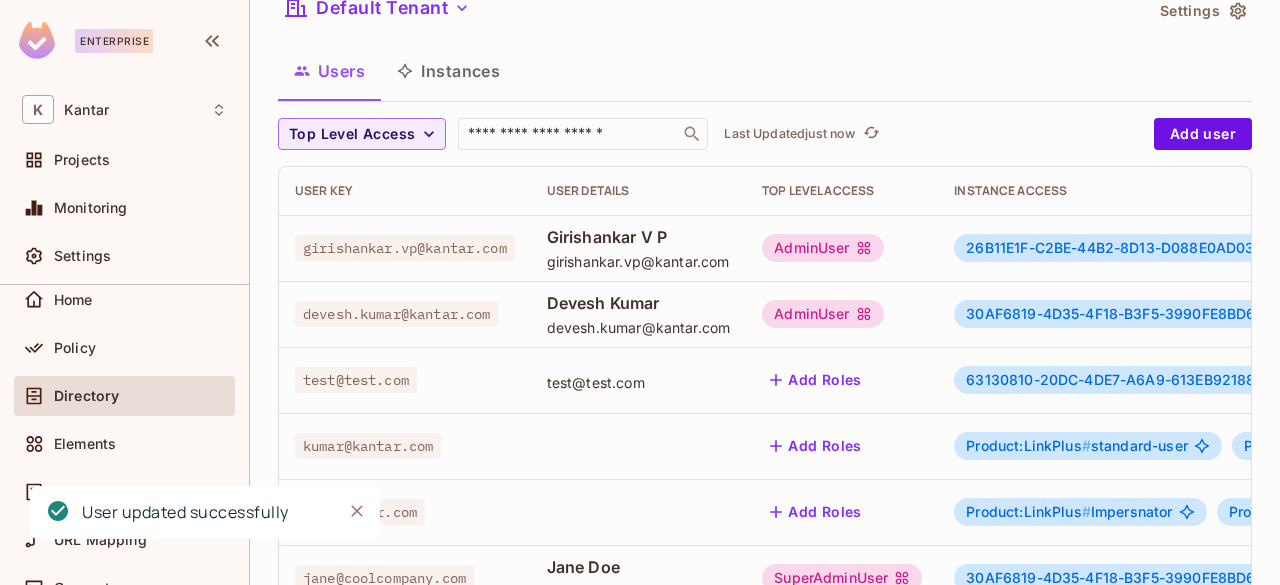 click on "AdminUser" at bounding box center (822, 314) 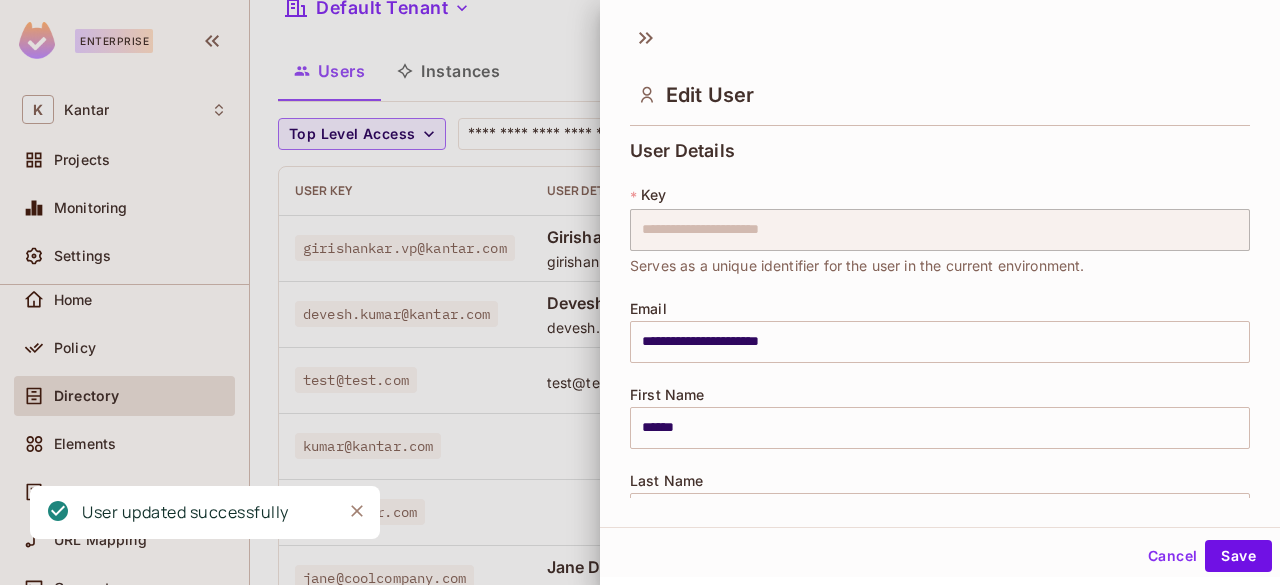 scroll, scrollTop: 594, scrollLeft: 0, axis: vertical 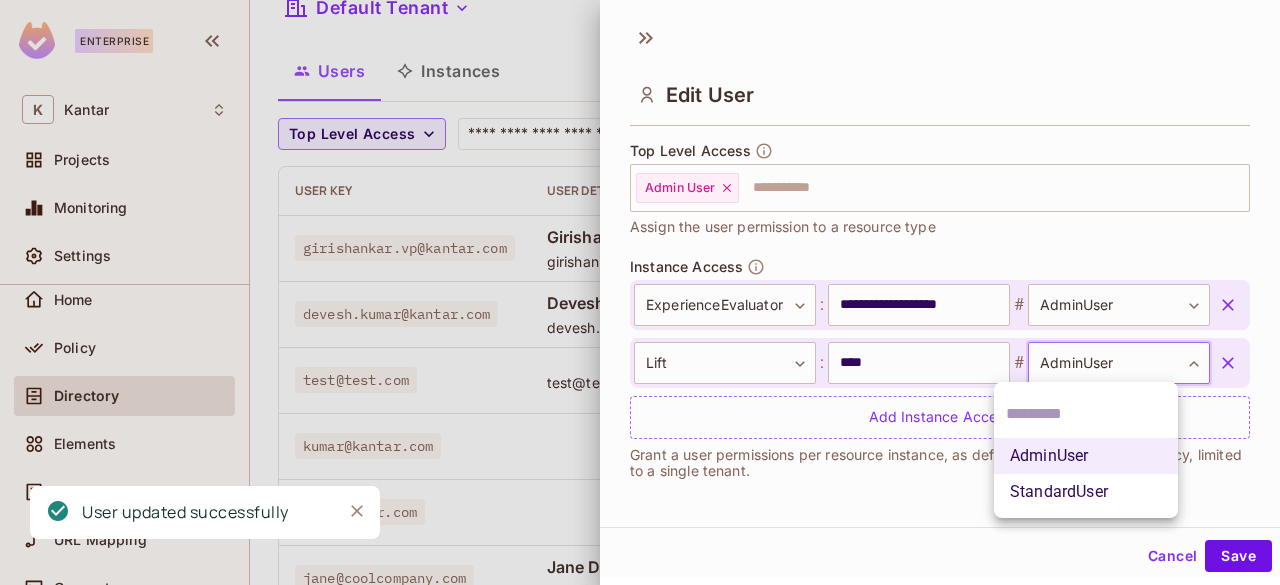 click on "Enterprise K Kantar Projects Monitoring Settings Export Studio Development Home Policy Directory Elements Audit Log URL Mapping Connect Upgrade Help & Updates Kantar / Export Studio : Development / User Management Default Tenant Settings Users Instances Top Level Access ​ Last Updated  just now Add user User Key User Details Top Level Access Instance Access [EMAIL] [NAME] [EMAIL] AdminUser 26B11E1F-C2BE-44B2-8D13-D088E0AD0300:LinkPlus # AdminUser 30AF6819-4D35-4F18-B3F5-3990FE8BD6A3:ExperienceEvaluator # StandardUser + 1 [EMAIL] [NAME] [EMAIL] AdminUser 30AF6819-4D35-4F18-B3F5-3990FE8BD6A3:ExperienceEvaluator # AdminUser B146E847-F4D6-45C8-9373-CDA2372507B0:Lift # AdminUser [EMAIL]   [EMAIL] Add Roles 63130810-20DC-4DE7-A6A9-613EB9218810:LiftPoc # Admin [EMAIL]   Add Roles Product:LinkPlus # standard-user Product:ExperienceEvaluator # admin [EMAIL]   Add Roles Product:LinkPlus # Impersnator # #" at bounding box center [640, 292] 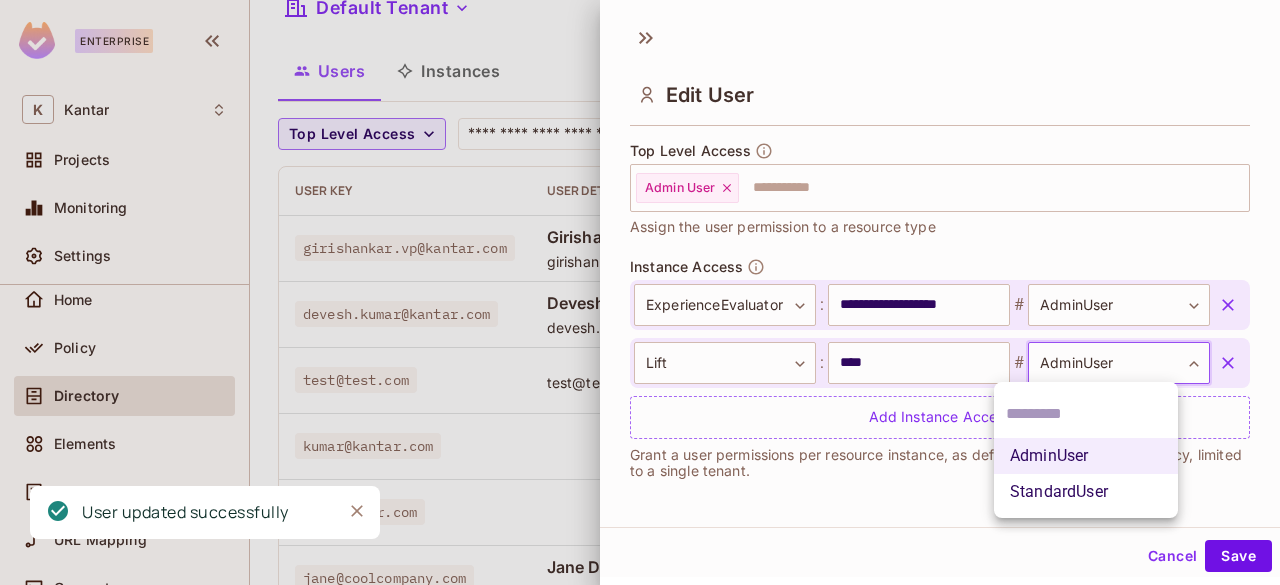 click on "StandardUser" at bounding box center [1086, 492] 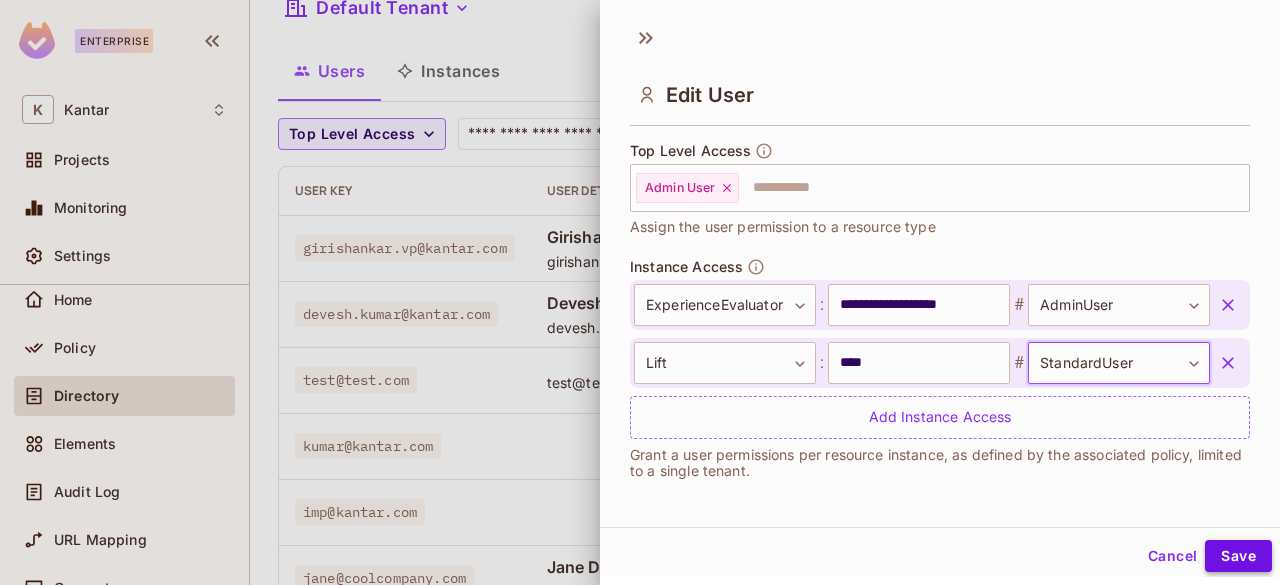 click on "Save" at bounding box center [1238, 556] 